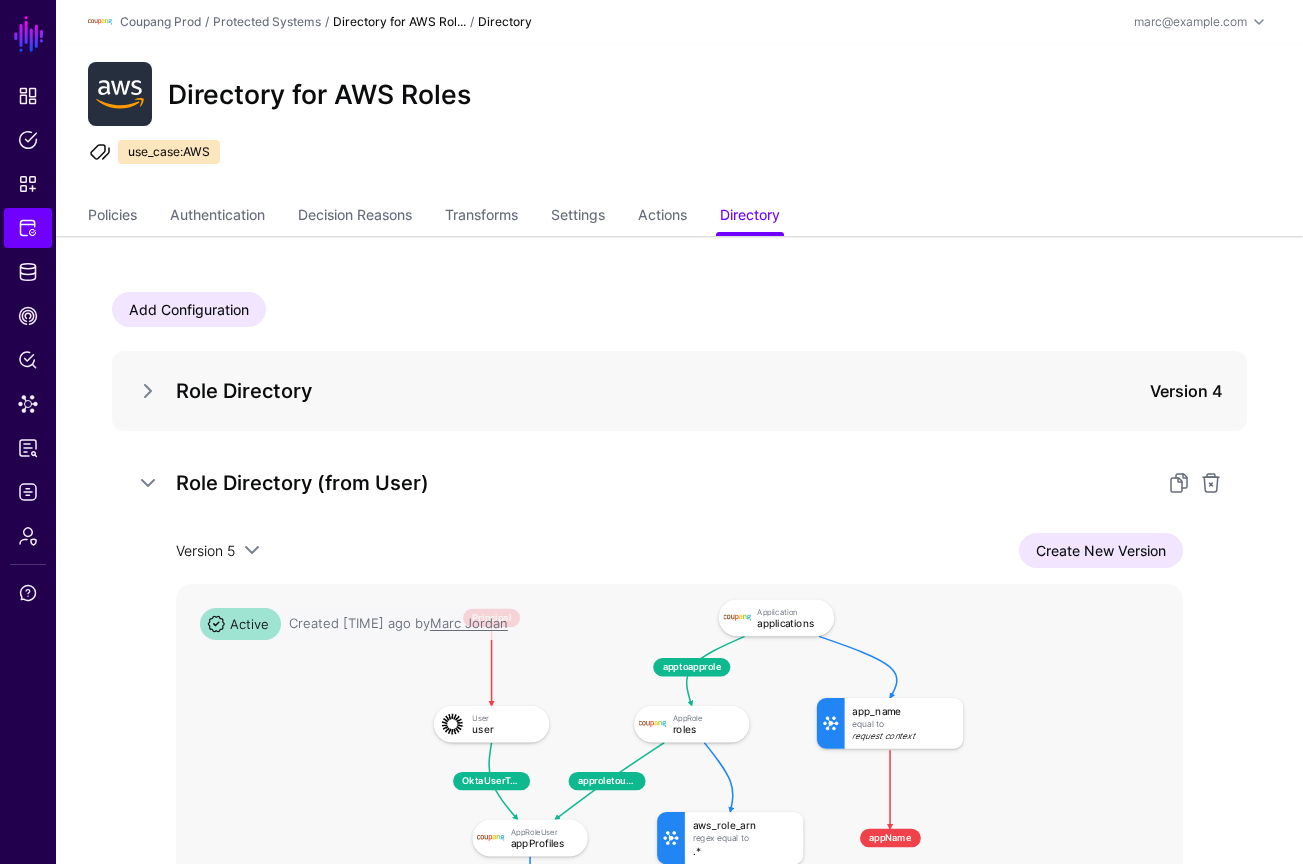 scroll, scrollTop: 447, scrollLeft: 0, axis: vertical 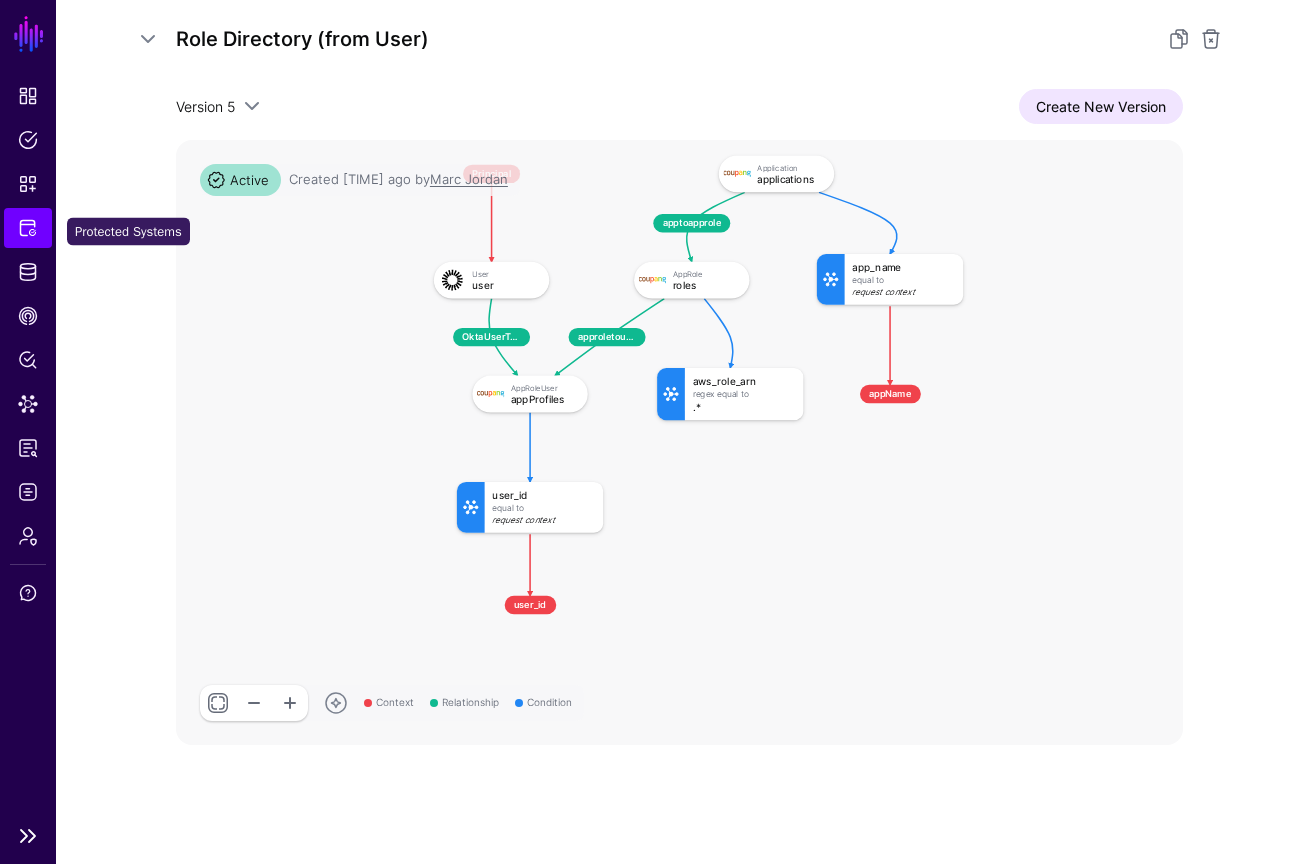 click on "Protected Systems" 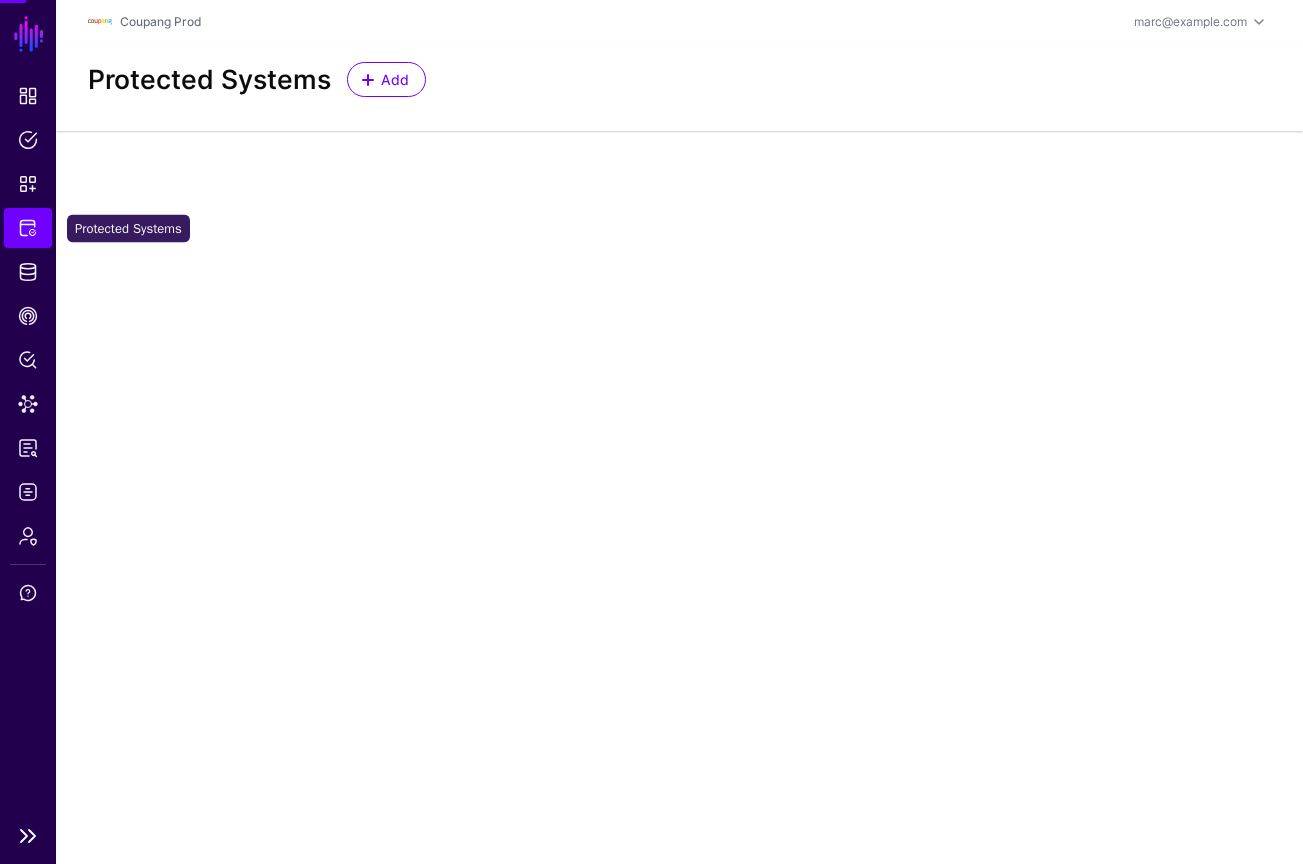 scroll, scrollTop: 0, scrollLeft: 0, axis: both 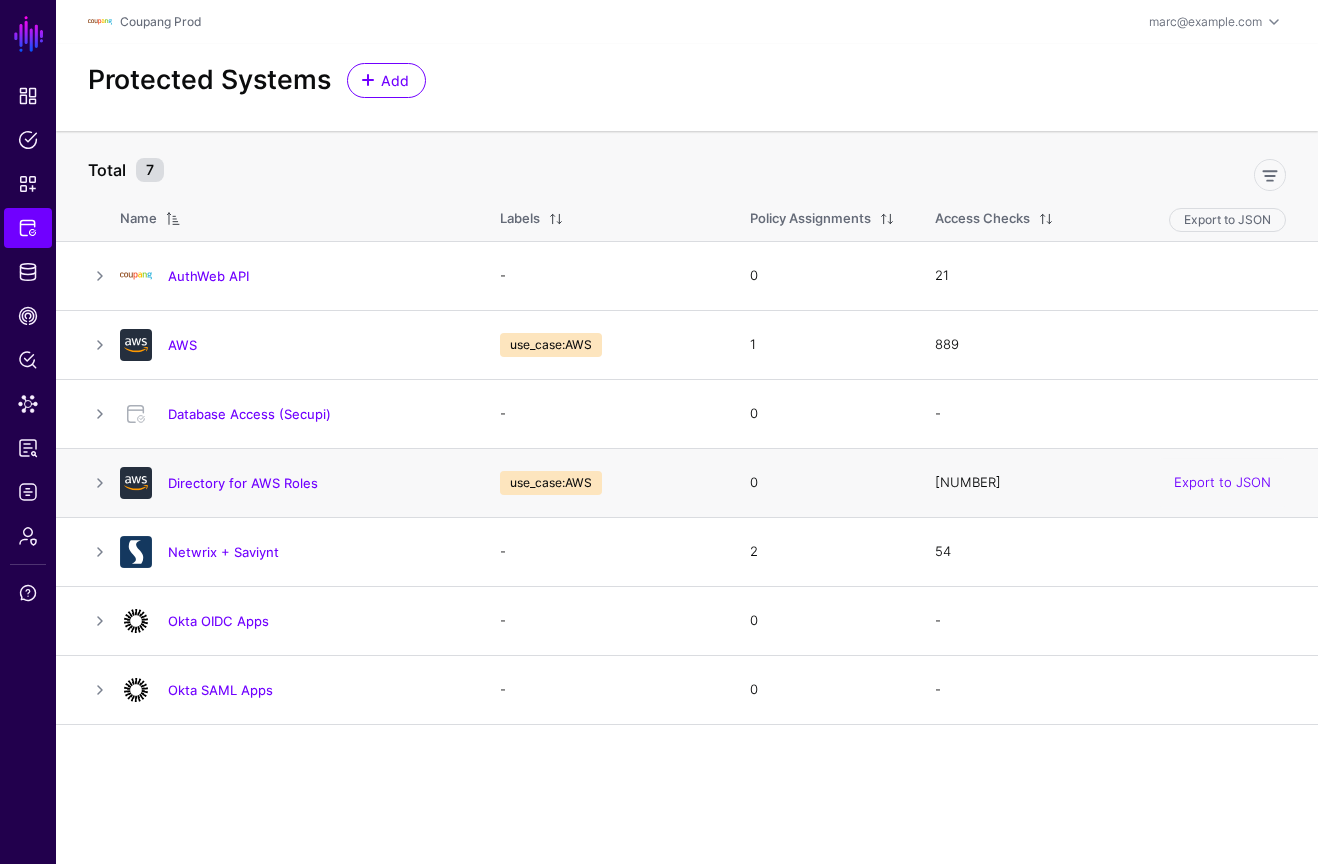 click on "Directory for AWS Roles" 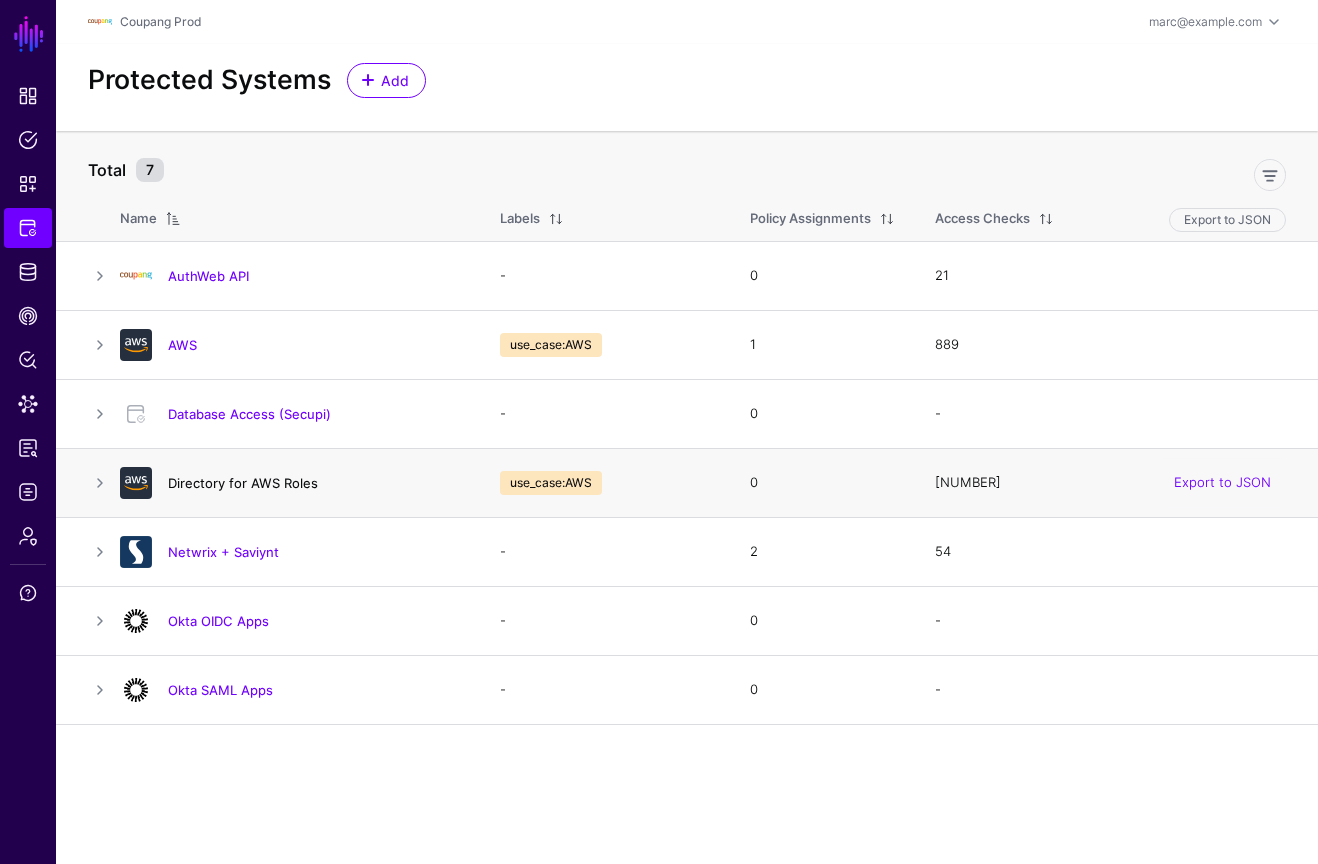 click on "Directory for AWS Roles" 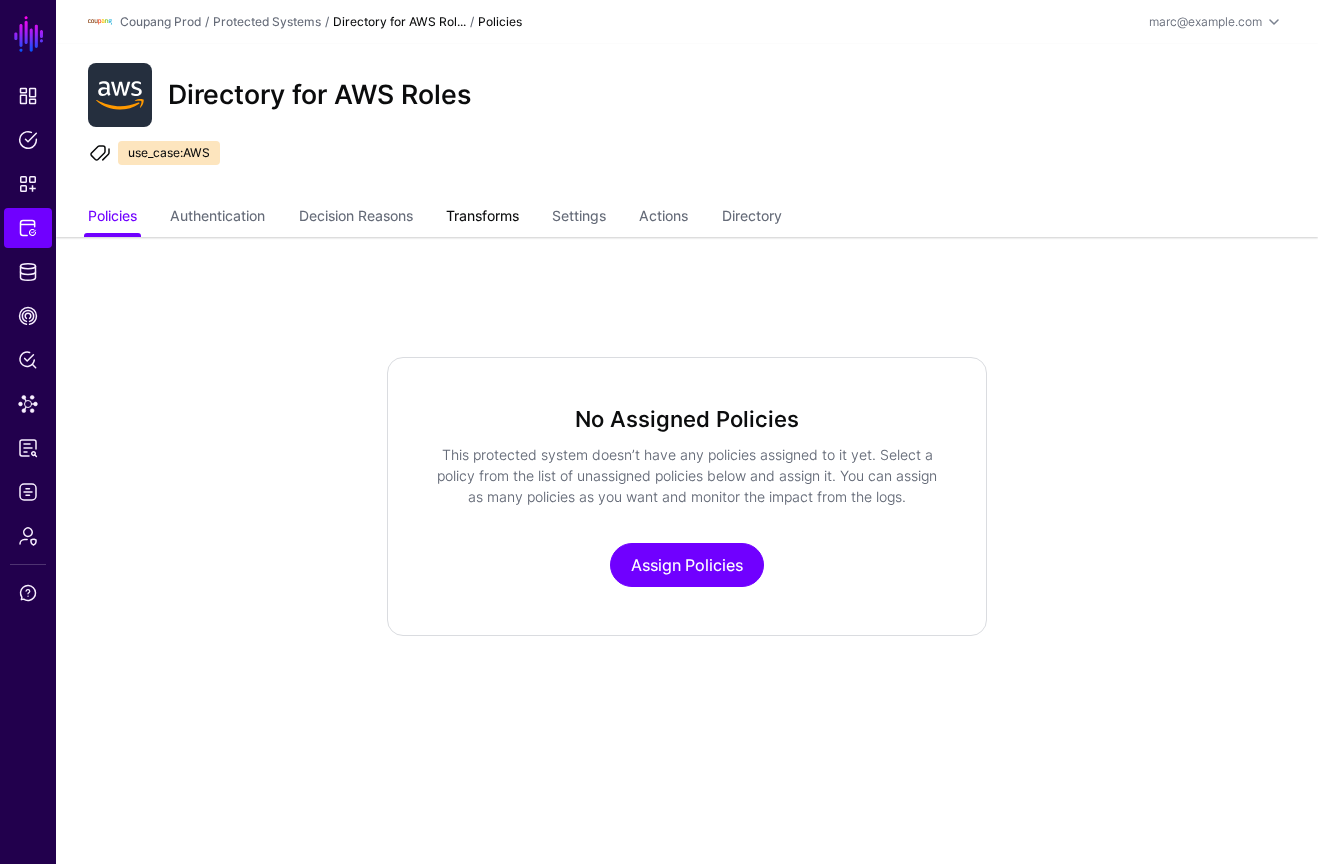 click on "Transforms" 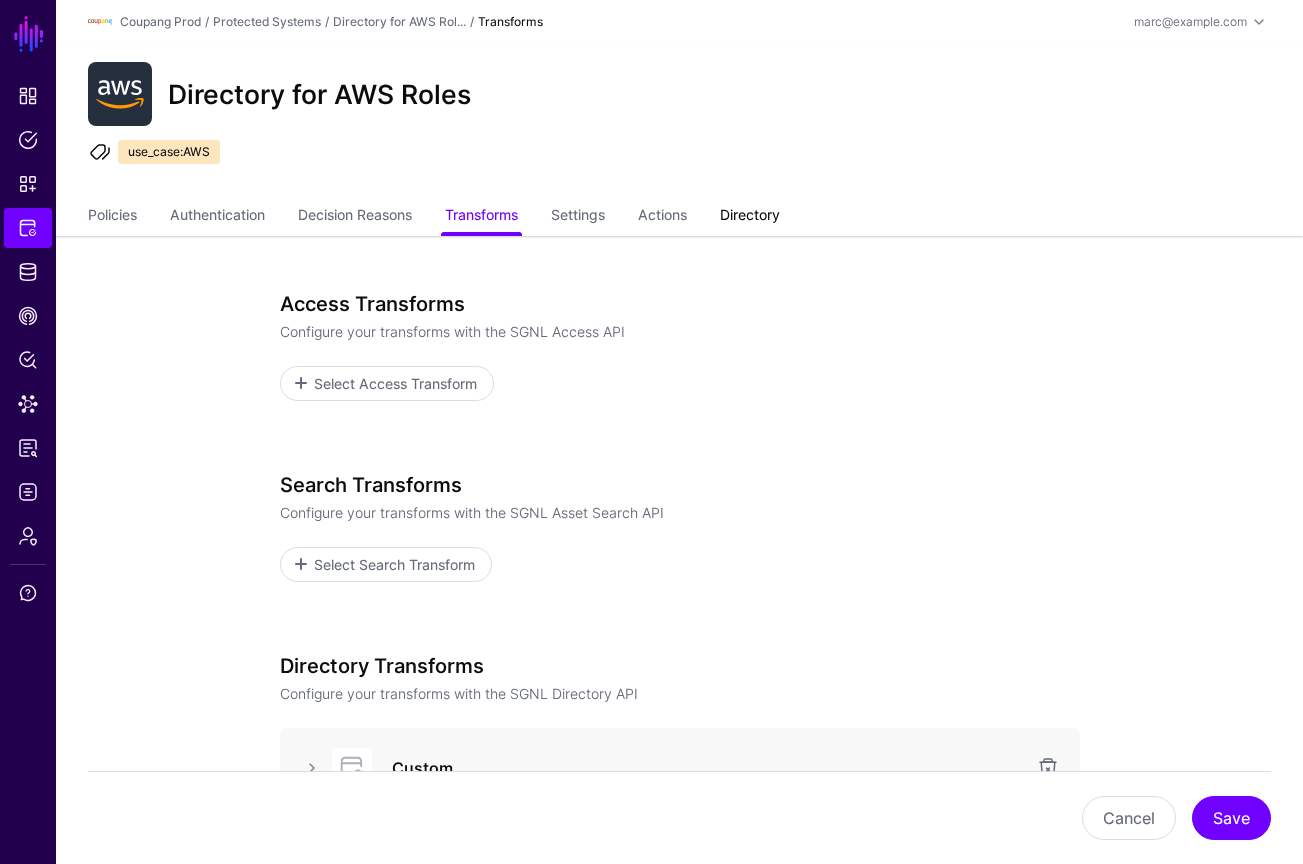 click on "Directory" 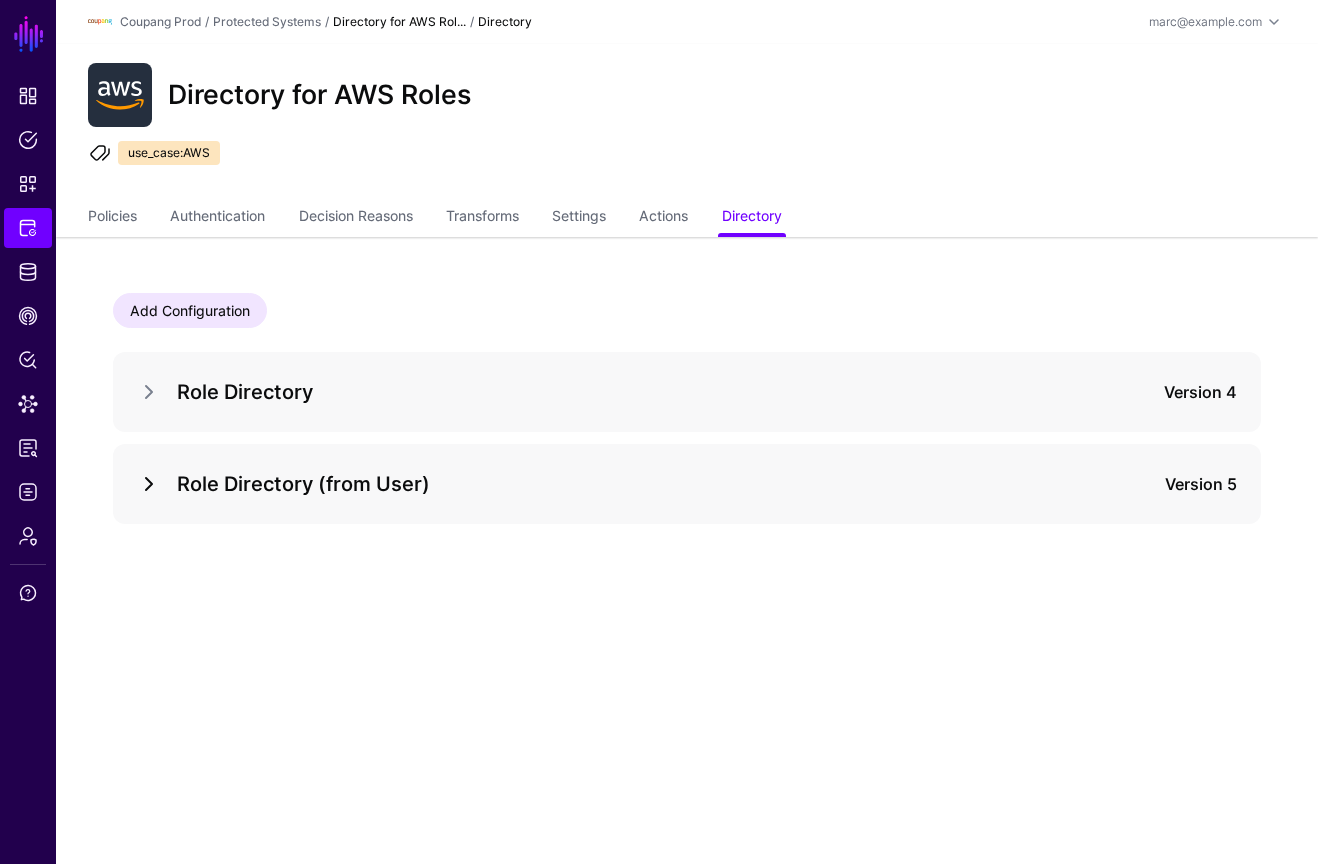 click at bounding box center [149, 484] 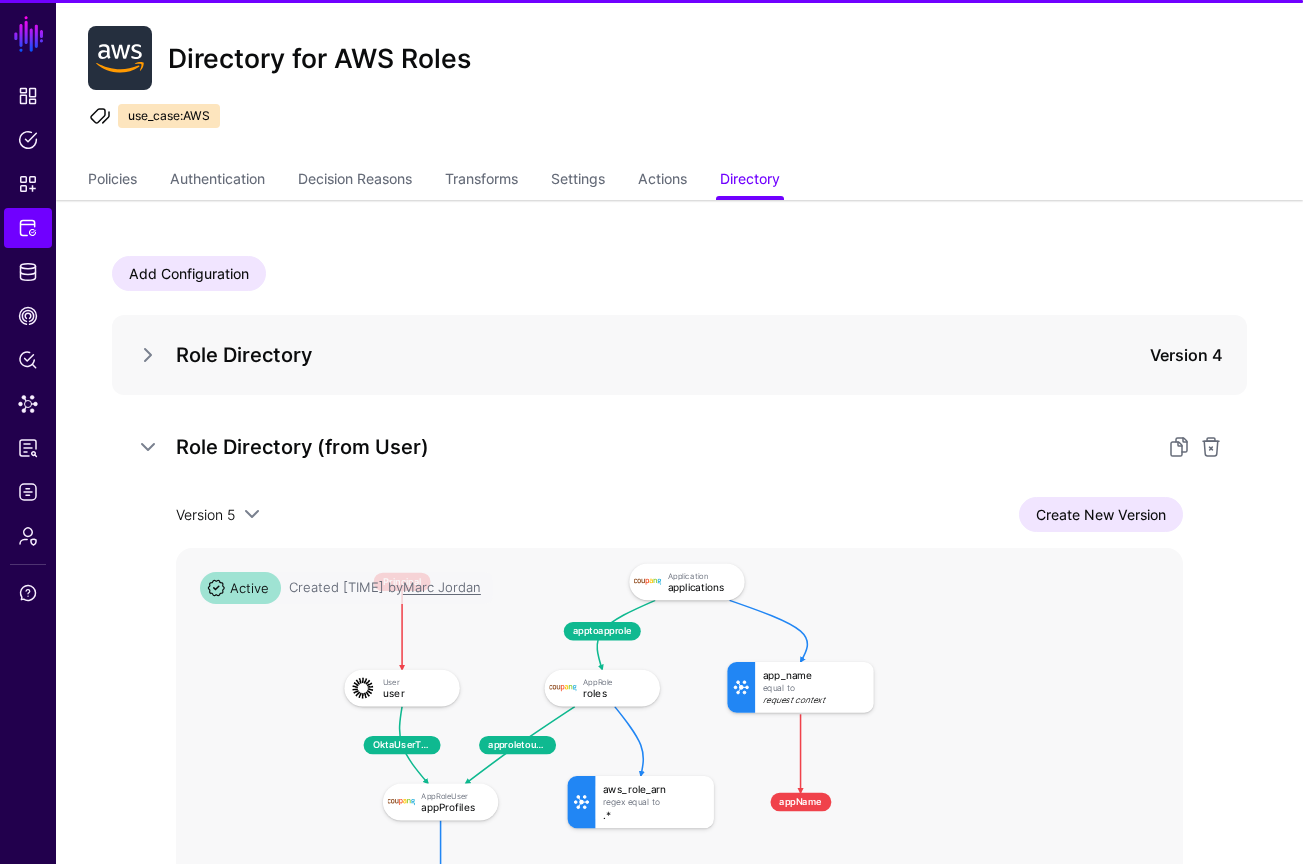 scroll, scrollTop: 203, scrollLeft: 0, axis: vertical 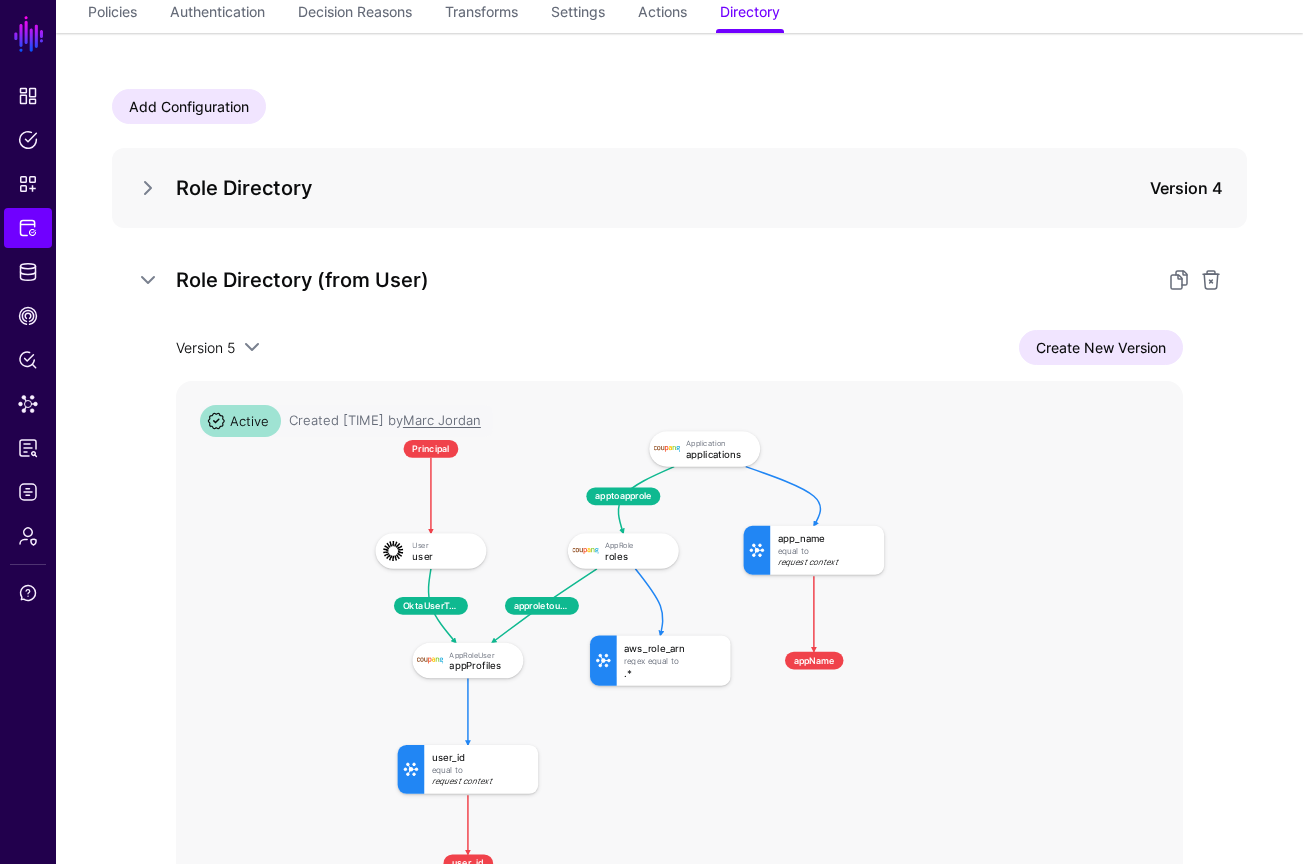 drag, startPoint x: 835, startPoint y: 679, endPoint x: 948, endPoint y: 780, distance: 151.55856 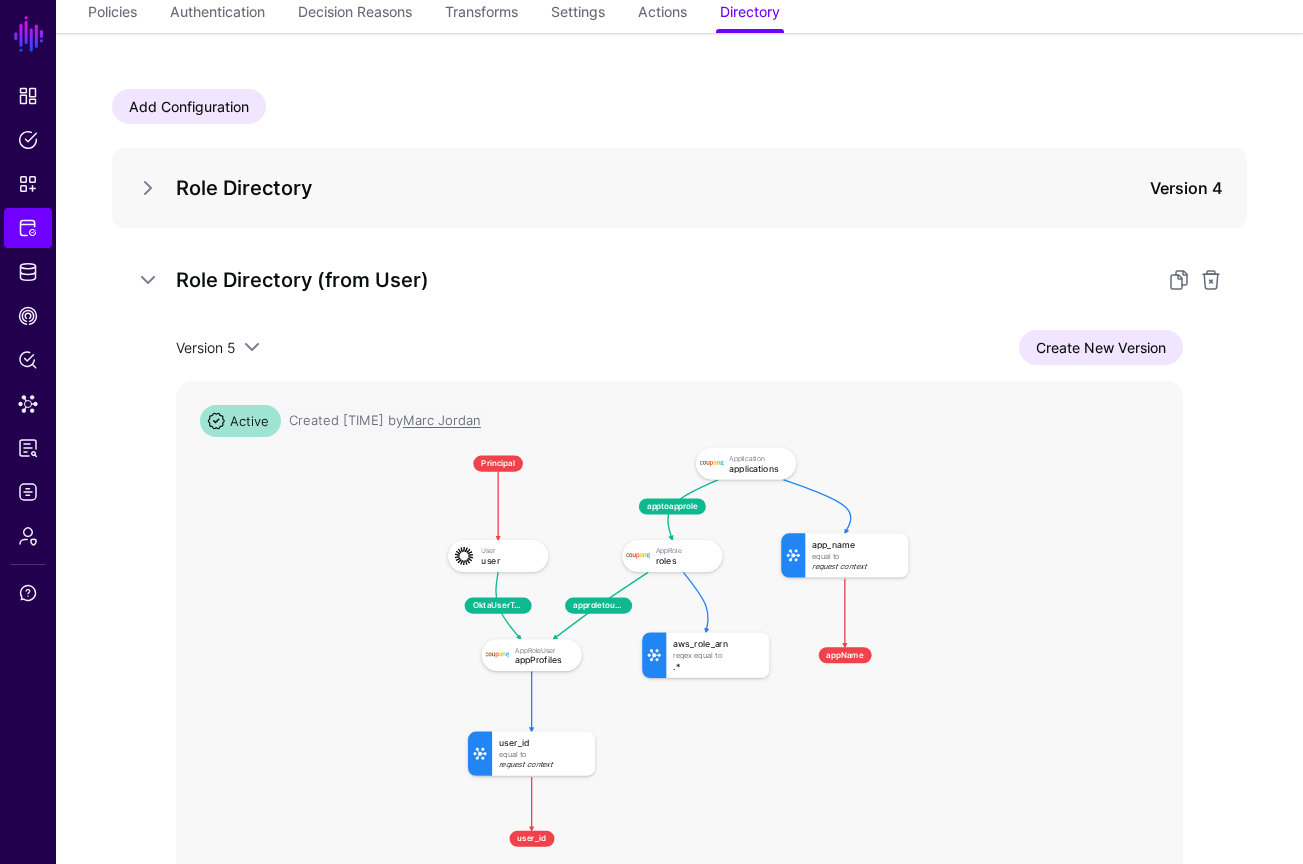 drag, startPoint x: 956, startPoint y: 761, endPoint x: 964, endPoint y: 747, distance: 16.124516 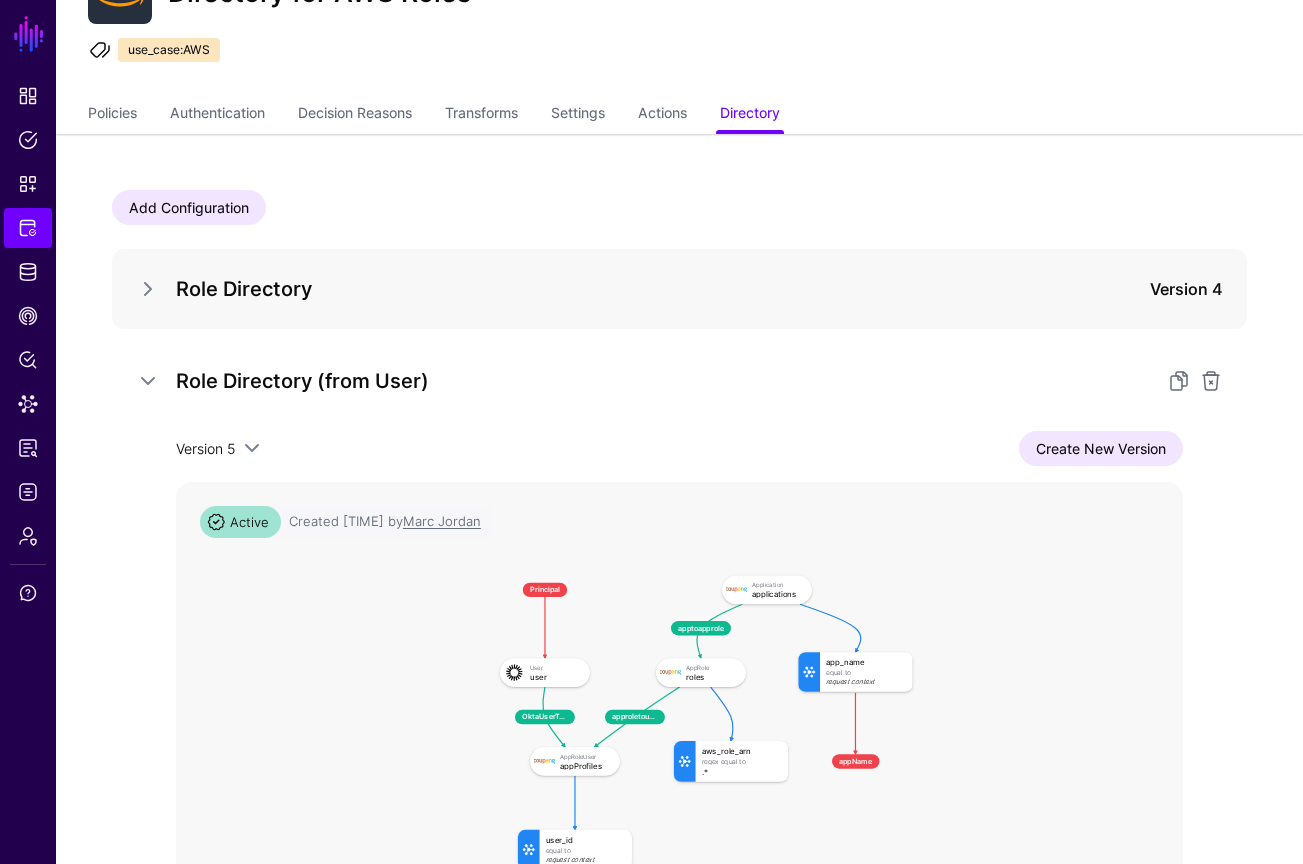 scroll, scrollTop: 96, scrollLeft: 0, axis: vertical 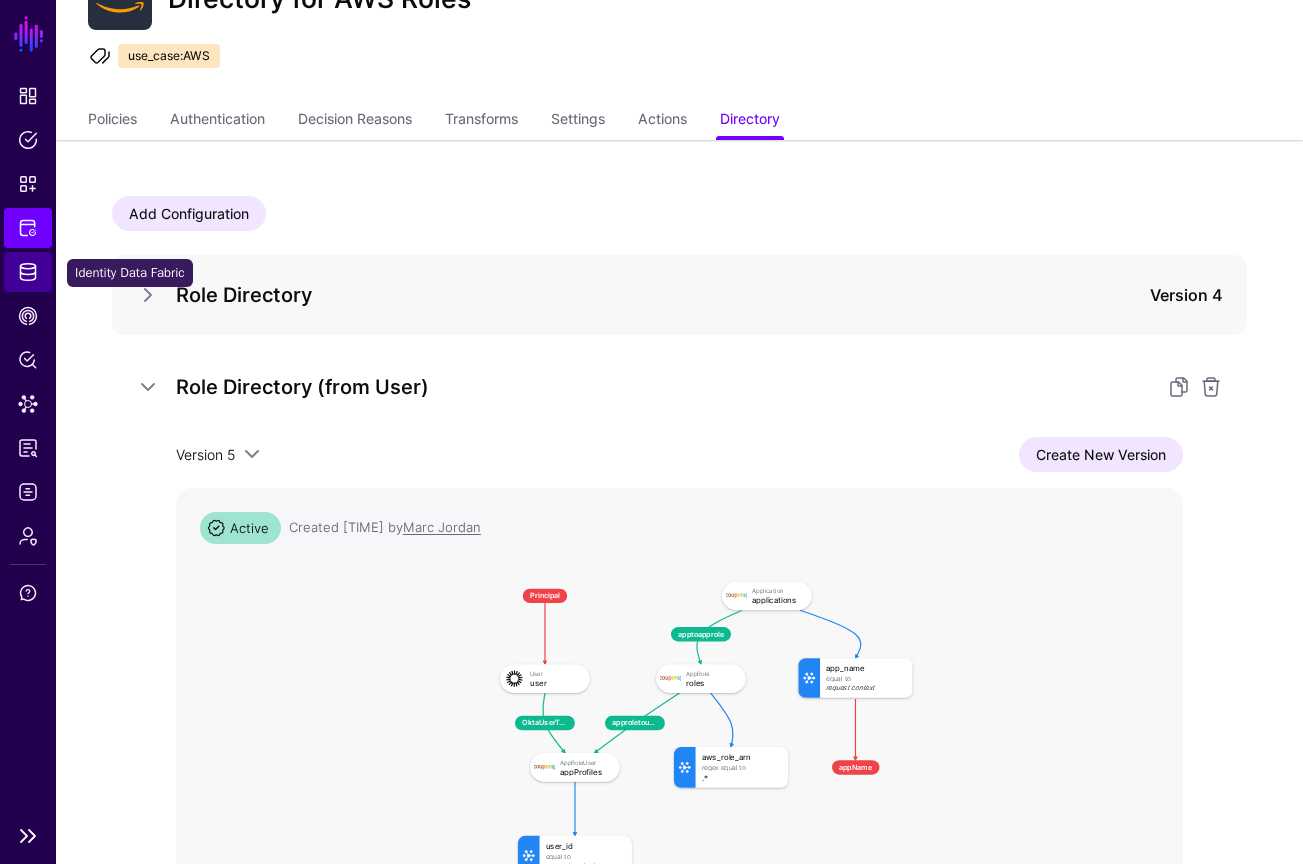 click on "Identity Data Fabric" 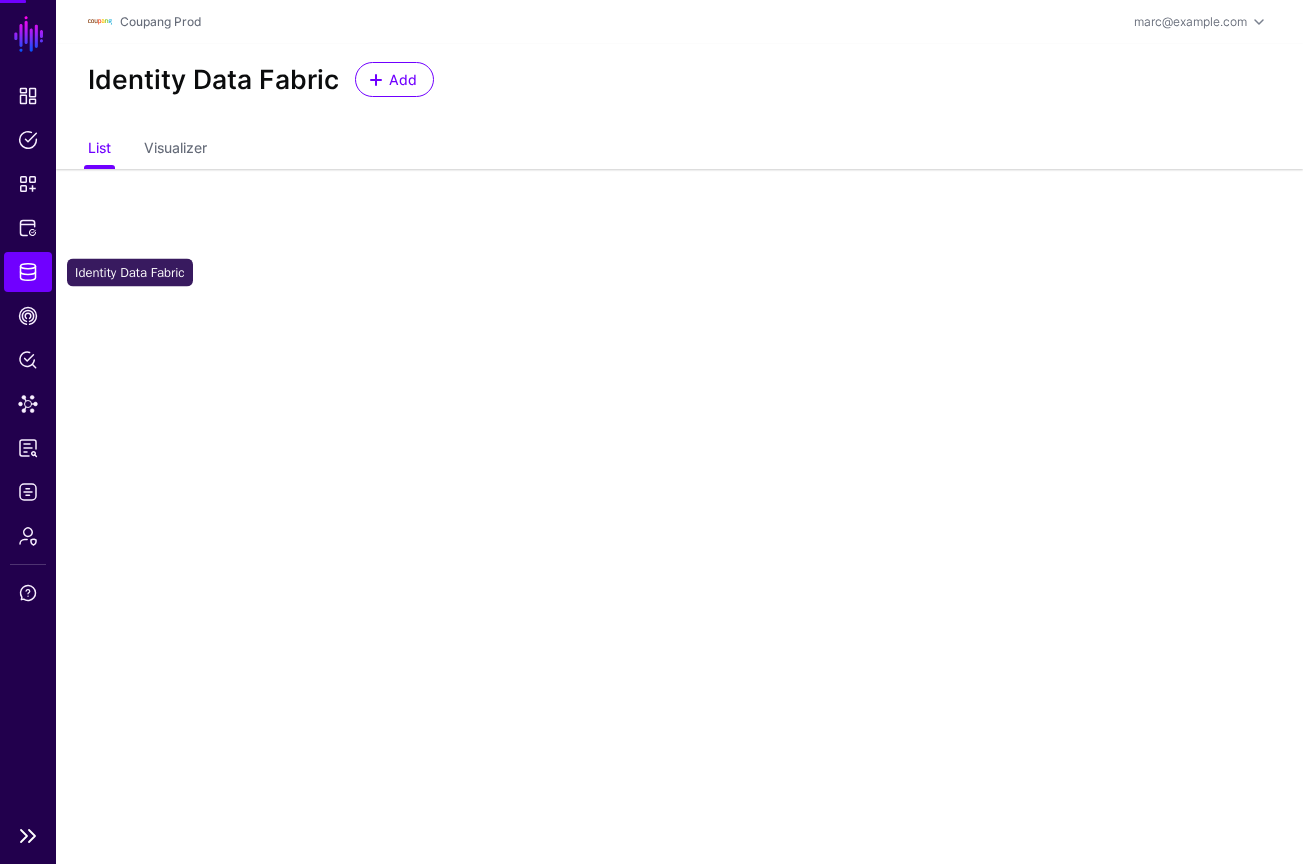 scroll, scrollTop: 0, scrollLeft: 0, axis: both 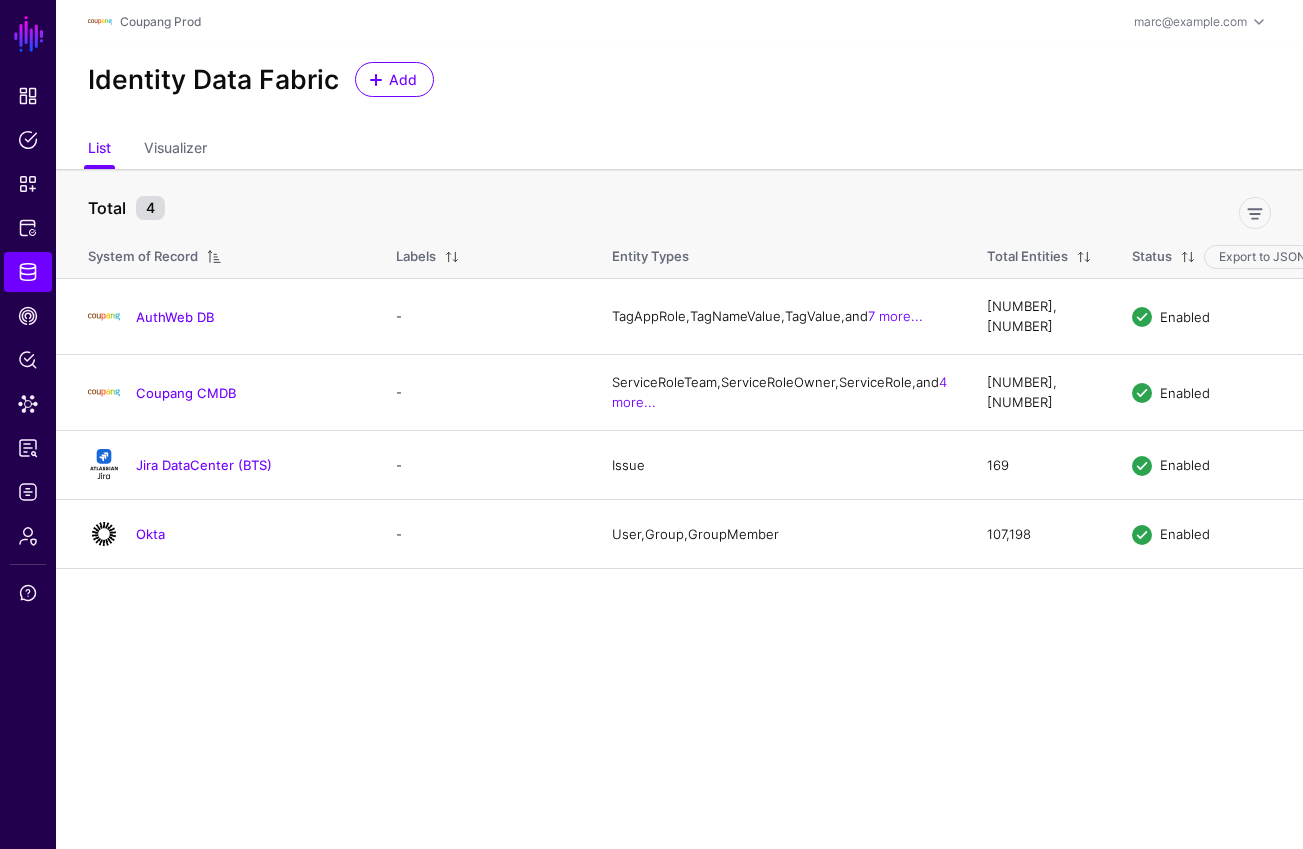 click on "AuthWeb DB" 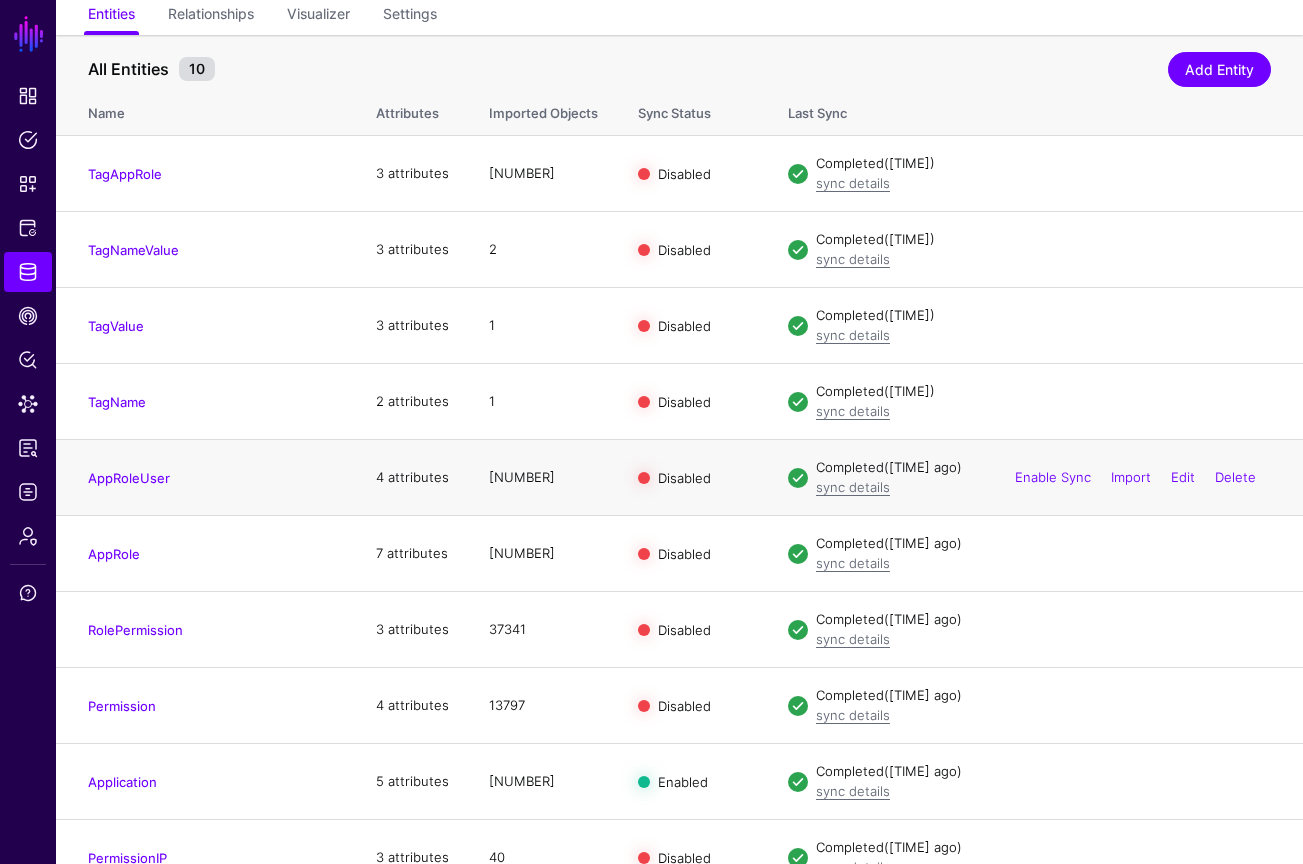 scroll, scrollTop: 0, scrollLeft: 0, axis: both 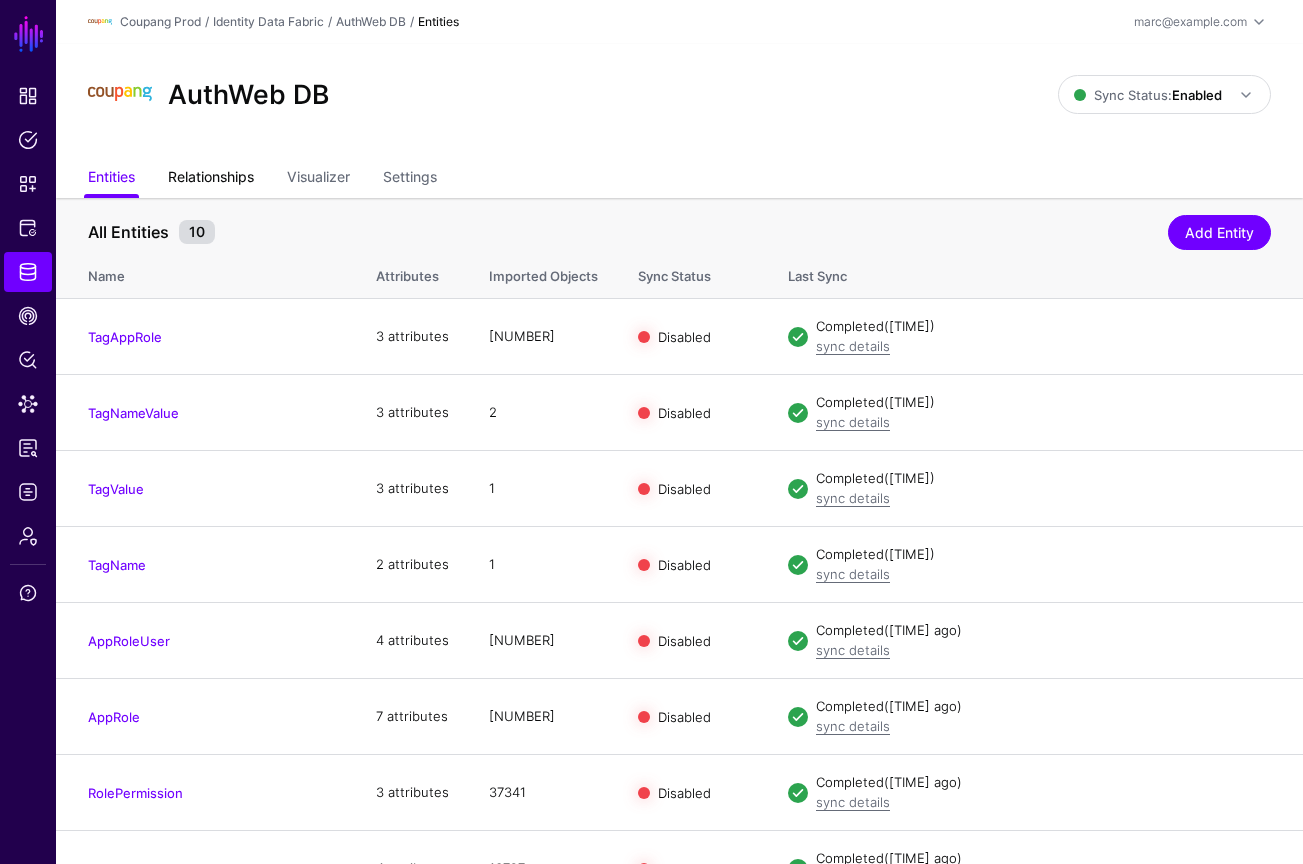 click on "Relationships" 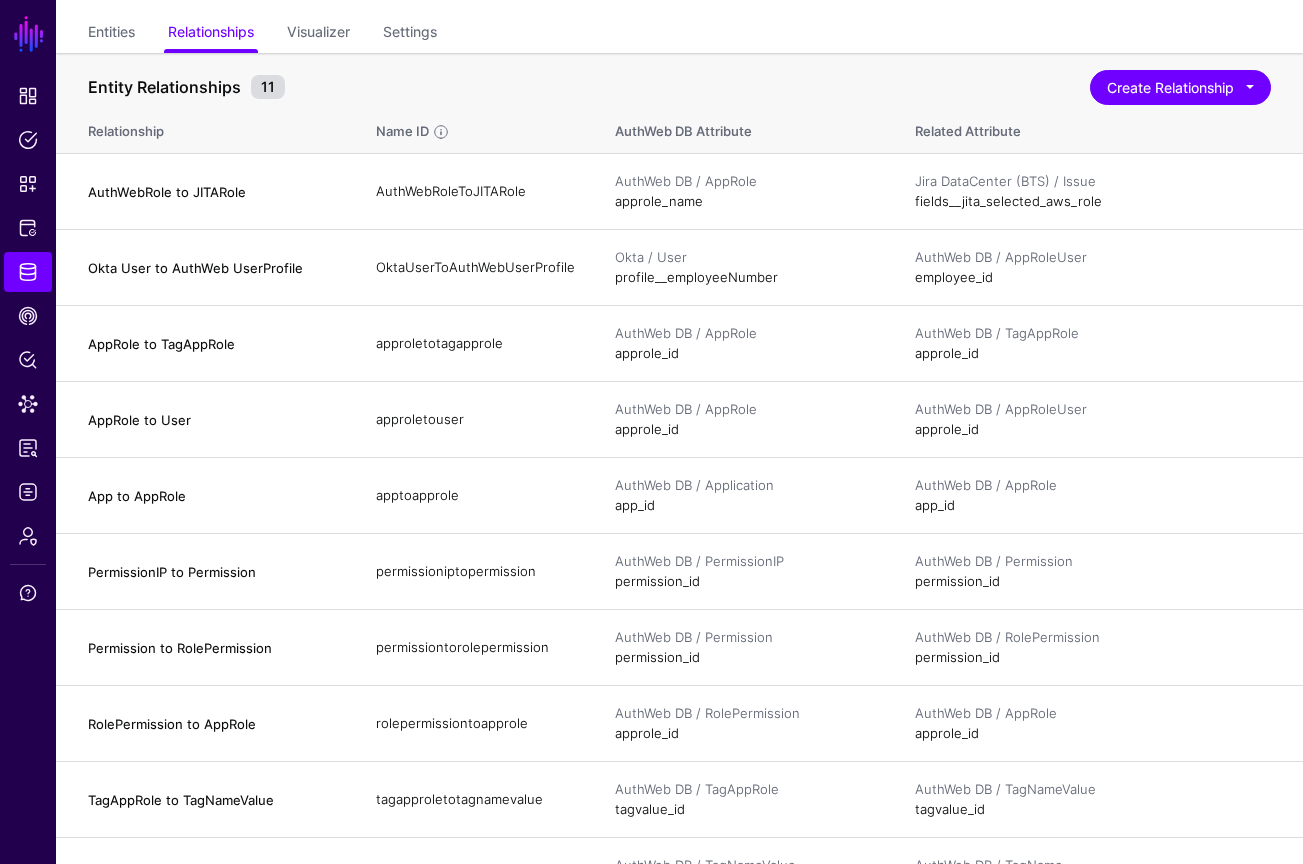 scroll, scrollTop: 520, scrollLeft: 0, axis: vertical 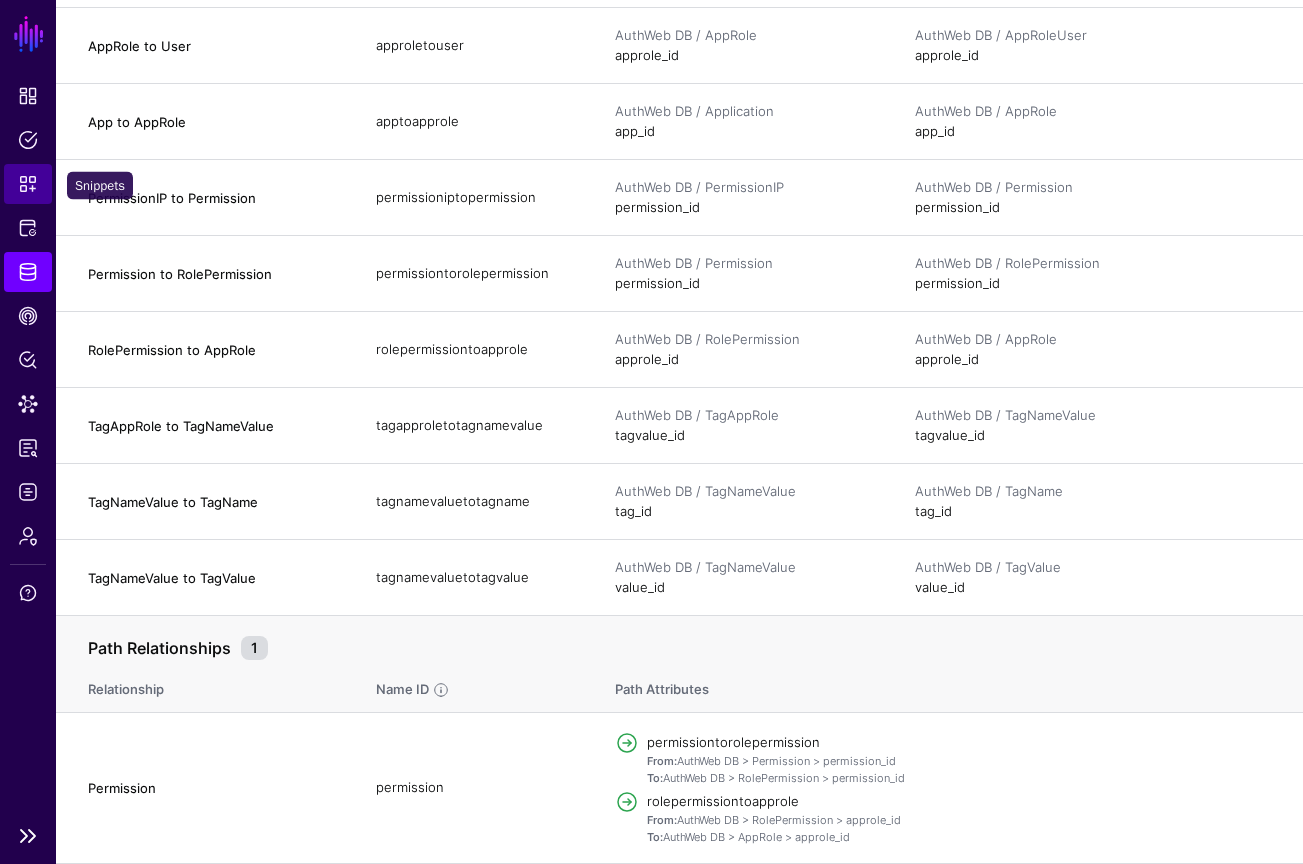 click on "Snippets" 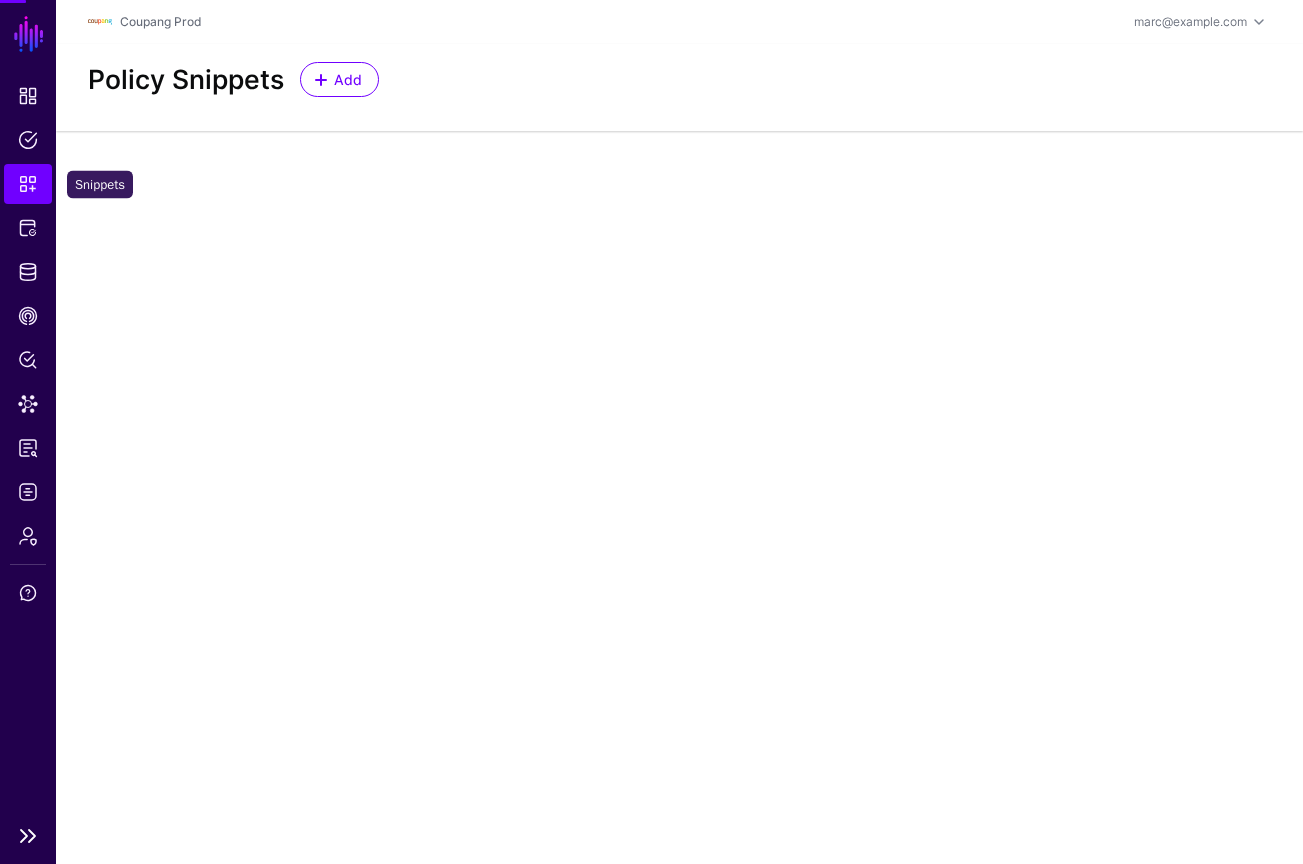 scroll, scrollTop: 0, scrollLeft: 0, axis: both 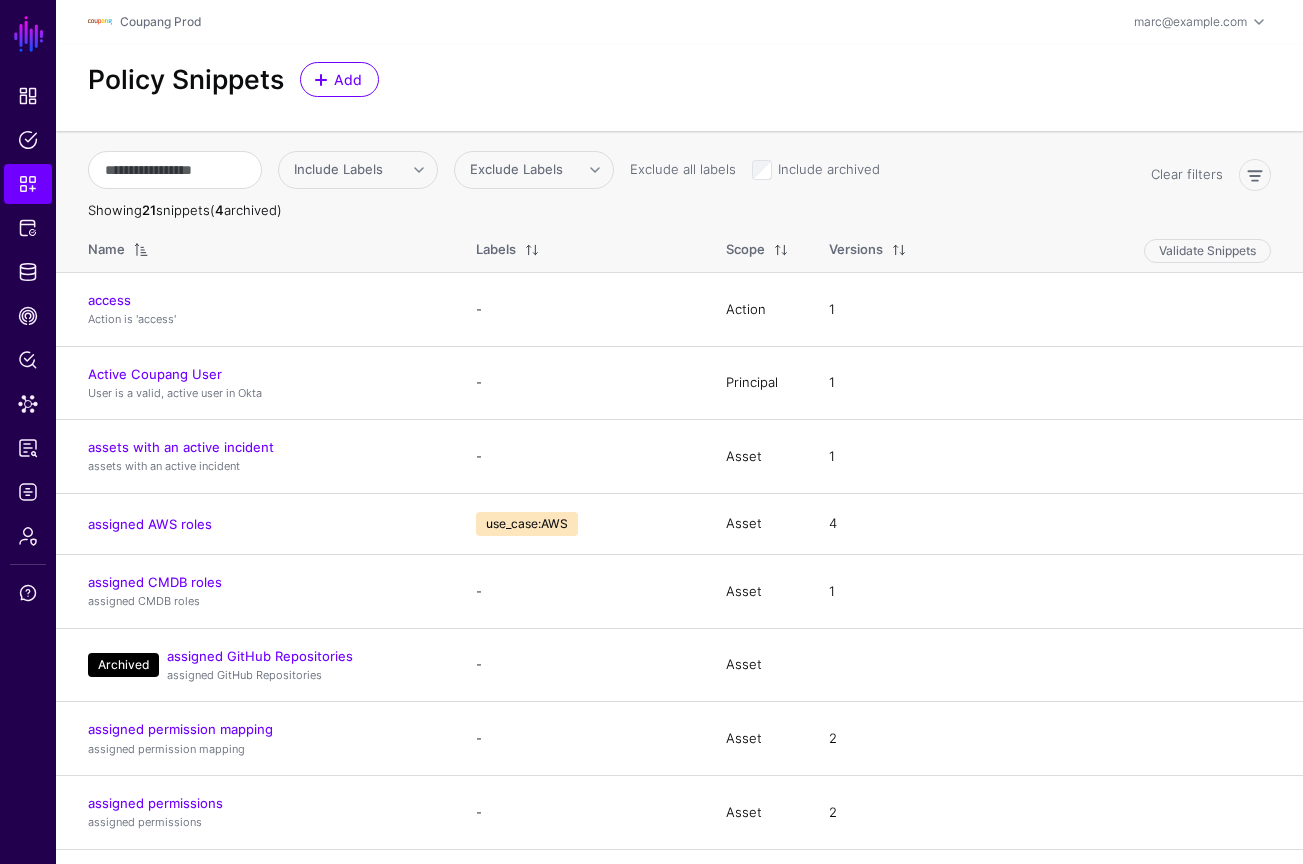 click on "Include archived" 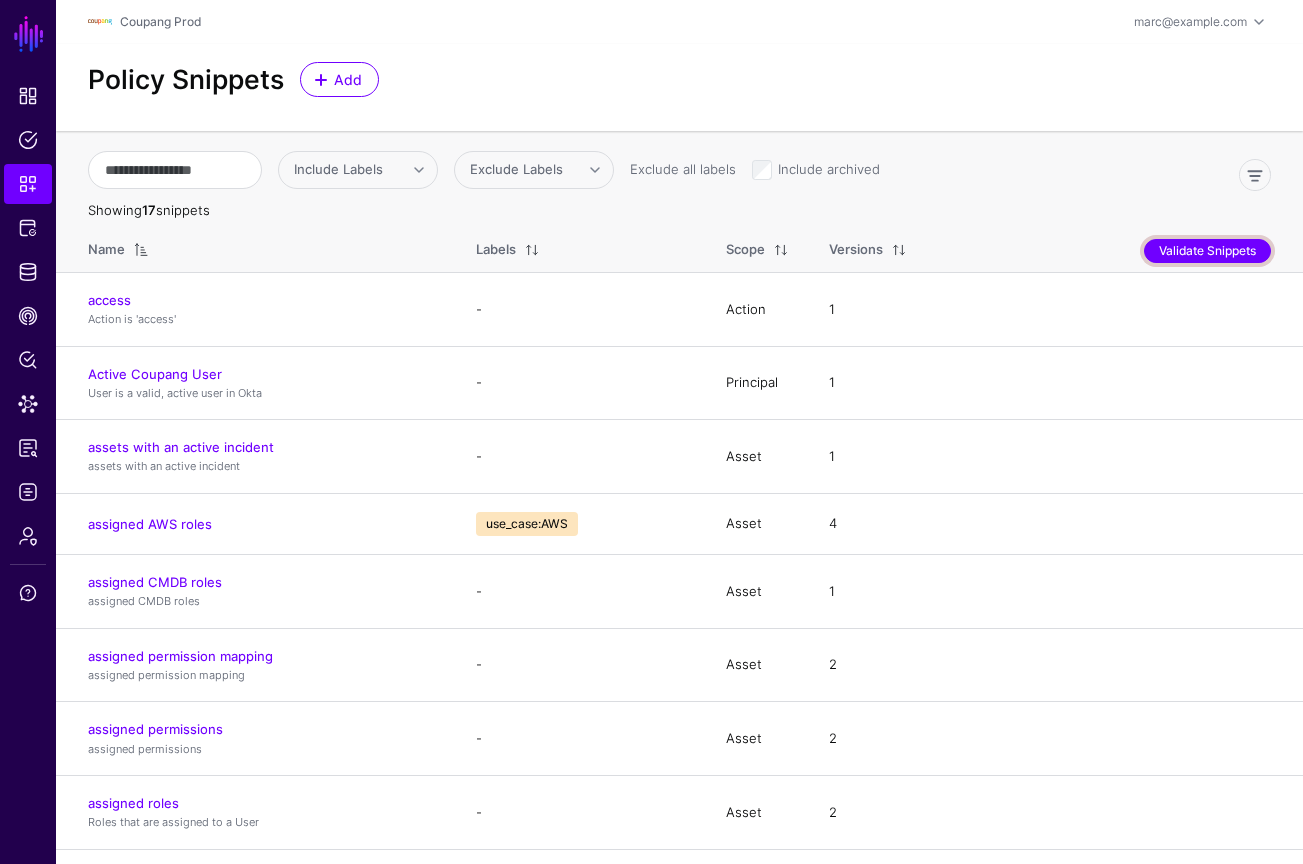 click on "Validate Snippets" 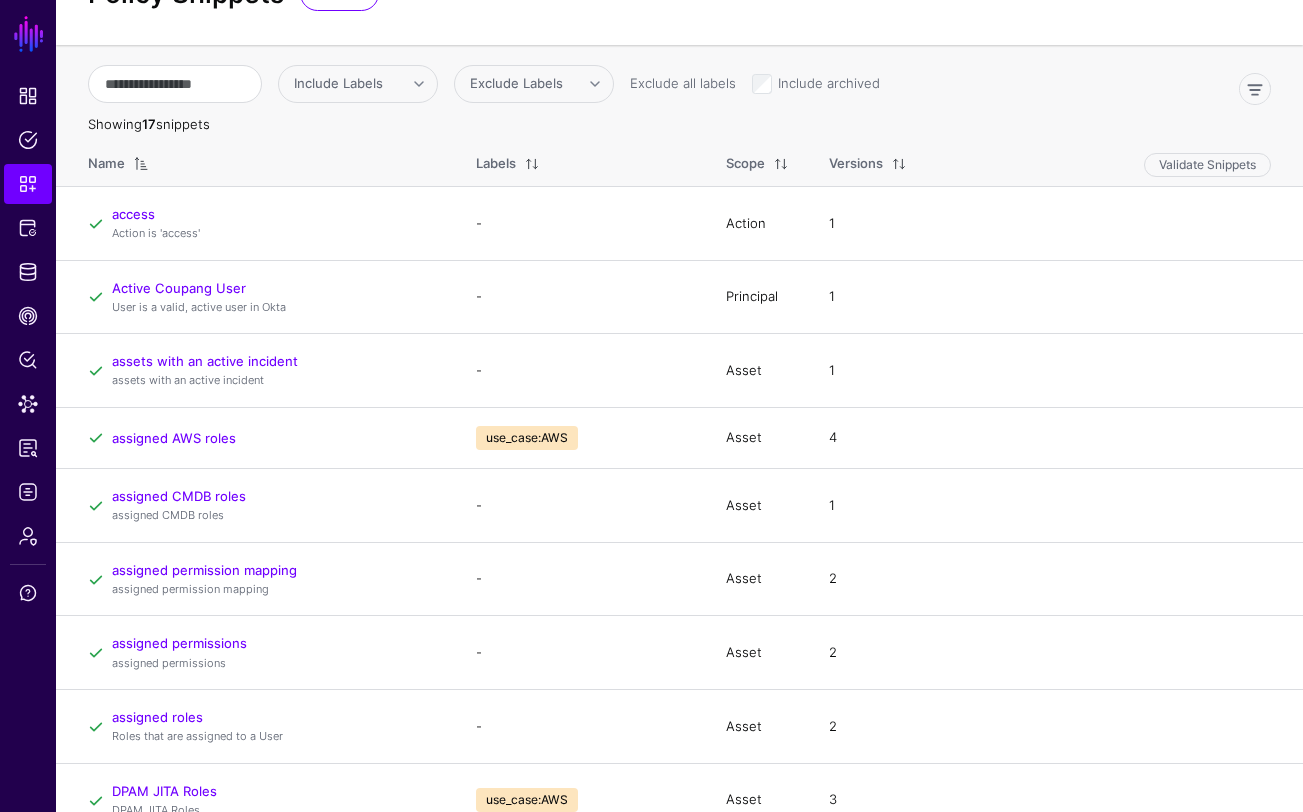 scroll, scrollTop: 0, scrollLeft: 0, axis: both 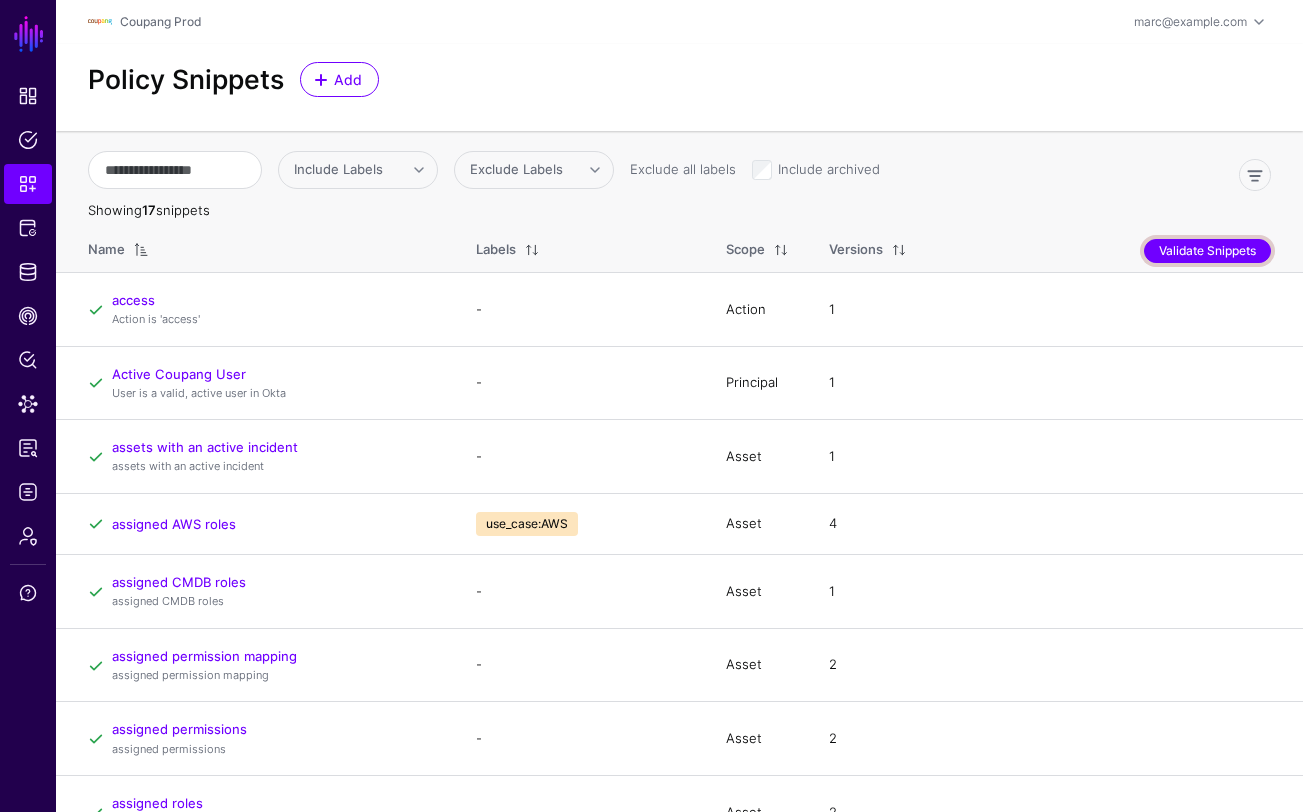 click on "Validate Snippets" 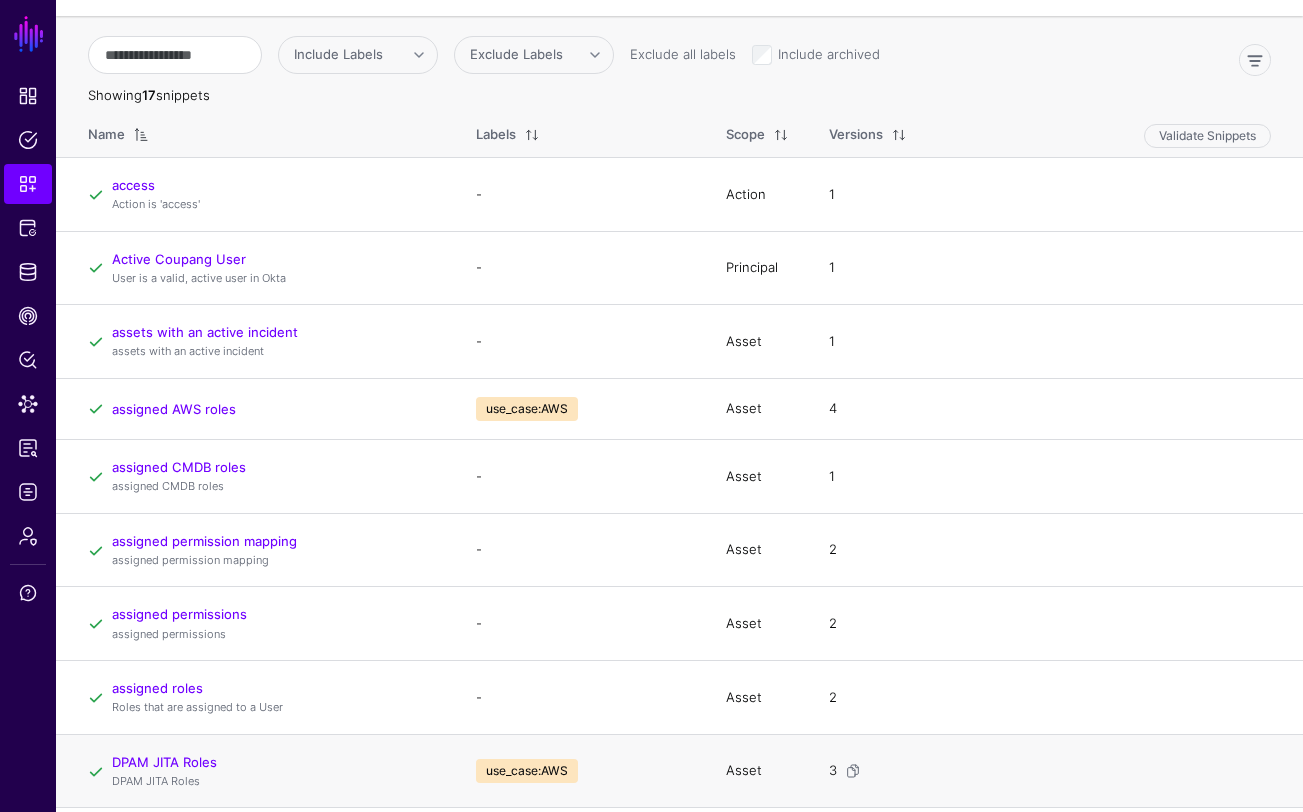 scroll, scrollTop: 0, scrollLeft: 0, axis: both 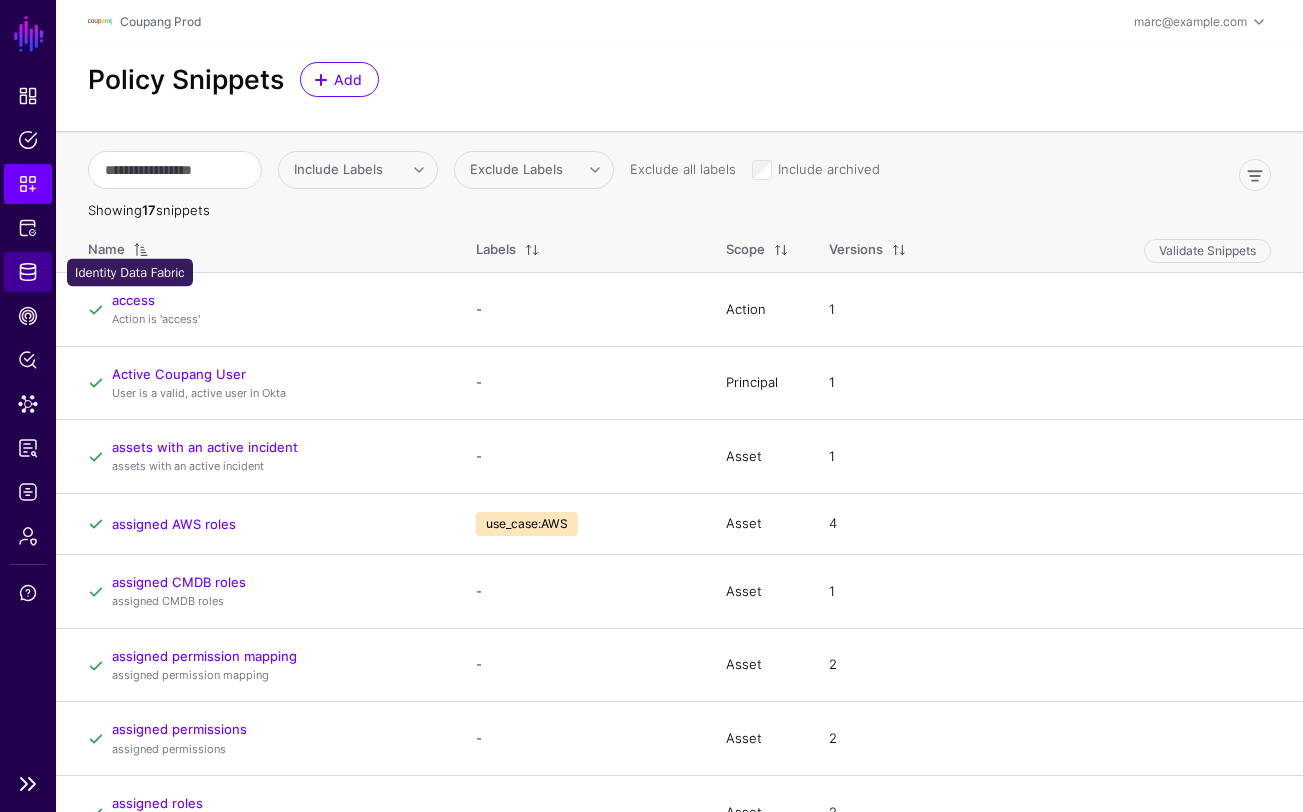 click on "Identity Data Fabric" 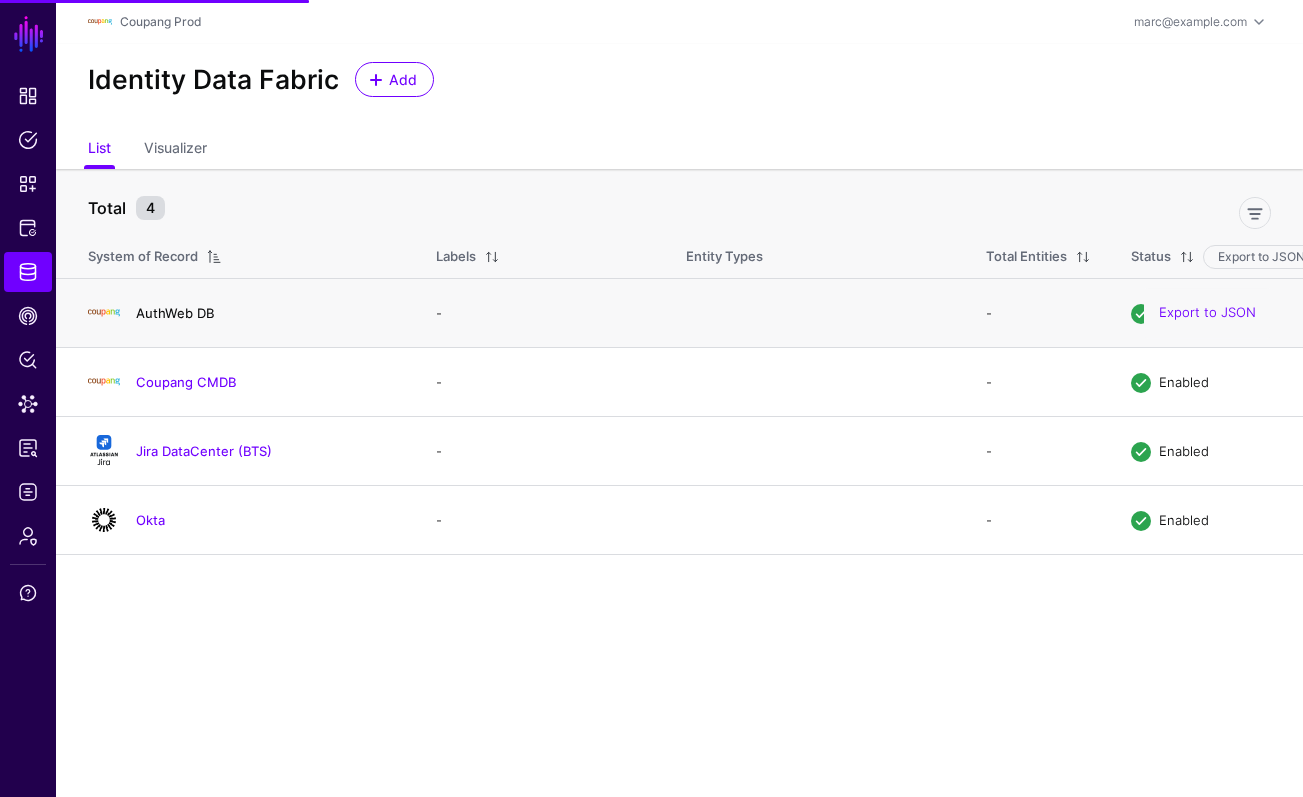 click on "AuthWeb DB" 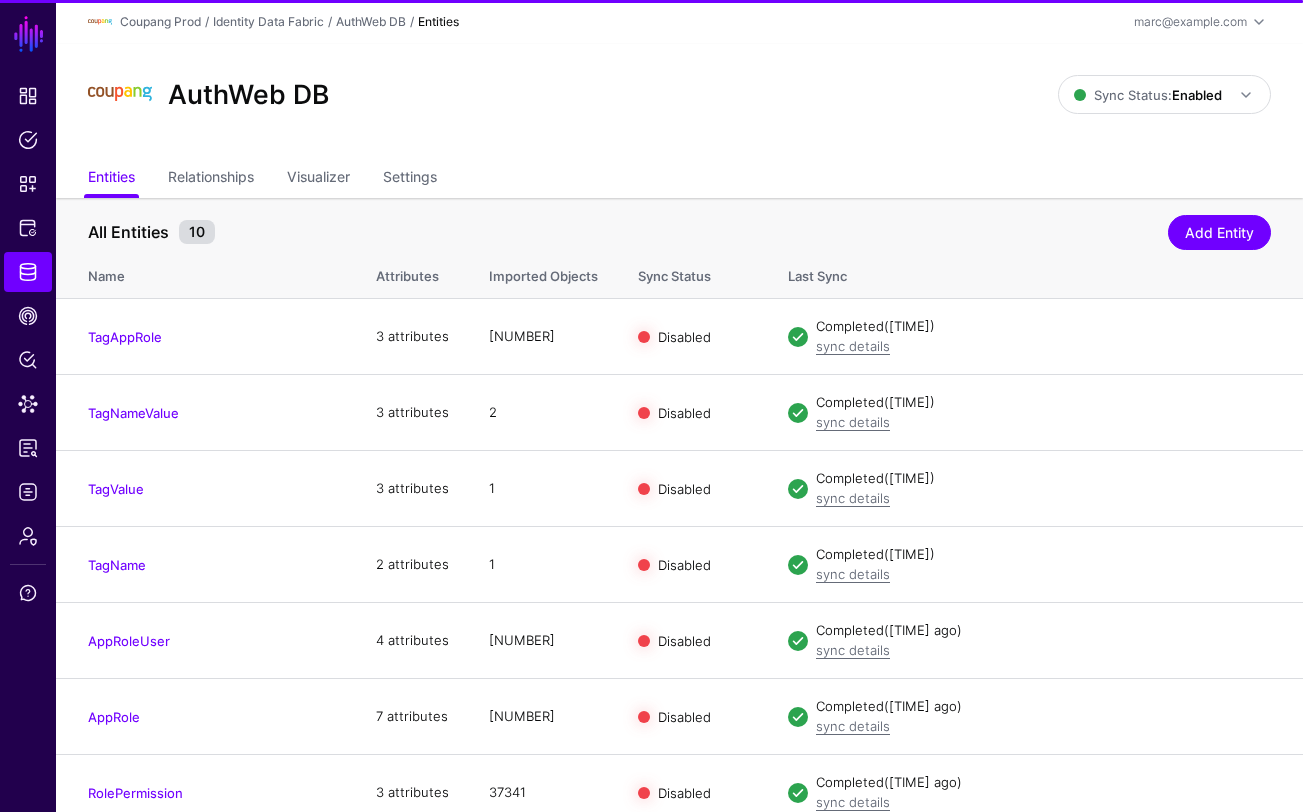 scroll, scrollTop: 115, scrollLeft: 0, axis: vertical 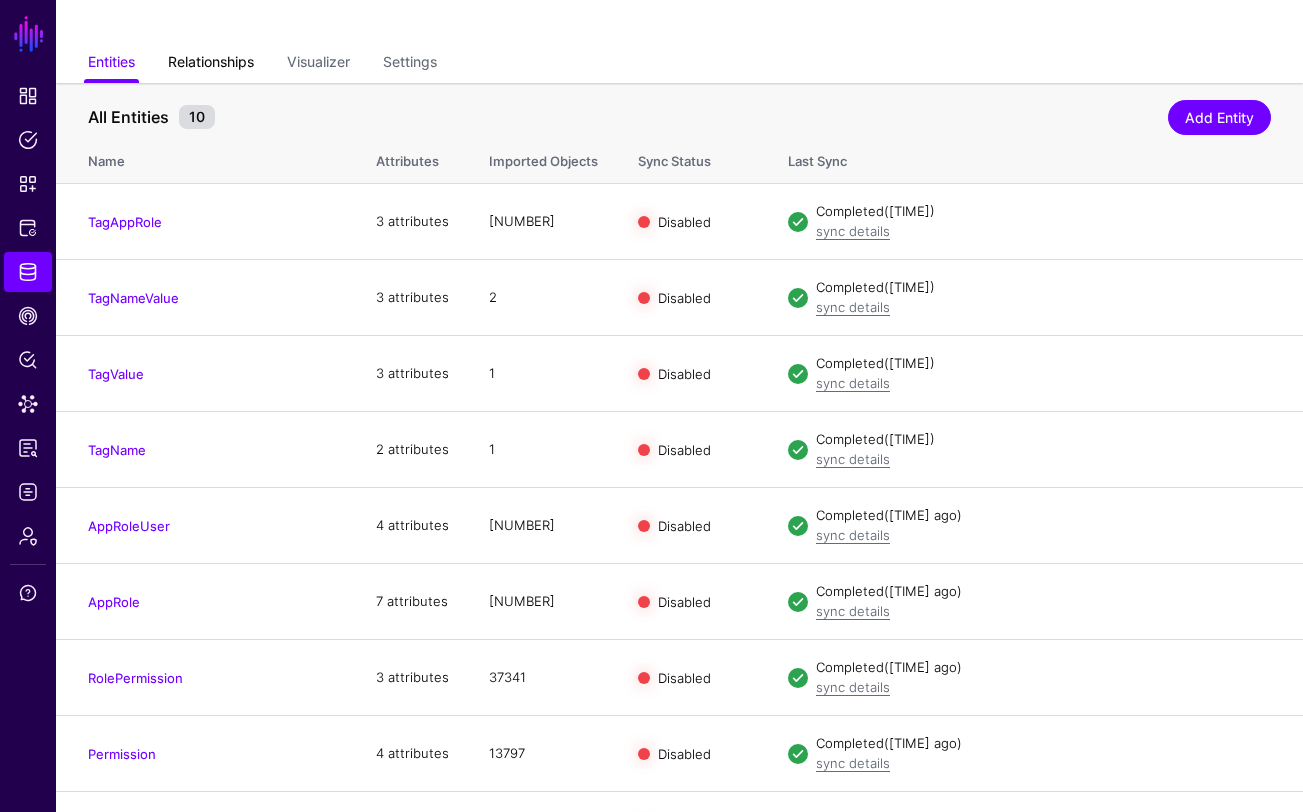 click on "Relationships" 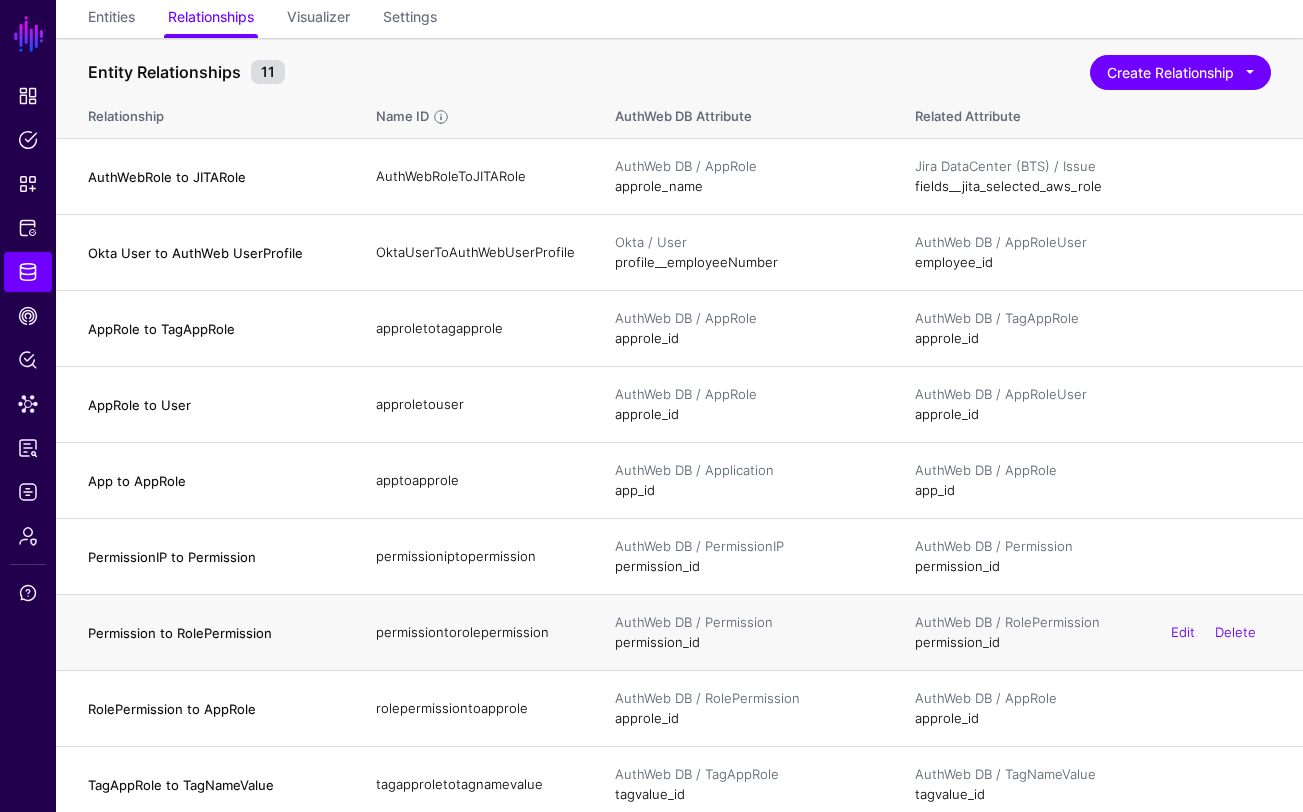 scroll, scrollTop: 149, scrollLeft: 0, axis: vertical 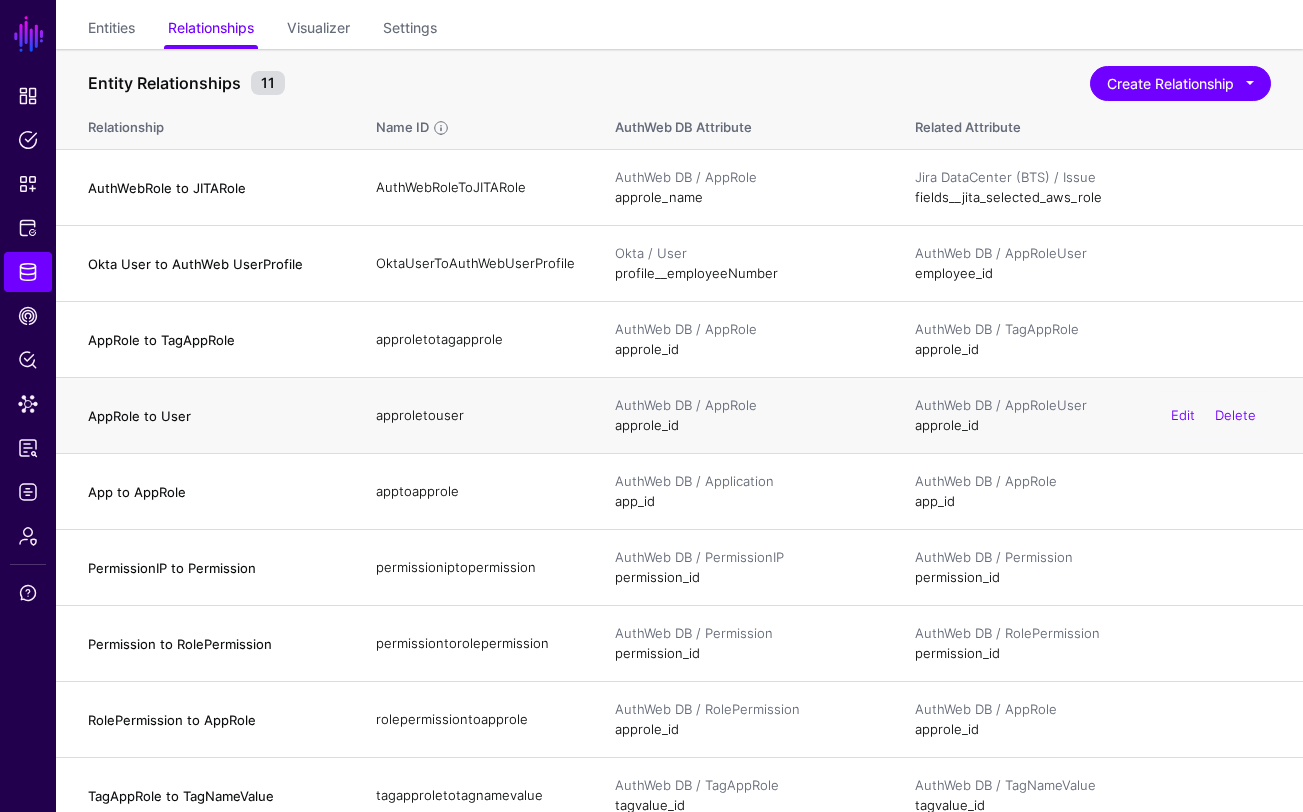 drag, startPoint x: 327, startPoint y: 412, endPoint x: 532, endPoint y: 410, distance: 205.00975 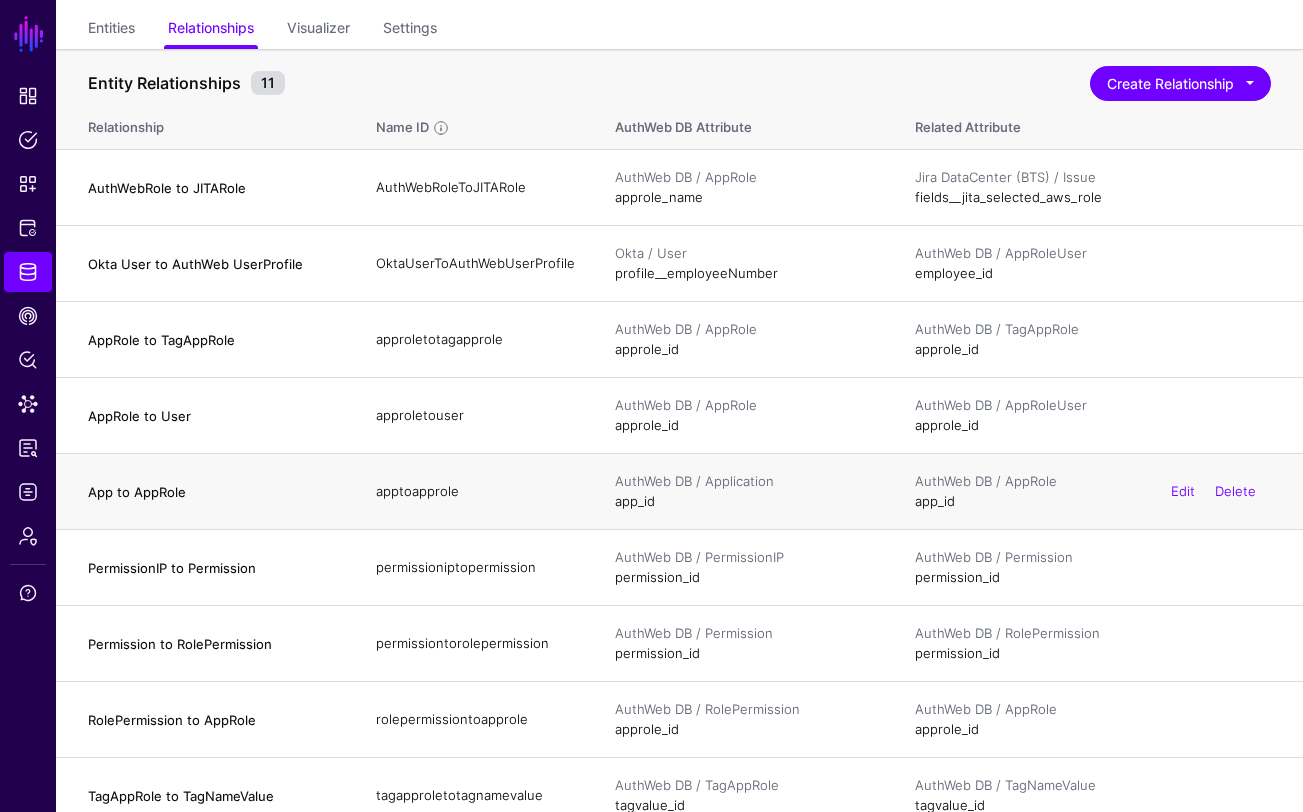 drag, startPoint x: 503, startPoint y: 508, endPoint x: 282, endPoint y: 514, distance: 221.08144 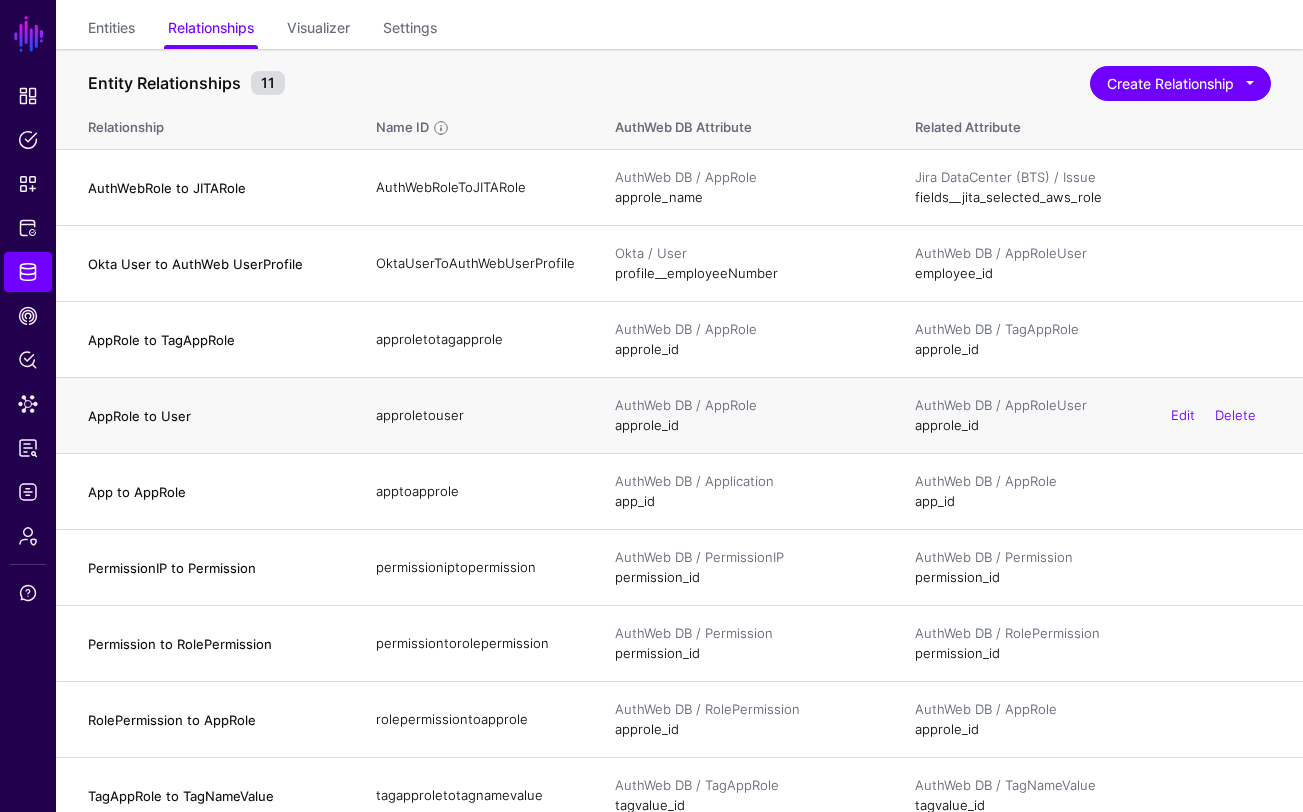 drag, startPoint x: 467, startPoint y: 505, endPoint x: 86, endPoint y: 414, distance: 391.71674 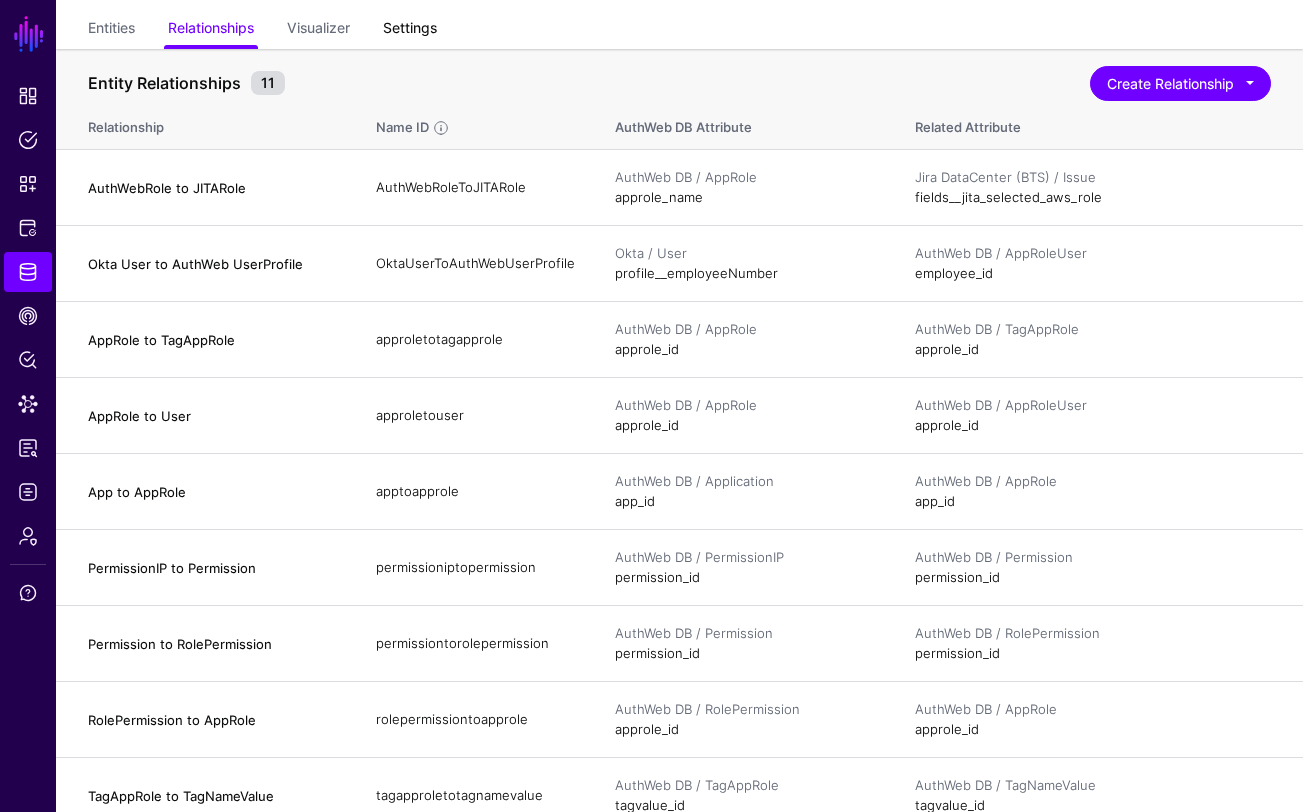 click on "Settings" 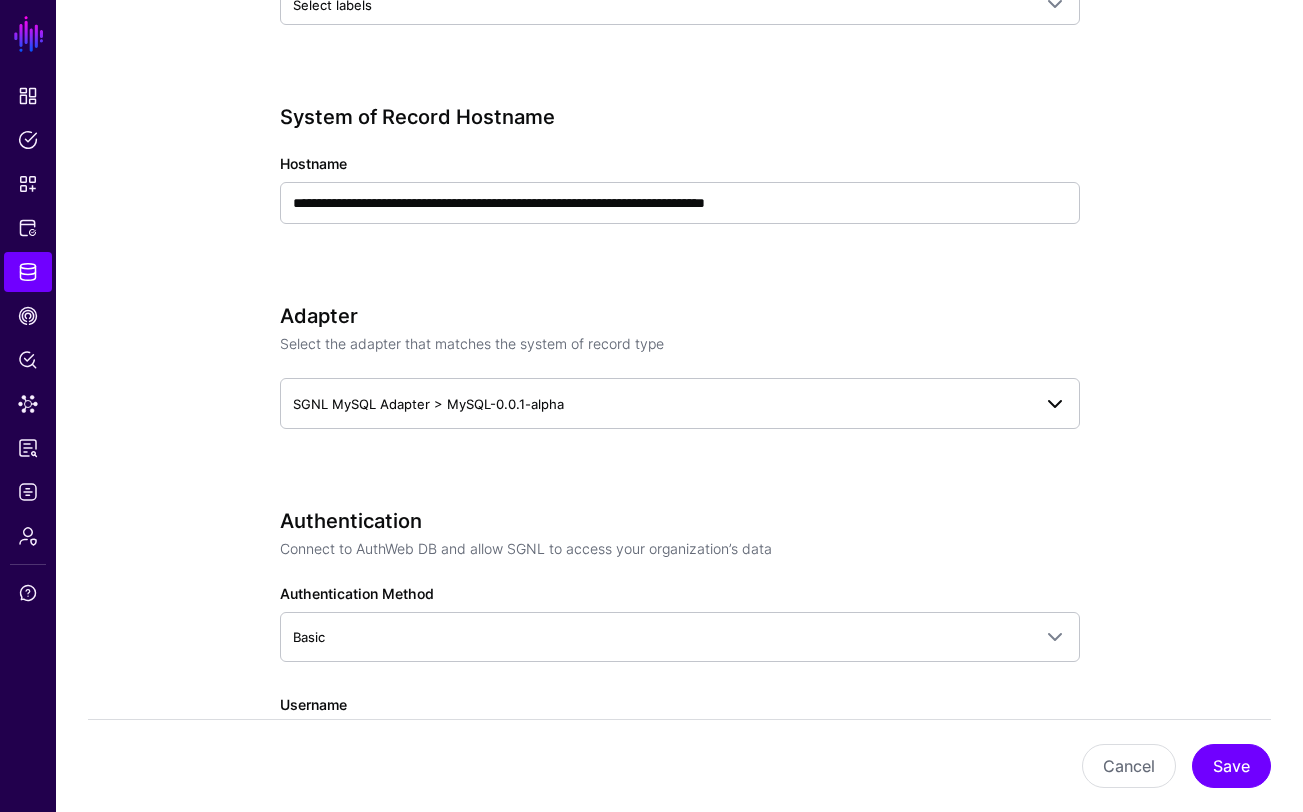 scroll, scrollTop: 0, scrollLeft: 0, axis: both 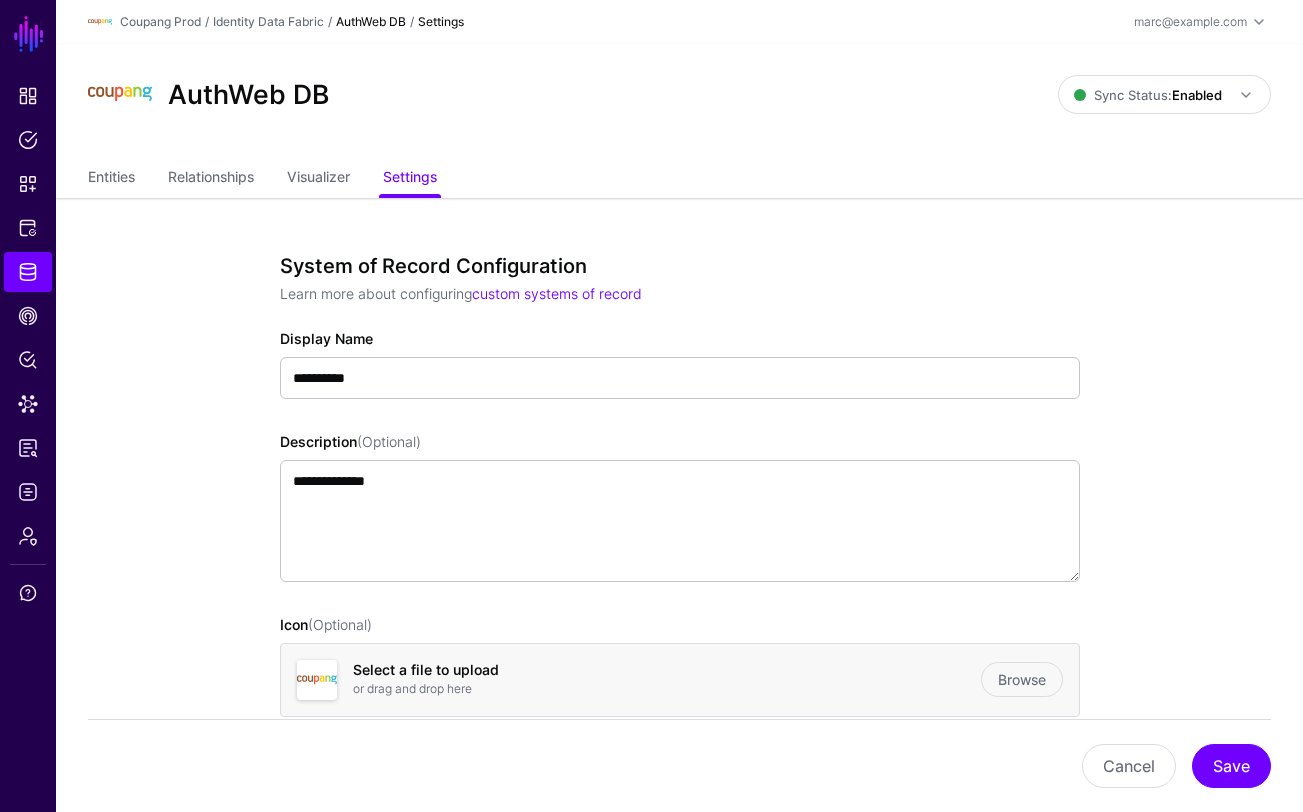 click on "Entities  Relationships Visualizer Settings" 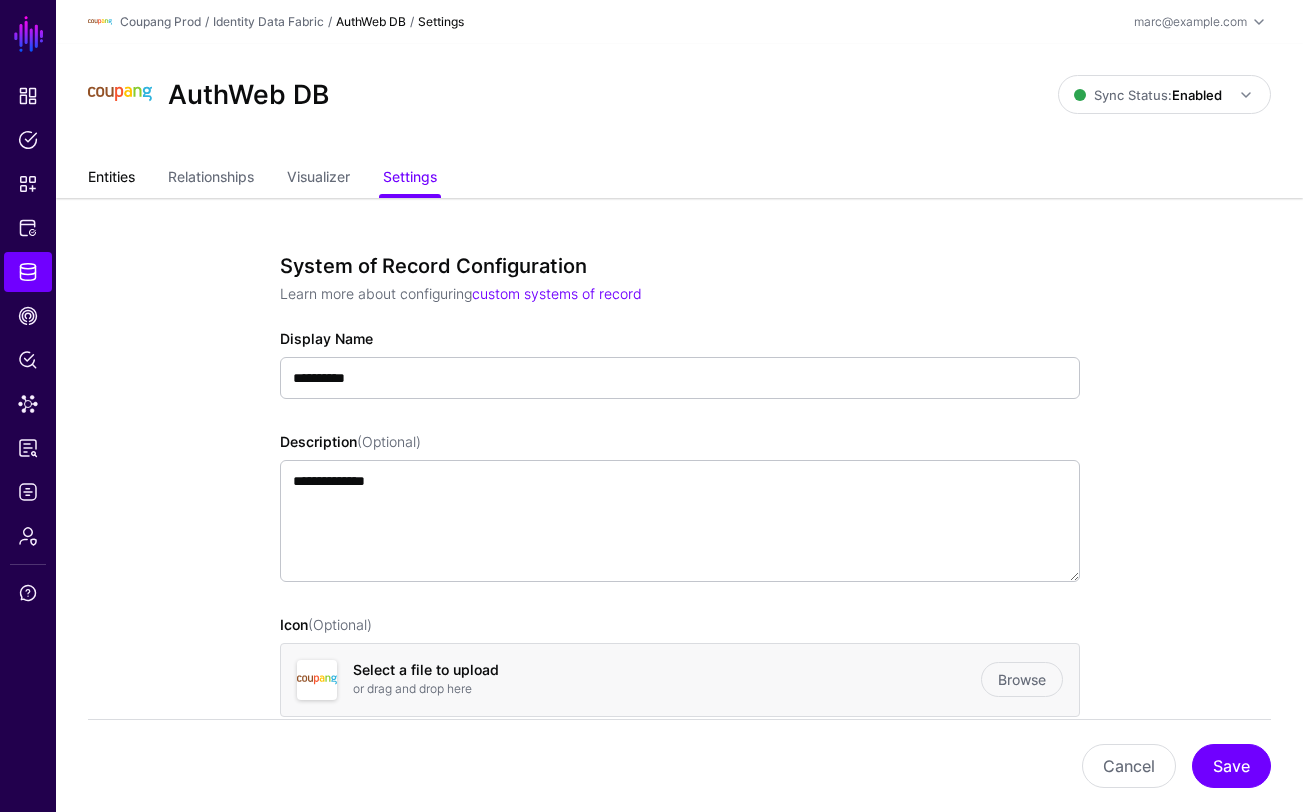 click on "Entities" 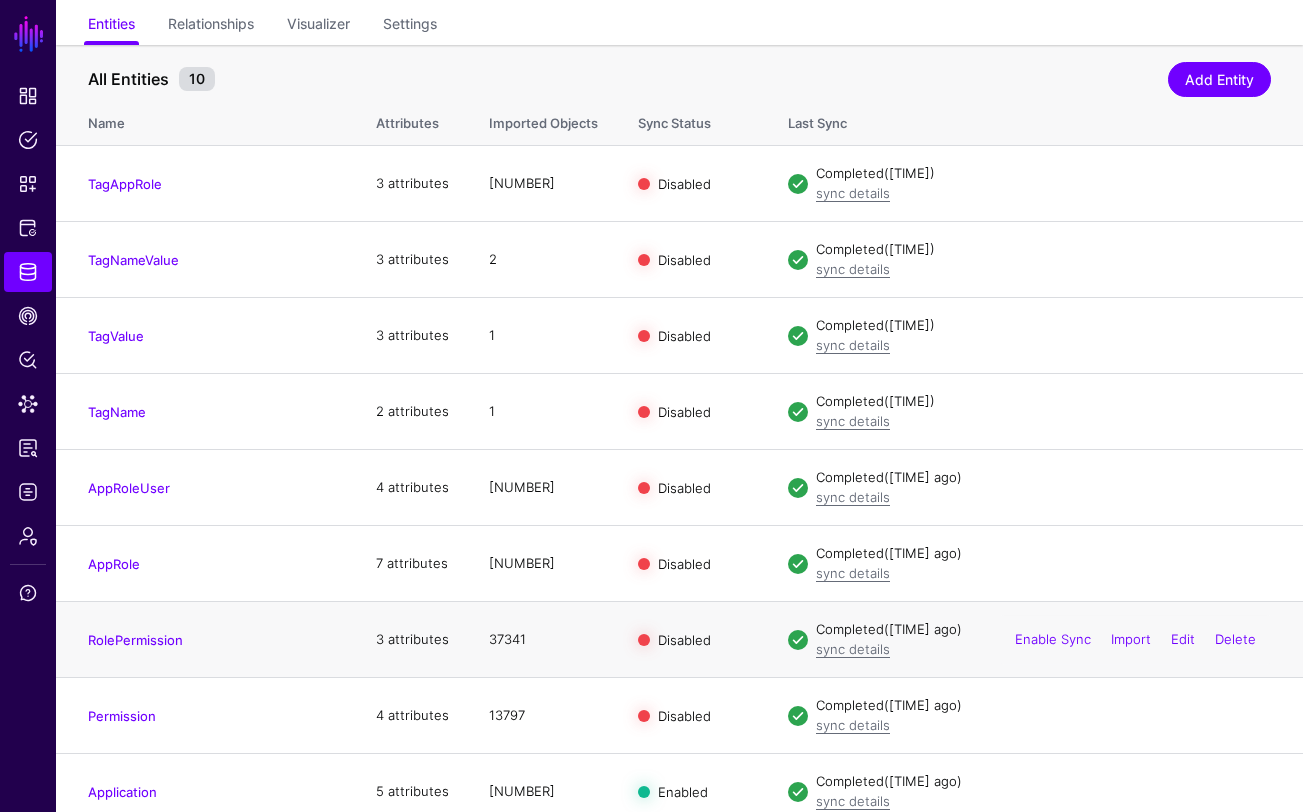 scroll, scrollTop: 248, scrollLeft: 0, axis: vertical 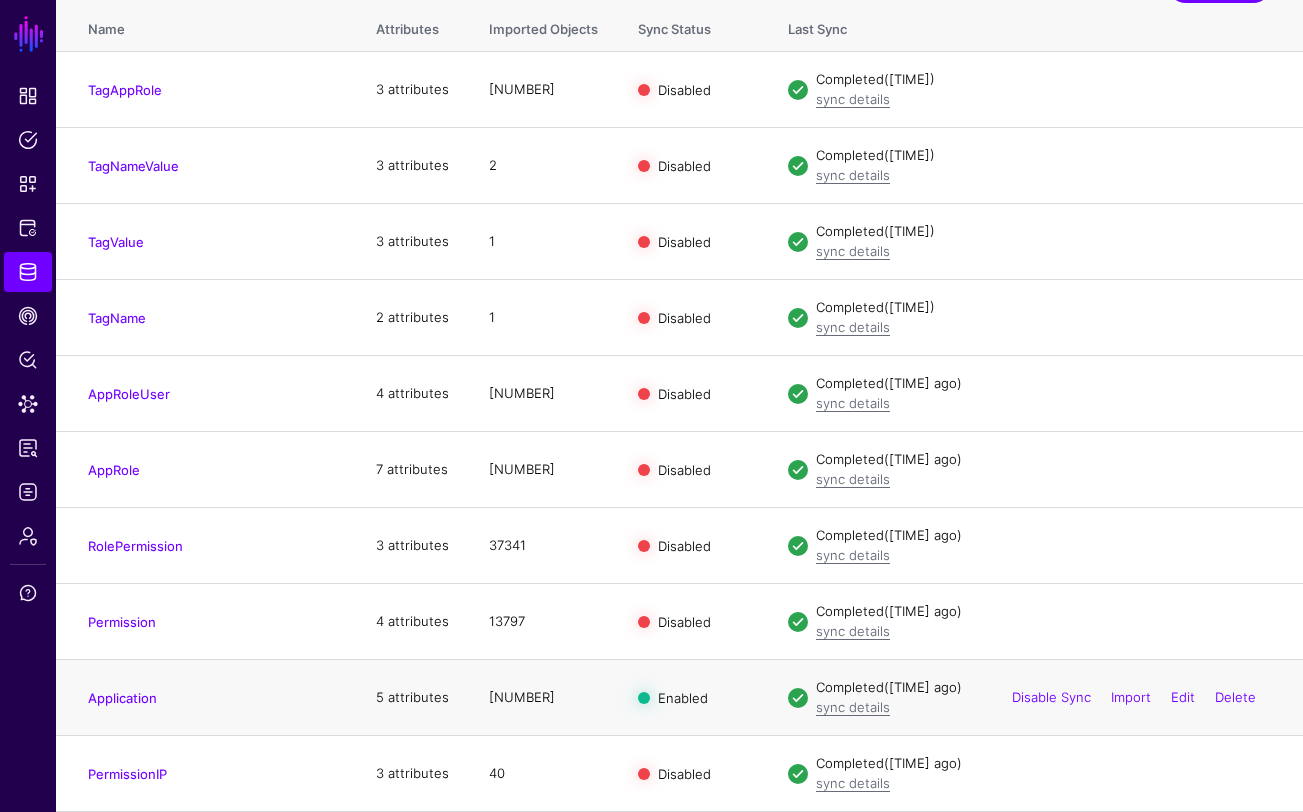 drag, startPoint x: 534, startPoint y: 686, endPoint x: 470, endPoint y: 697, distance: 64.93843 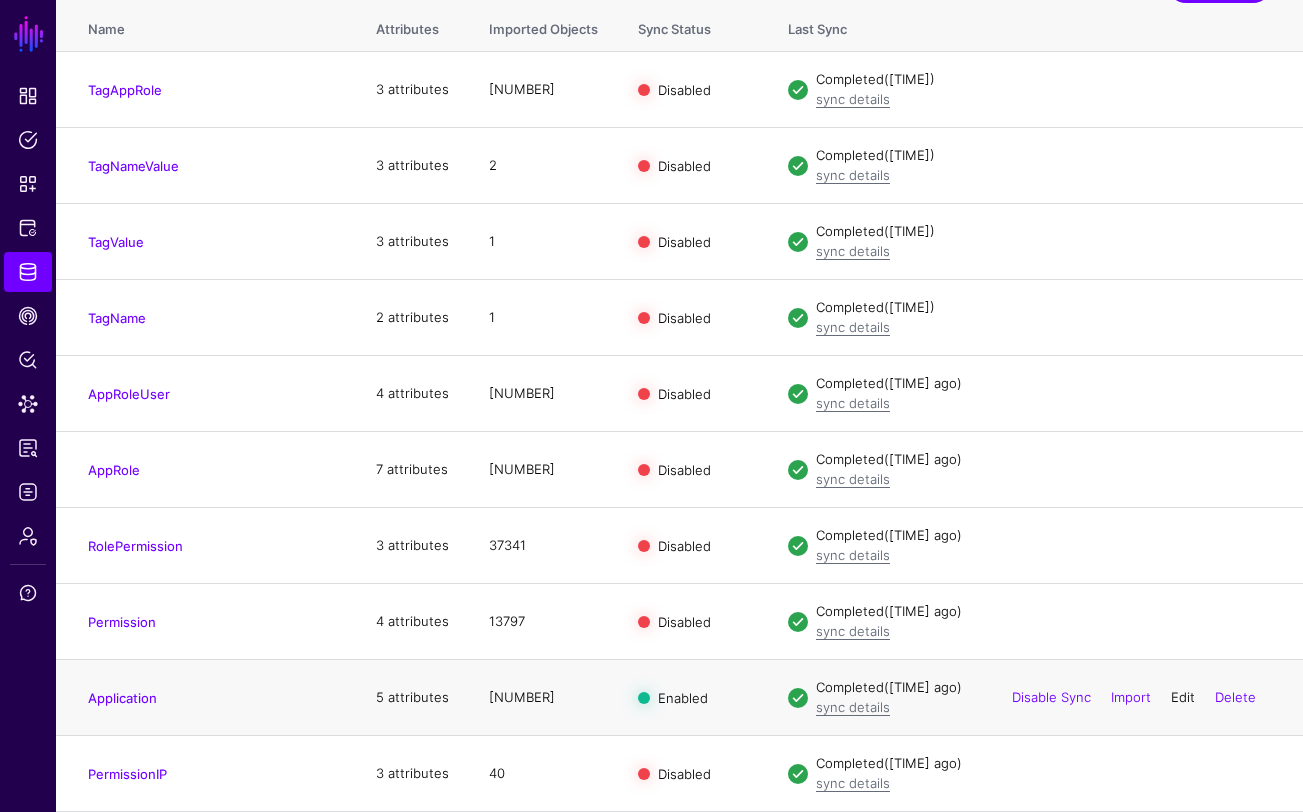 click on "Edit" 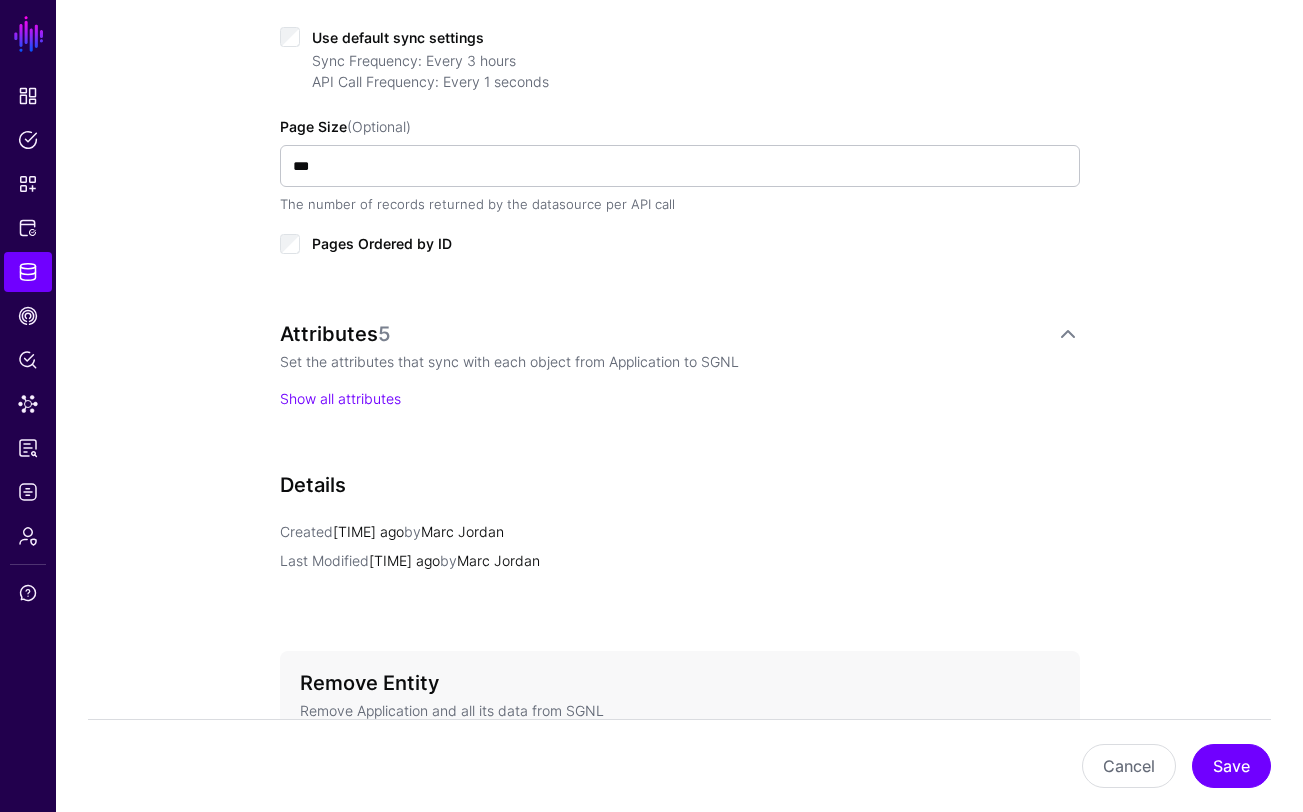 scroll, scrollTop: 1063, scrollLeft: 0, axis: vertical 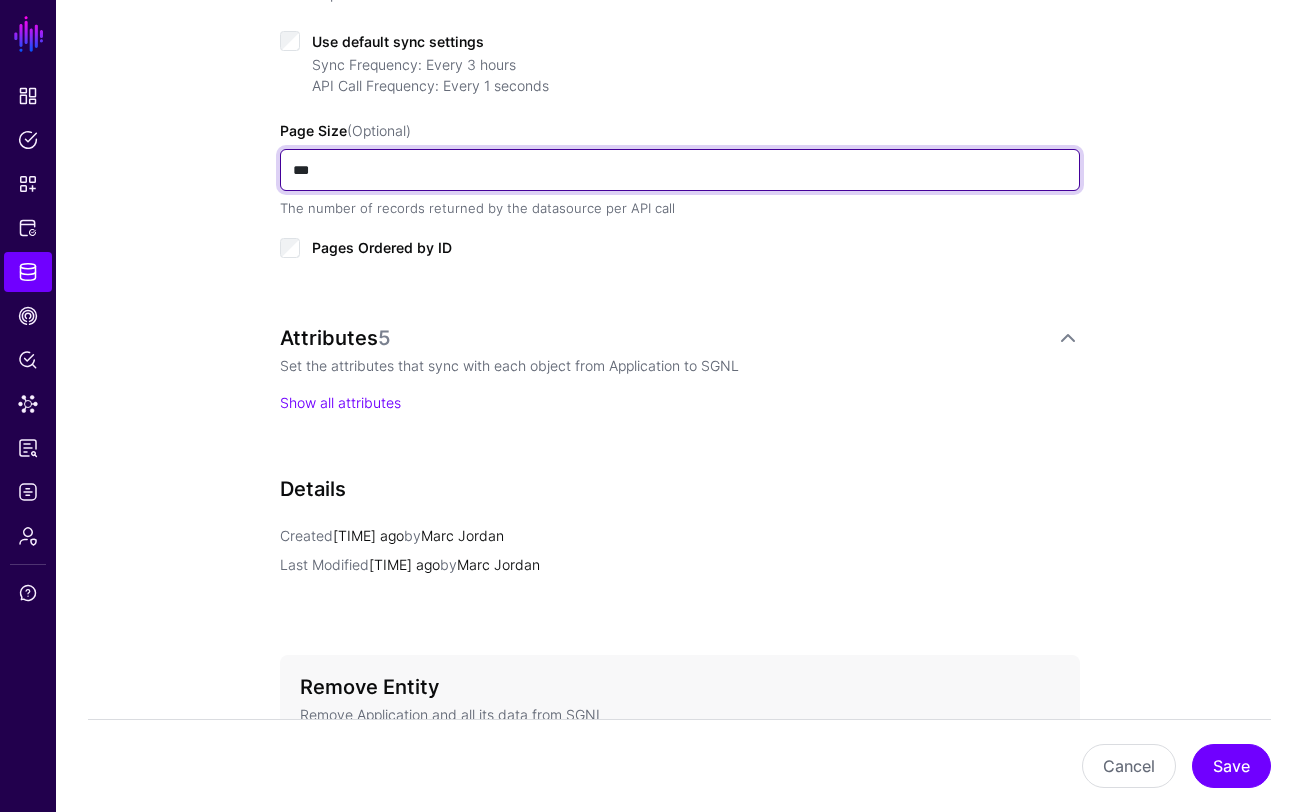 drag, startPoint x: 355, startPoint y: 175, endPoint x: 141, endPoint y: 158, distance: 214.67418 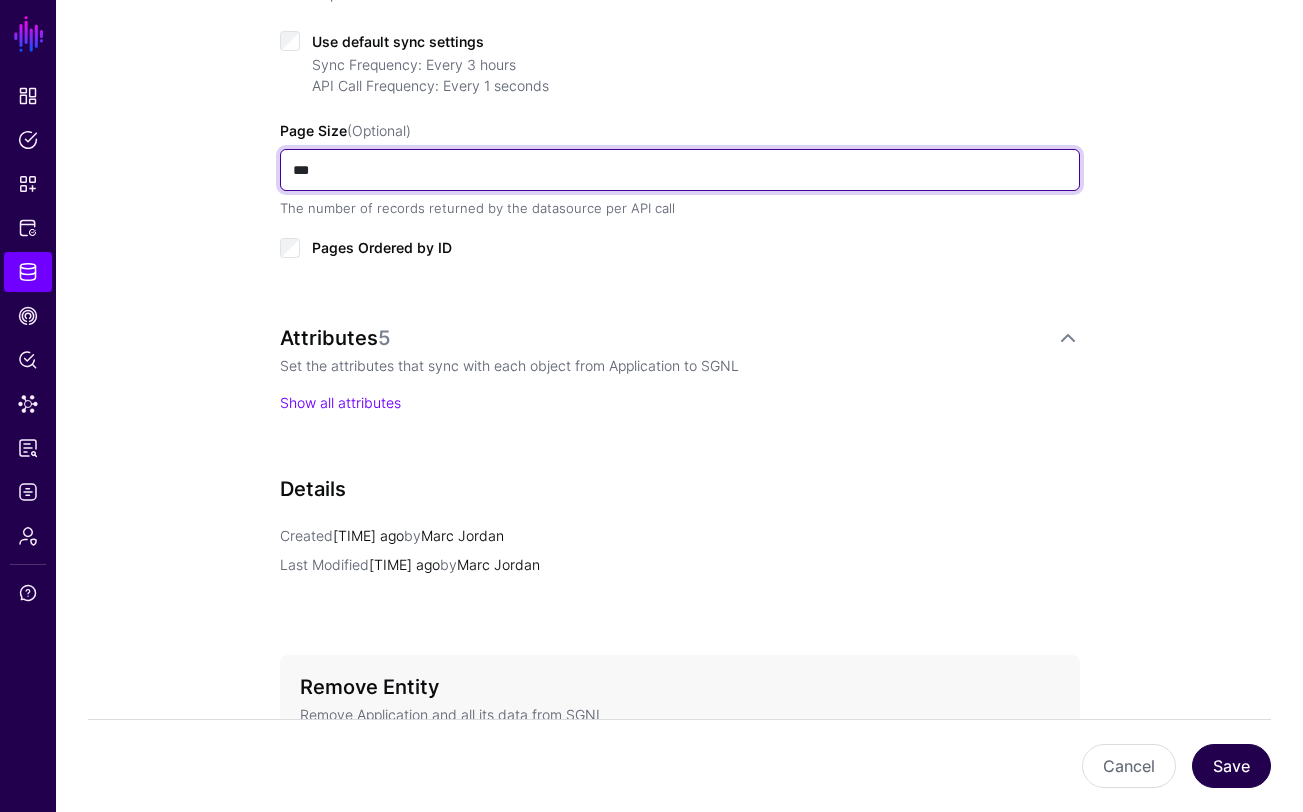 type on "***" 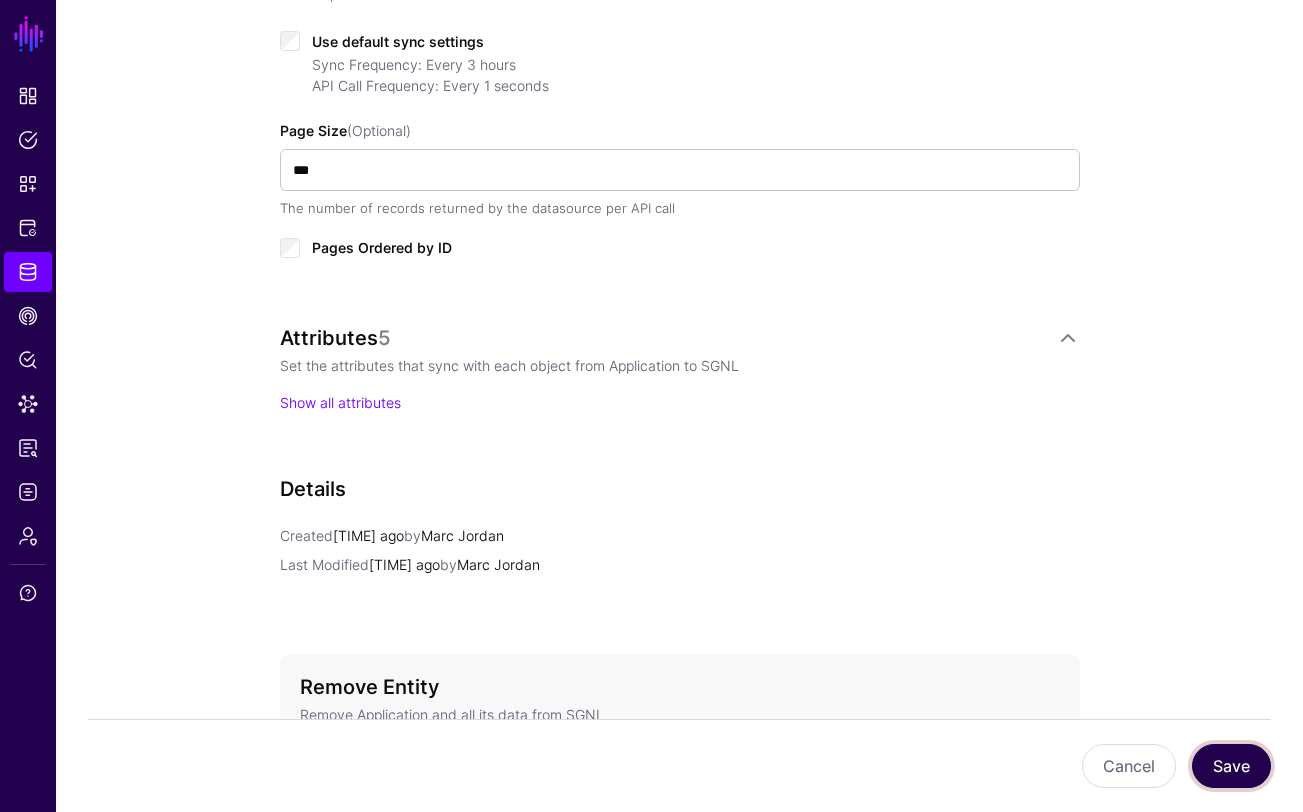 click on "Save" 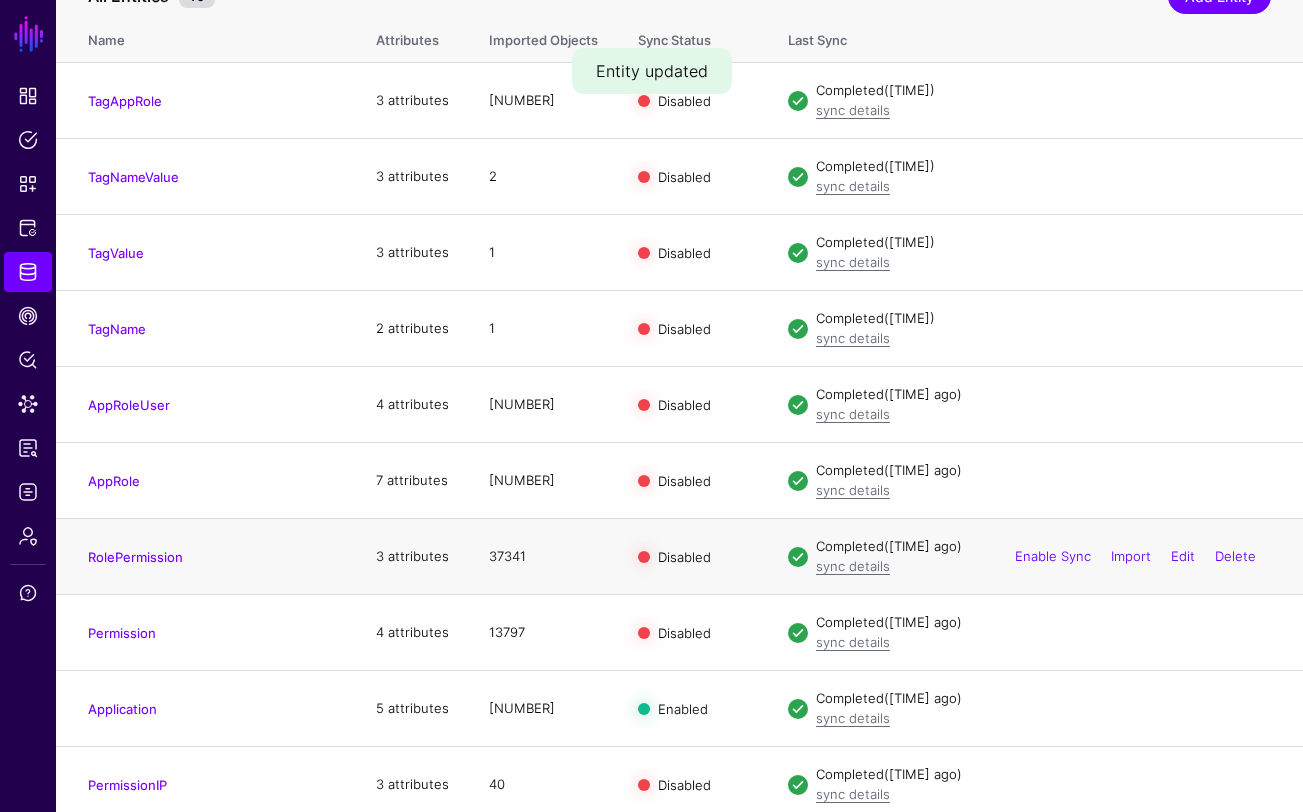 scroll, scrollTop: 248, scrollLeft: 0, axis: vertical 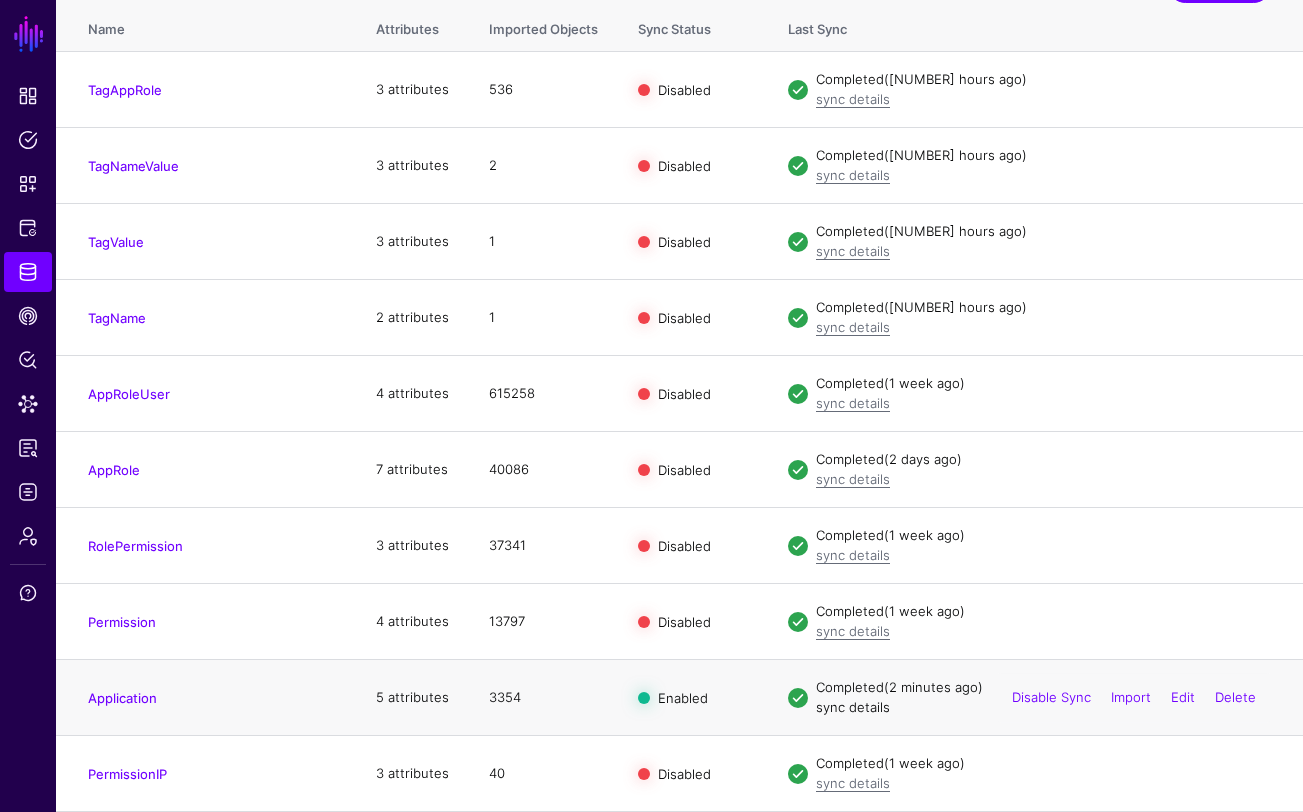 click on "sync details" 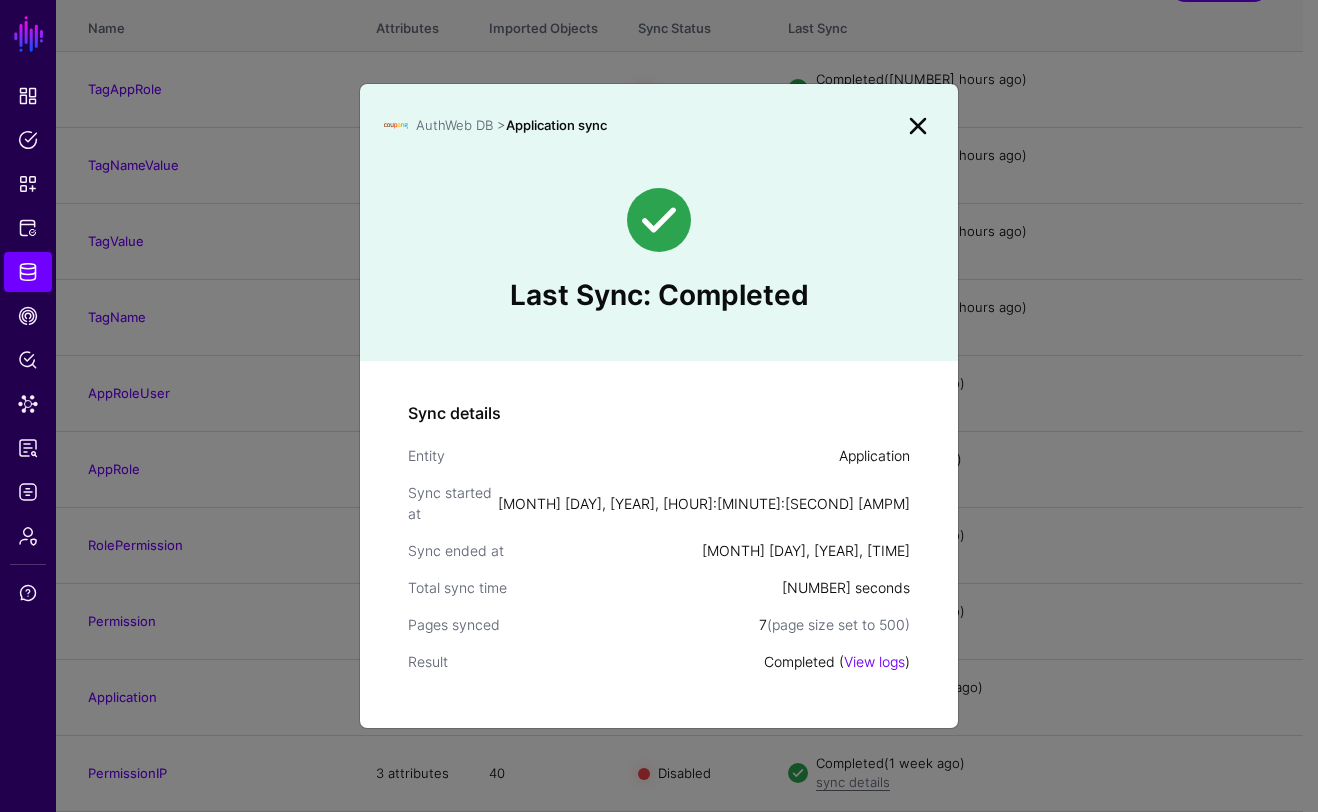click 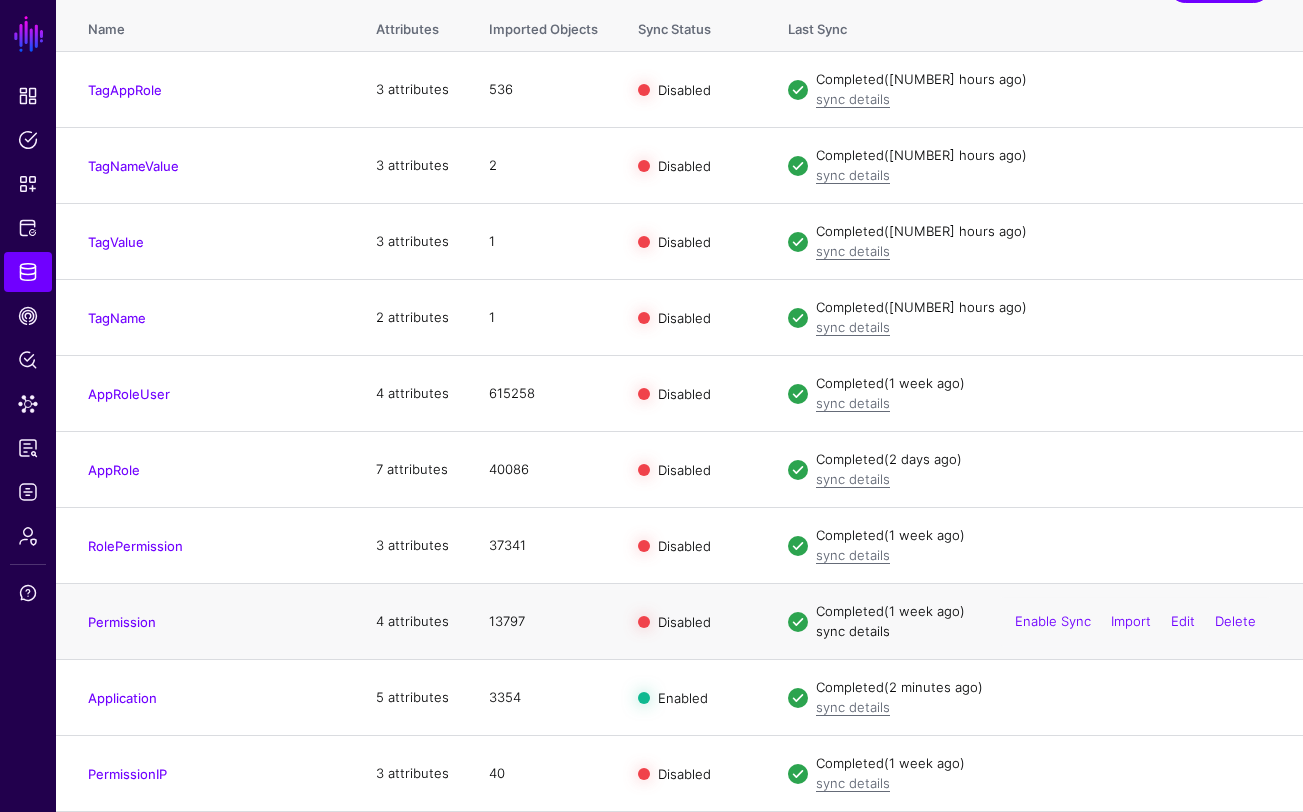 click on "sync details" 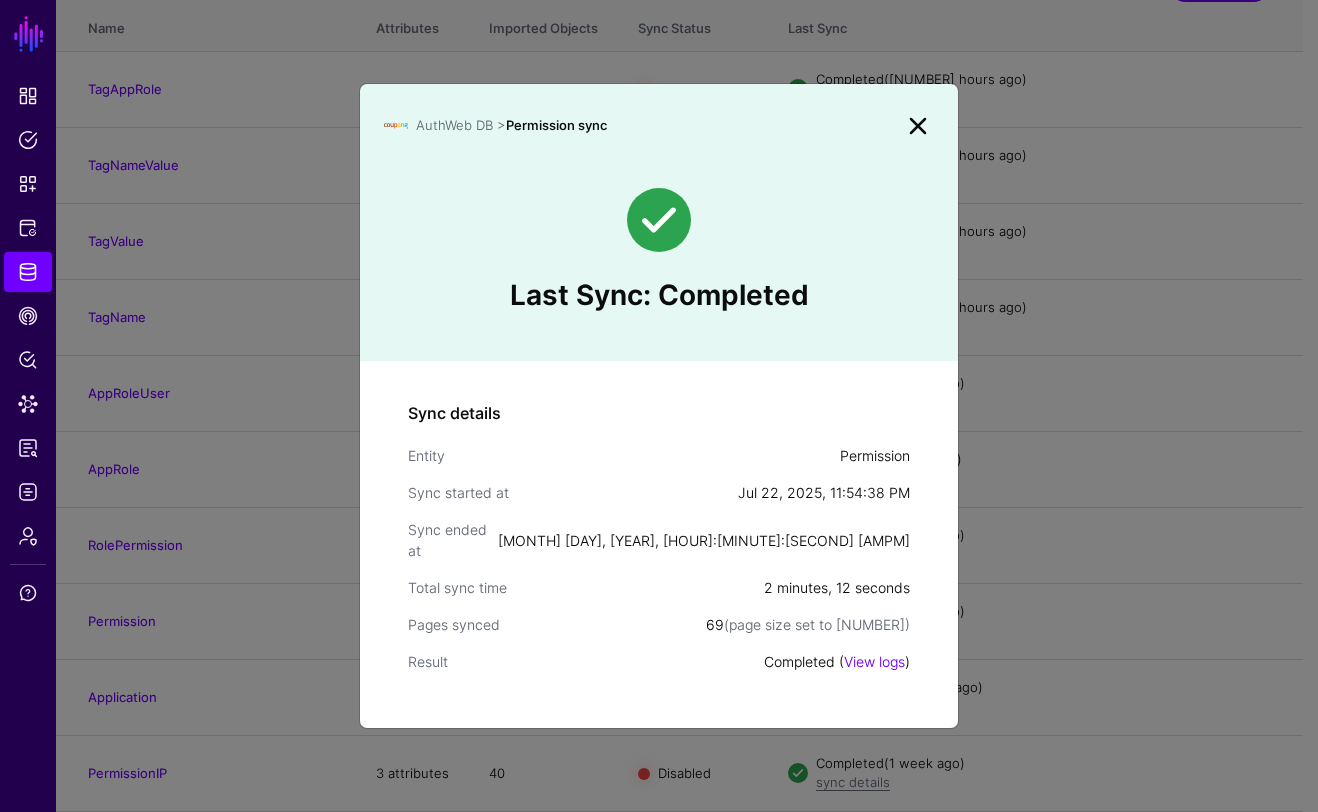 click on "AuthWeb DB >  [TERM]" 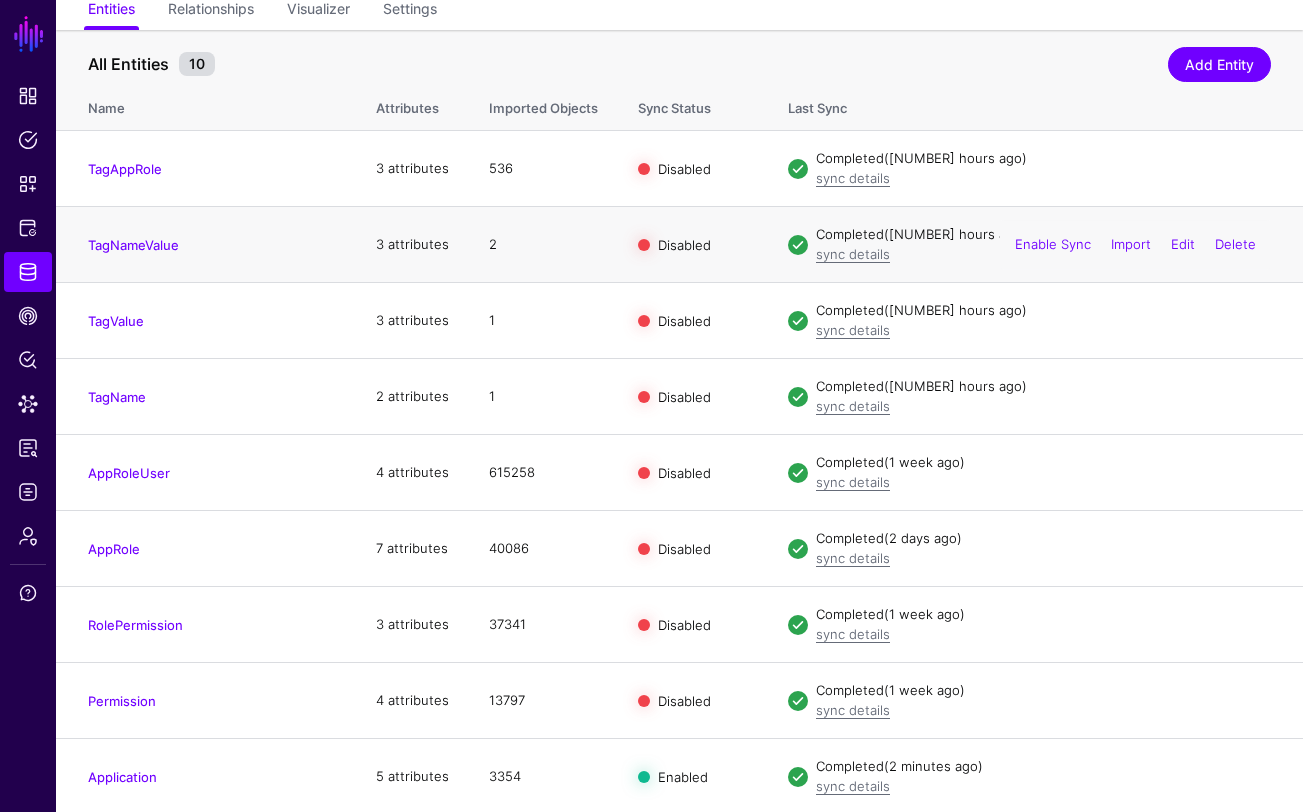 scroll, scrollTop: 65, scrollLeft: 0, axis: vertical 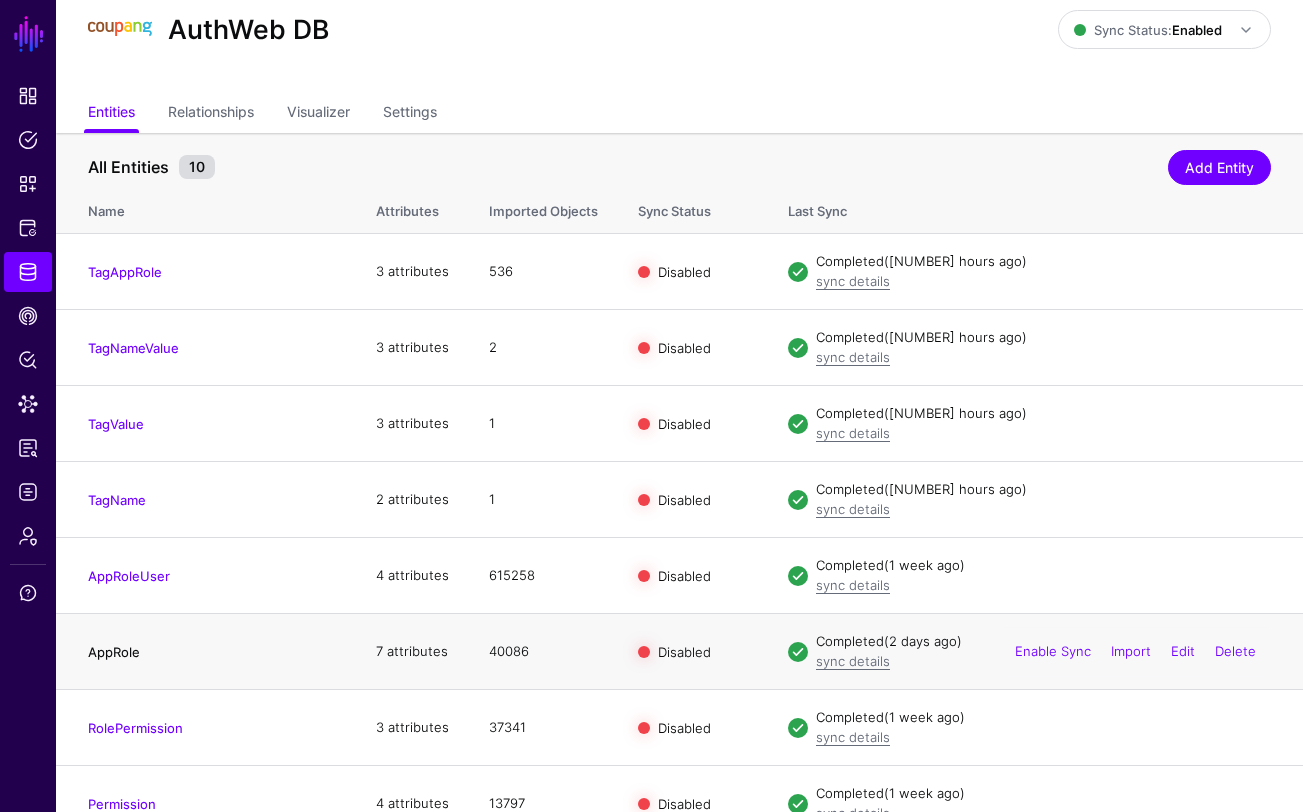 click on "AppRole" 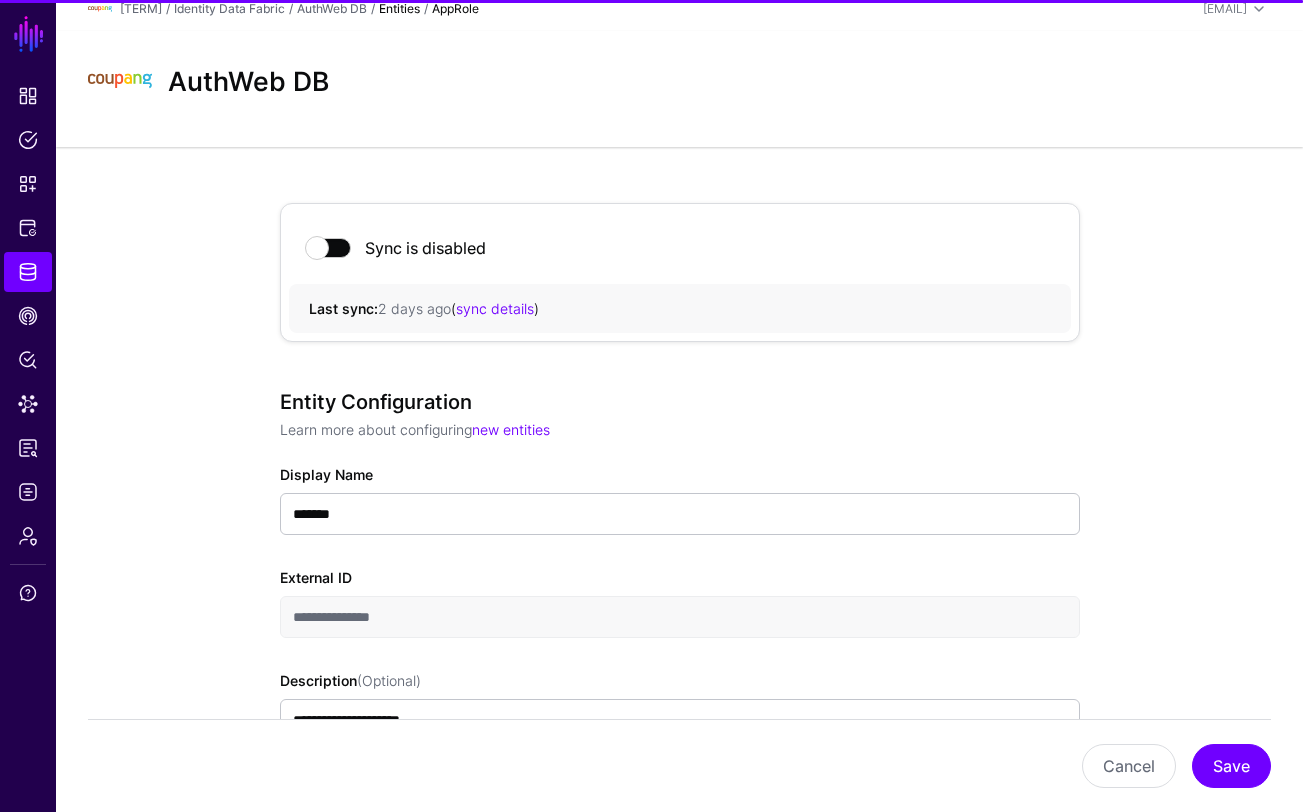 scroll, scrollTop: 560, scrollLeft: 0, axis: vertical 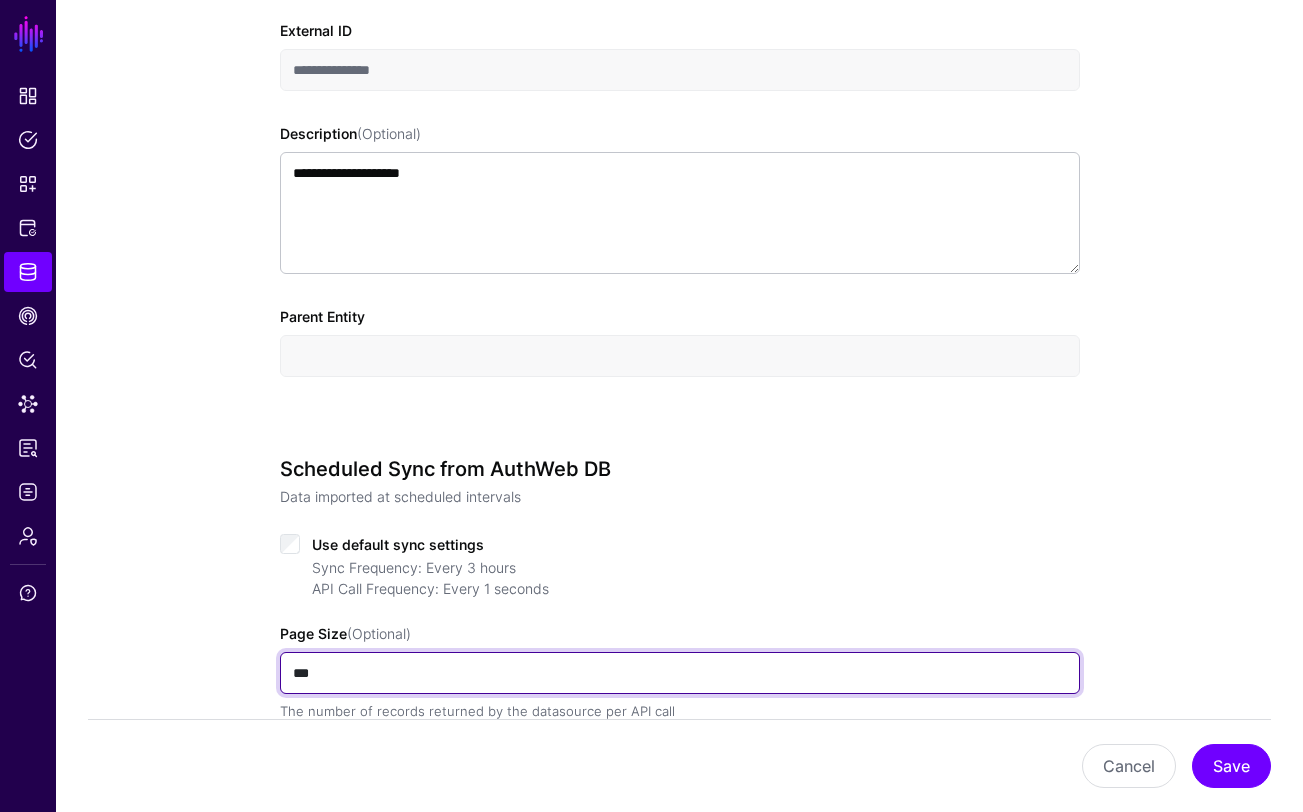 drag, startPoint x: 369, startPoint y: 681, endPoint x: 136, endPoint y: 671, distance: 233.2145 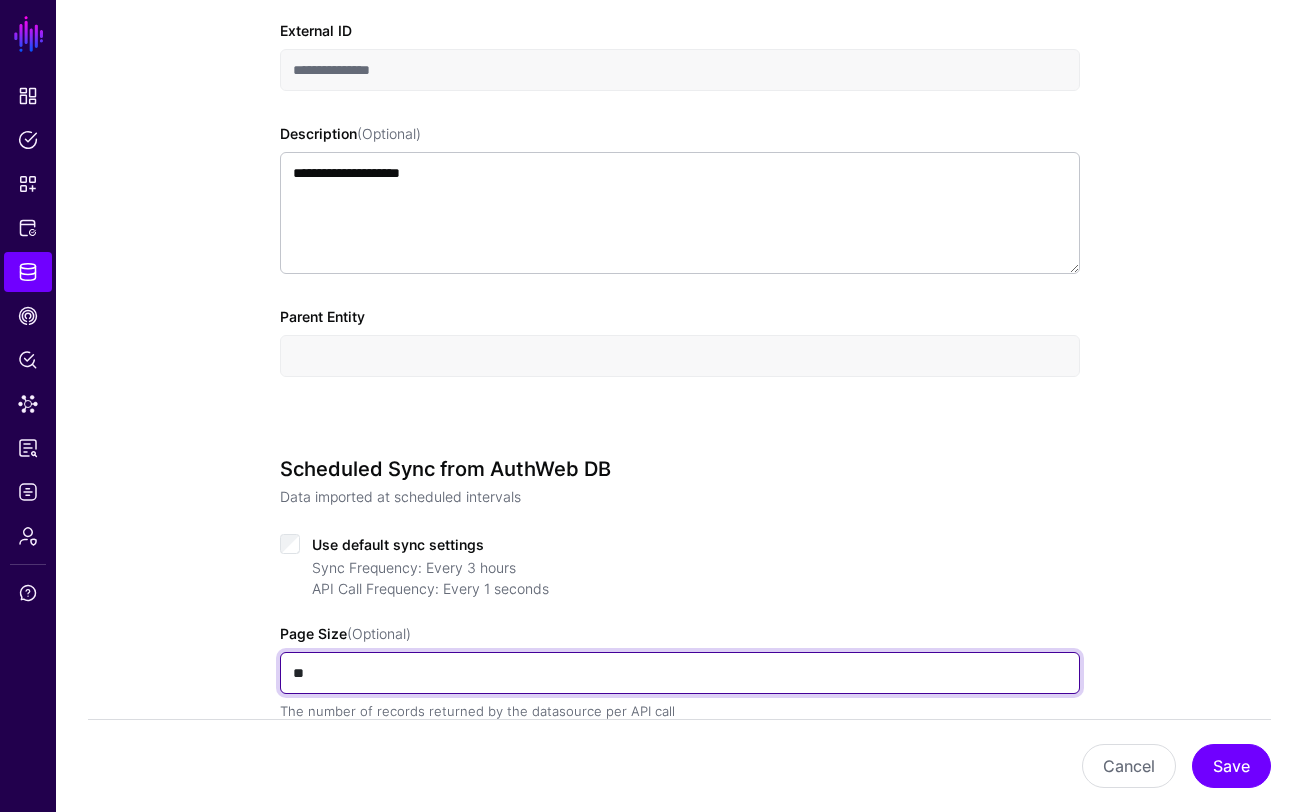 type on "*" 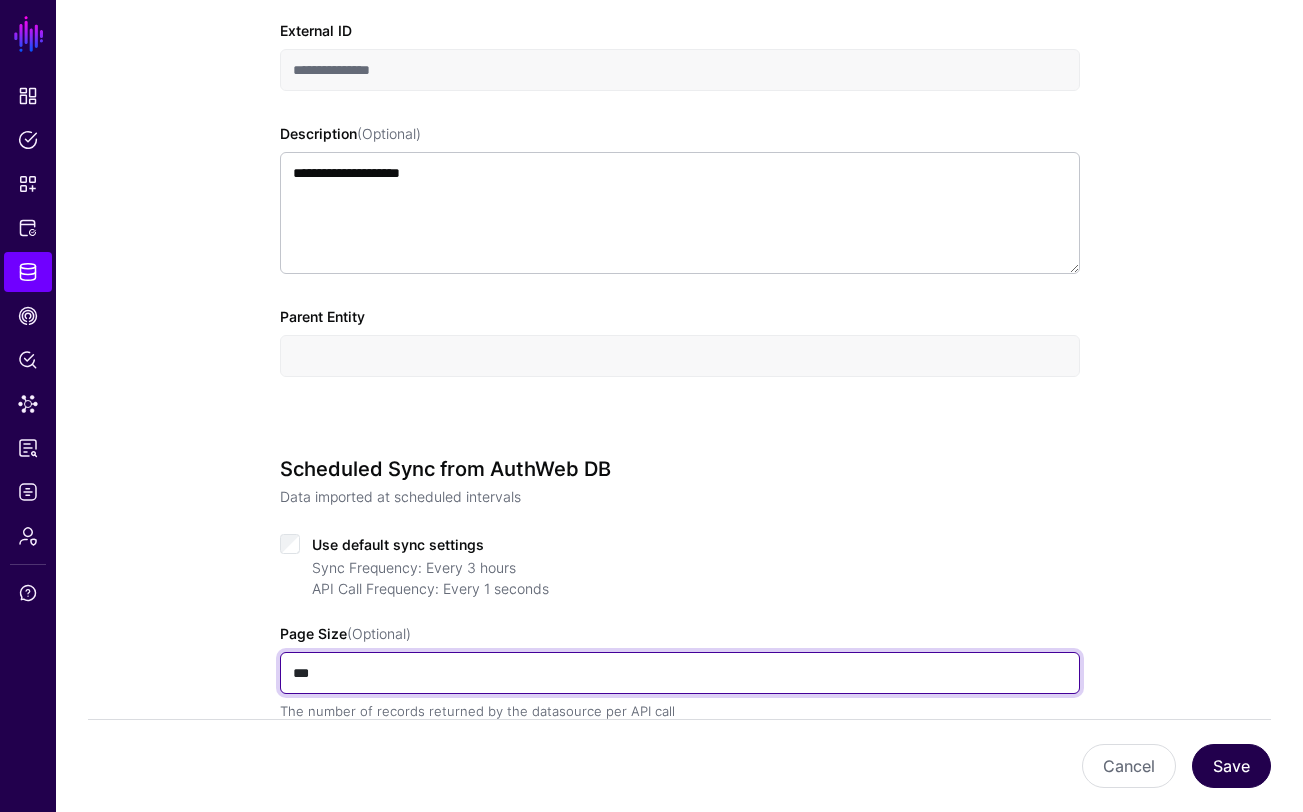 type on "***" 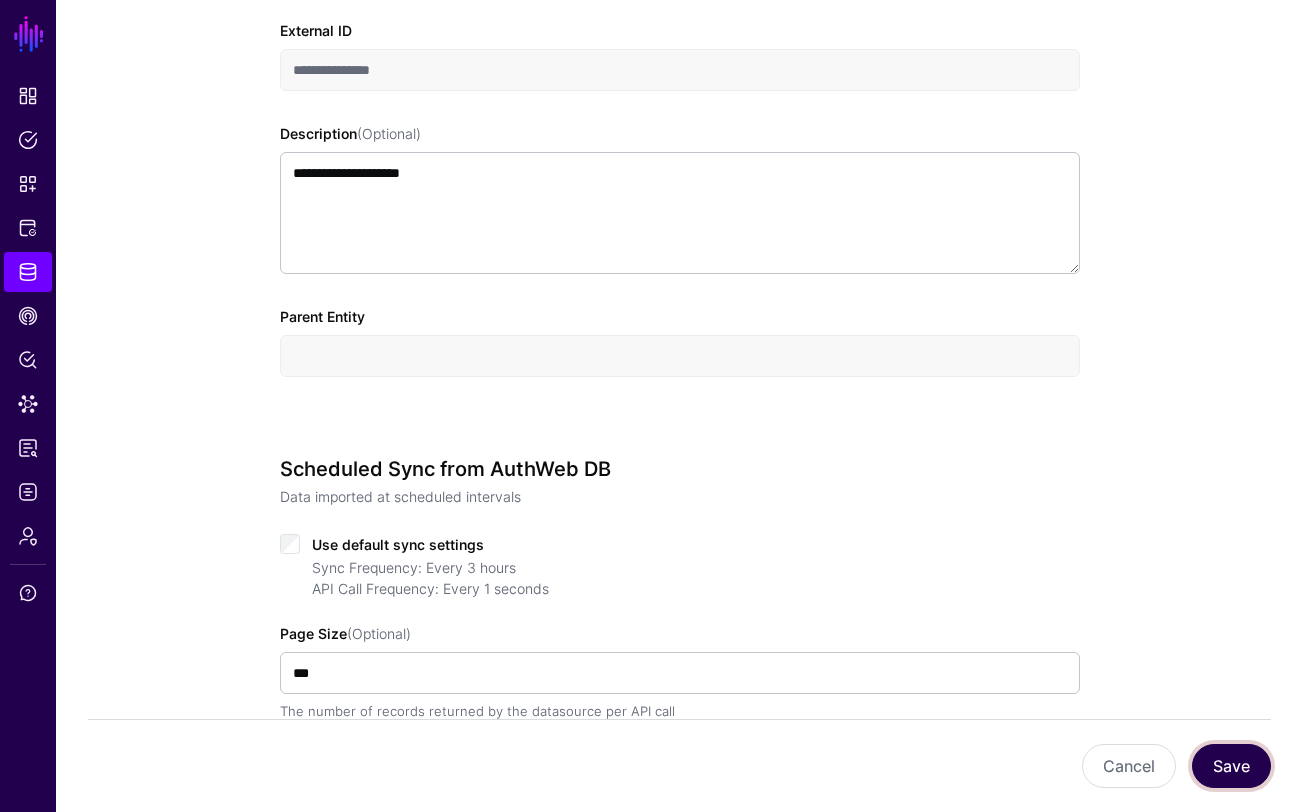 drag, startPoint x: 1237, startPoint y: 772, endPoint x: 1229, endPoint y: 756, distance: 17.888544 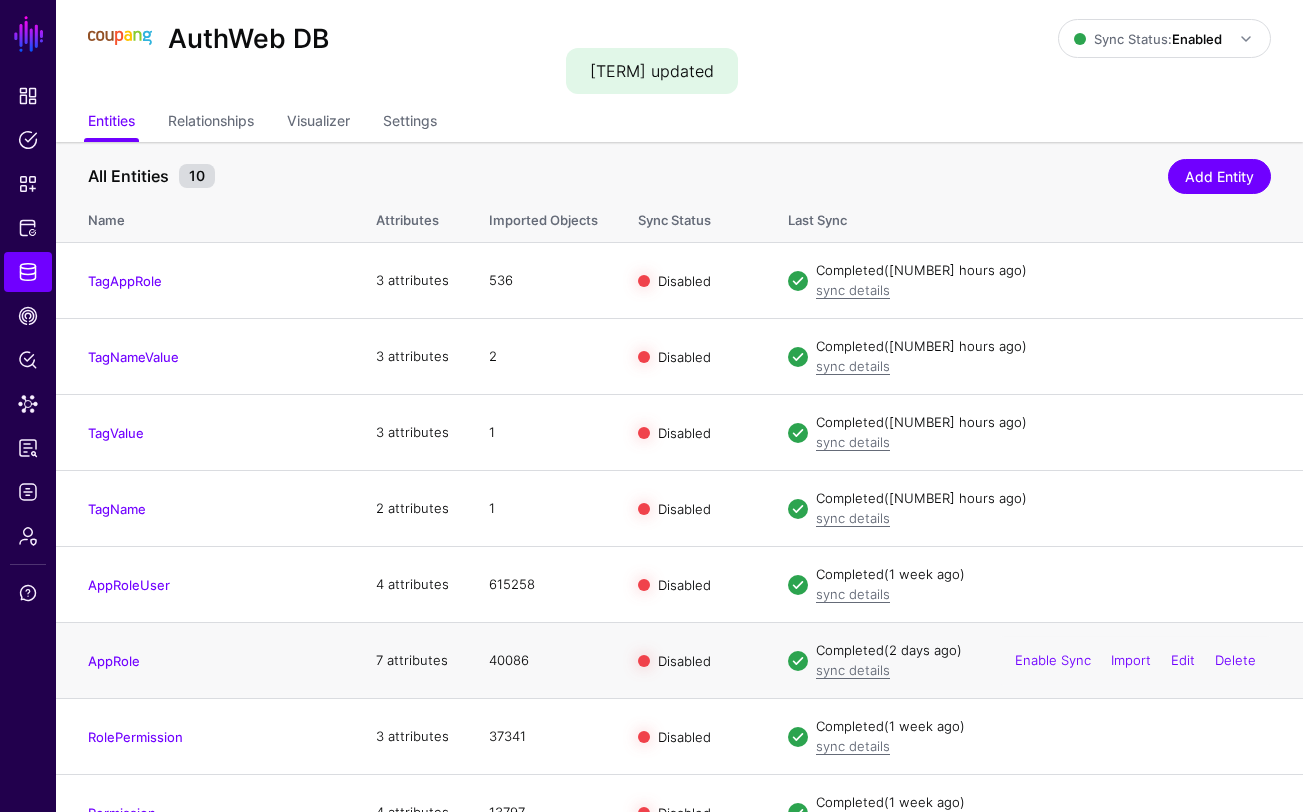 scroll, scrollTop: 248, scrollLeft: 0, axis: vertical 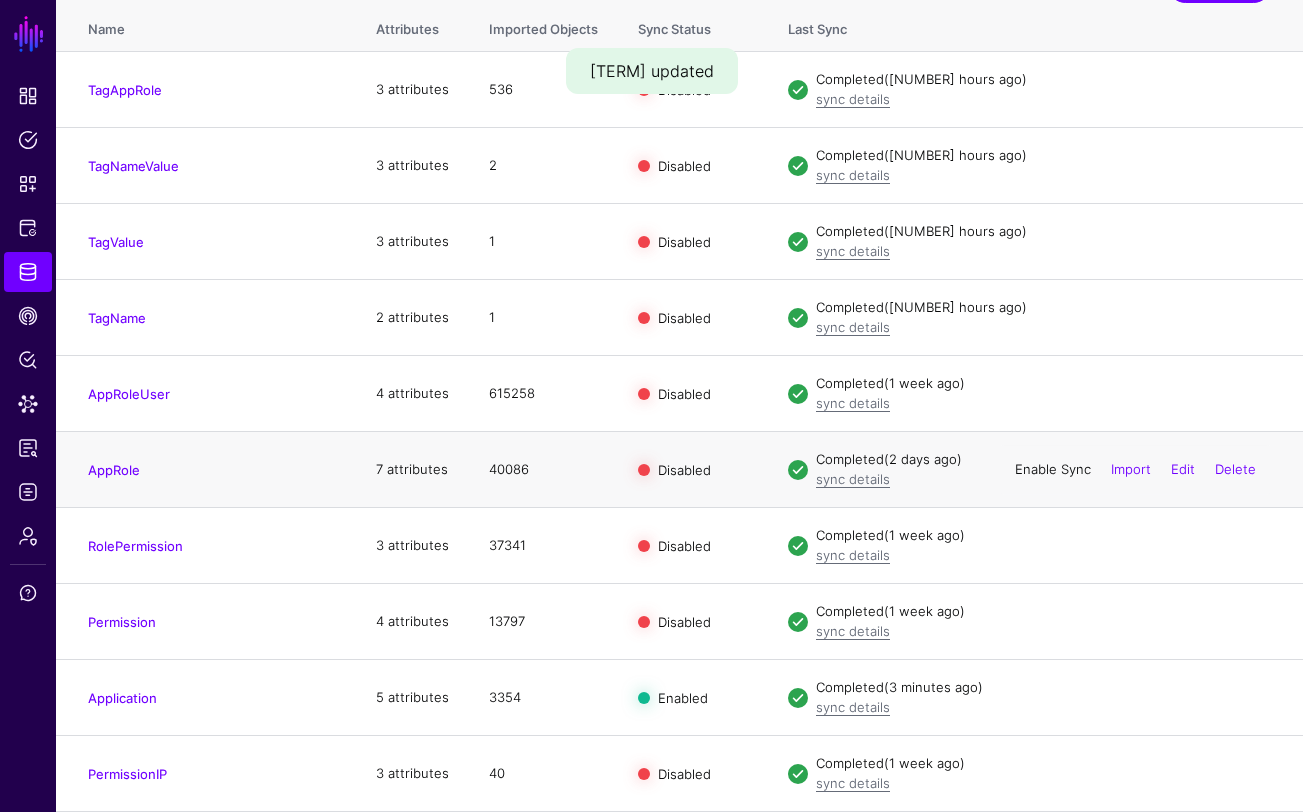 click on "Enable Sync" 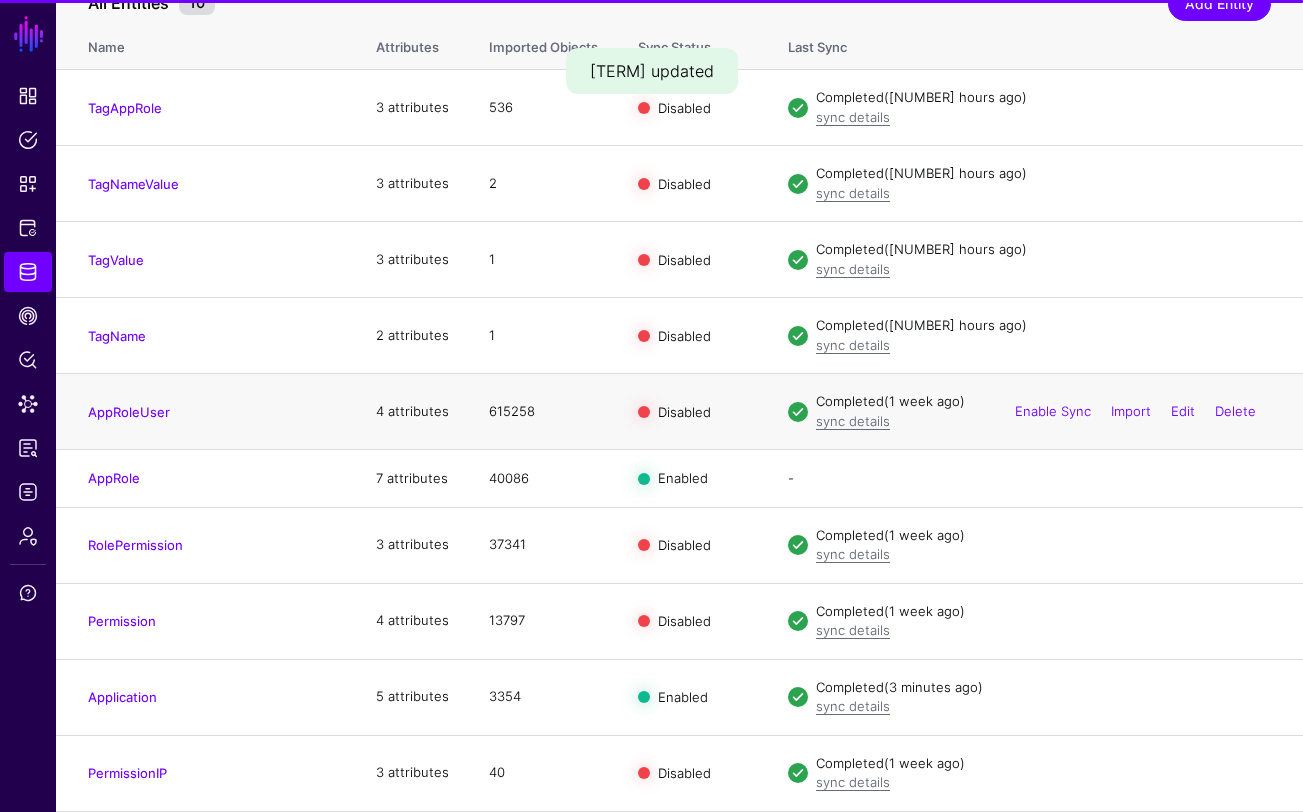 scroll, scrollTop: 248, scrollLeft: 0, axis: vertical 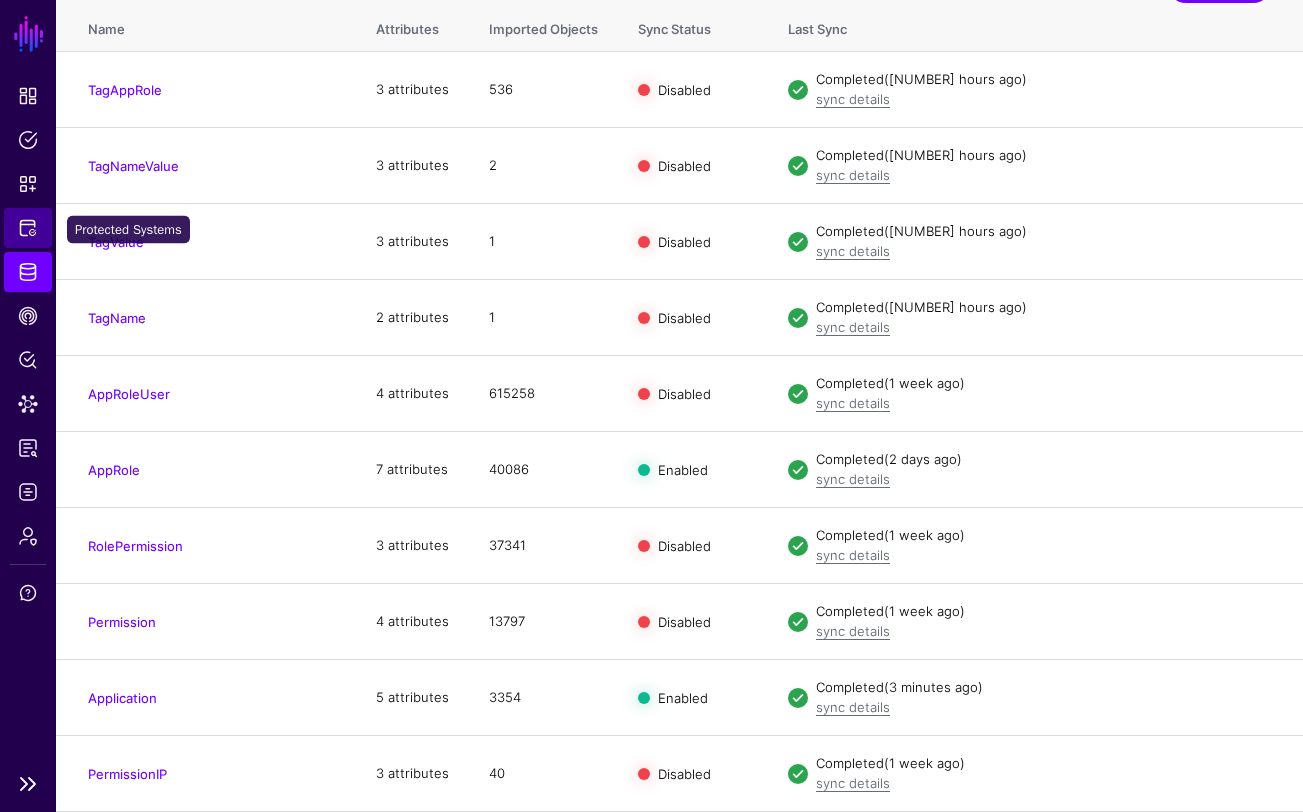 click on "Protected Systems" 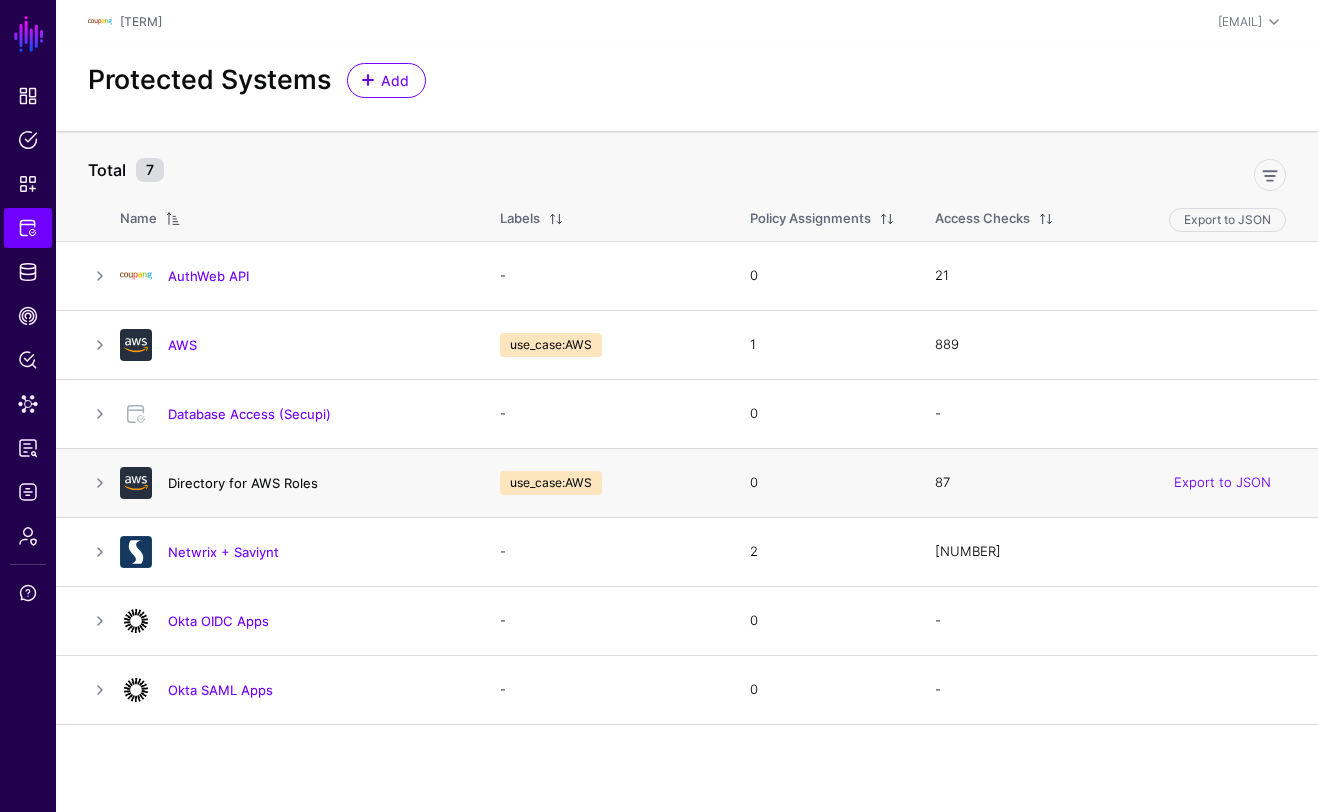 click on "Directory for AWS Roles" 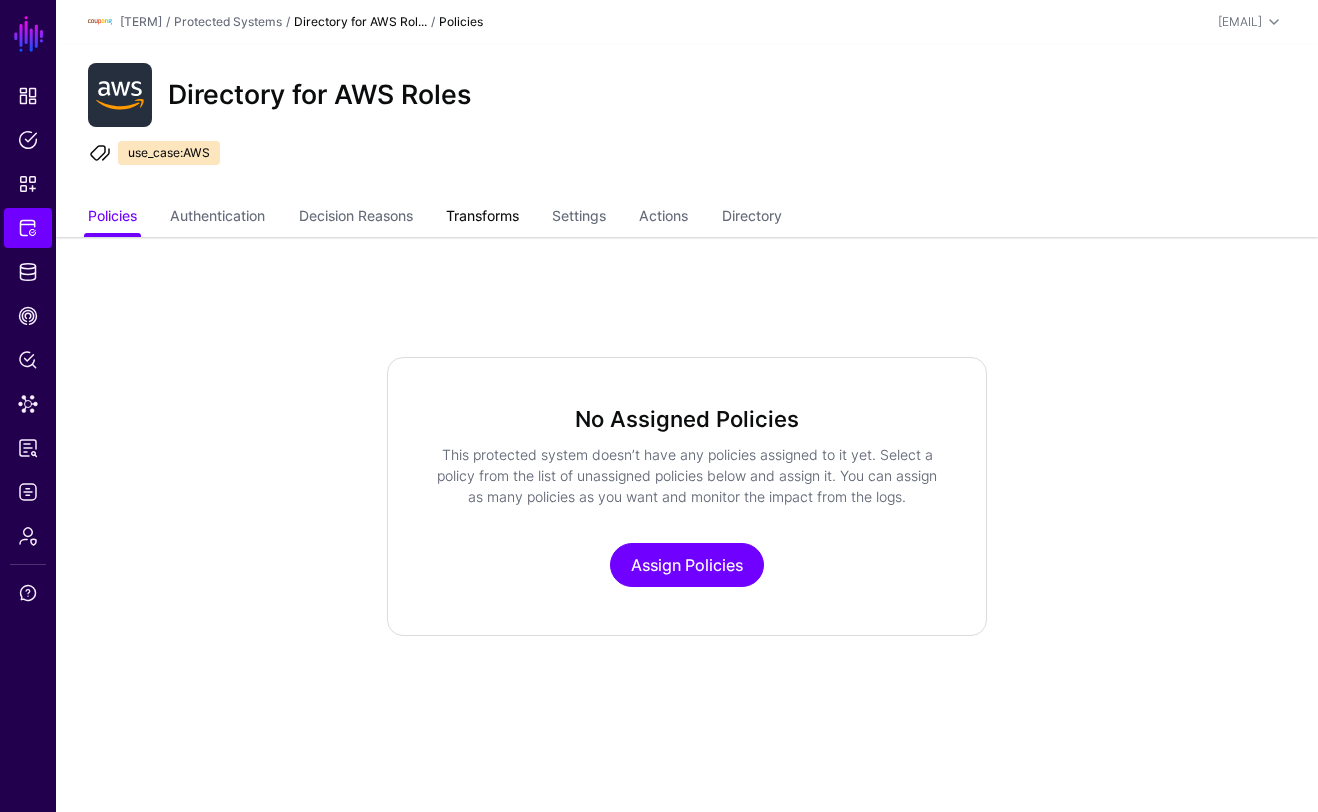 click on "Transforms" 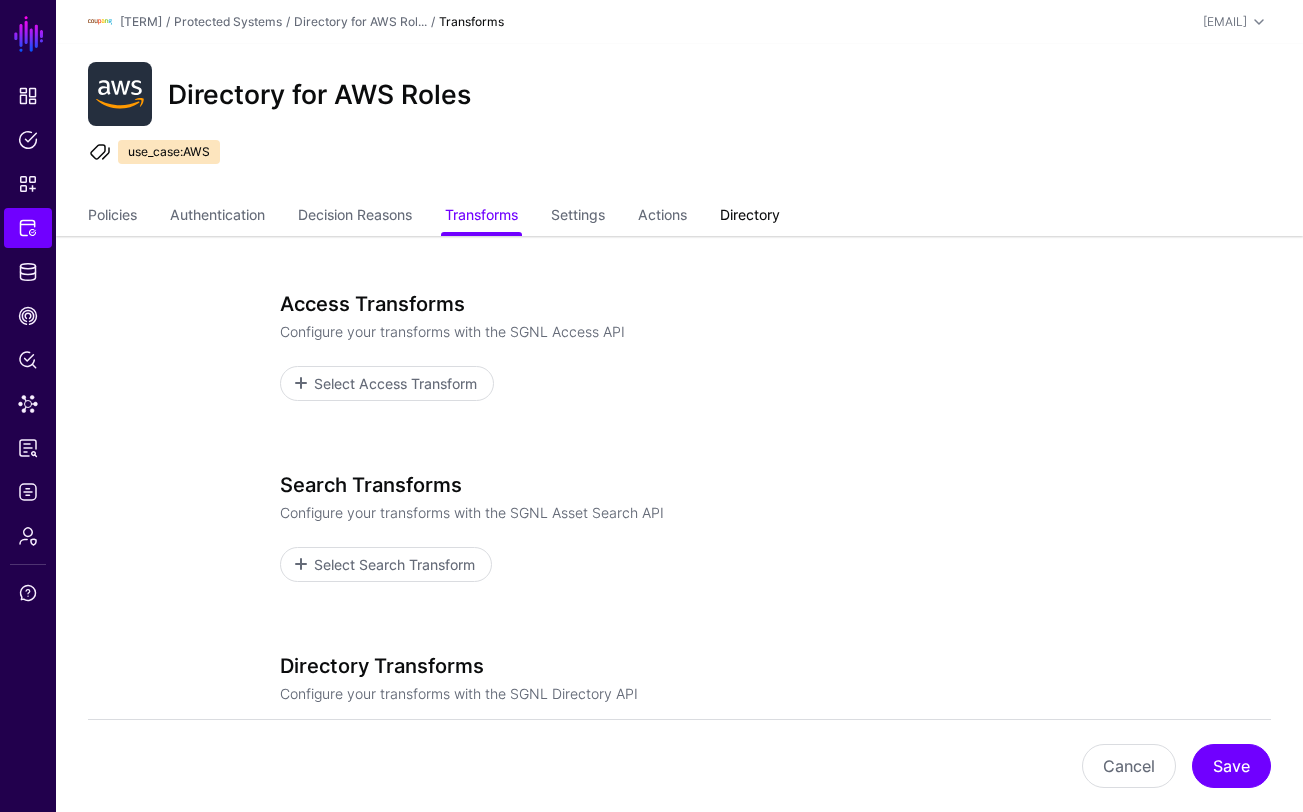 click on "Directory" 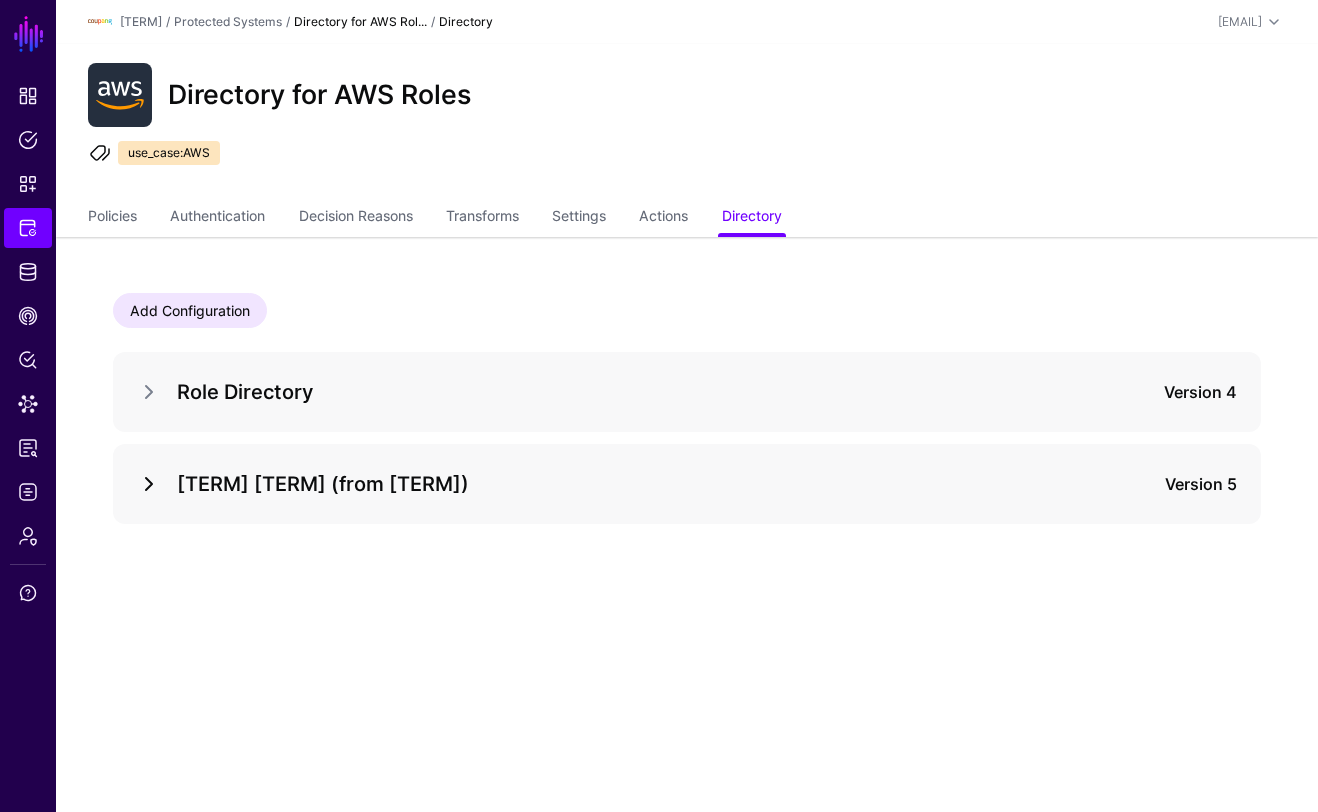 click at bounding box center (149, 484) 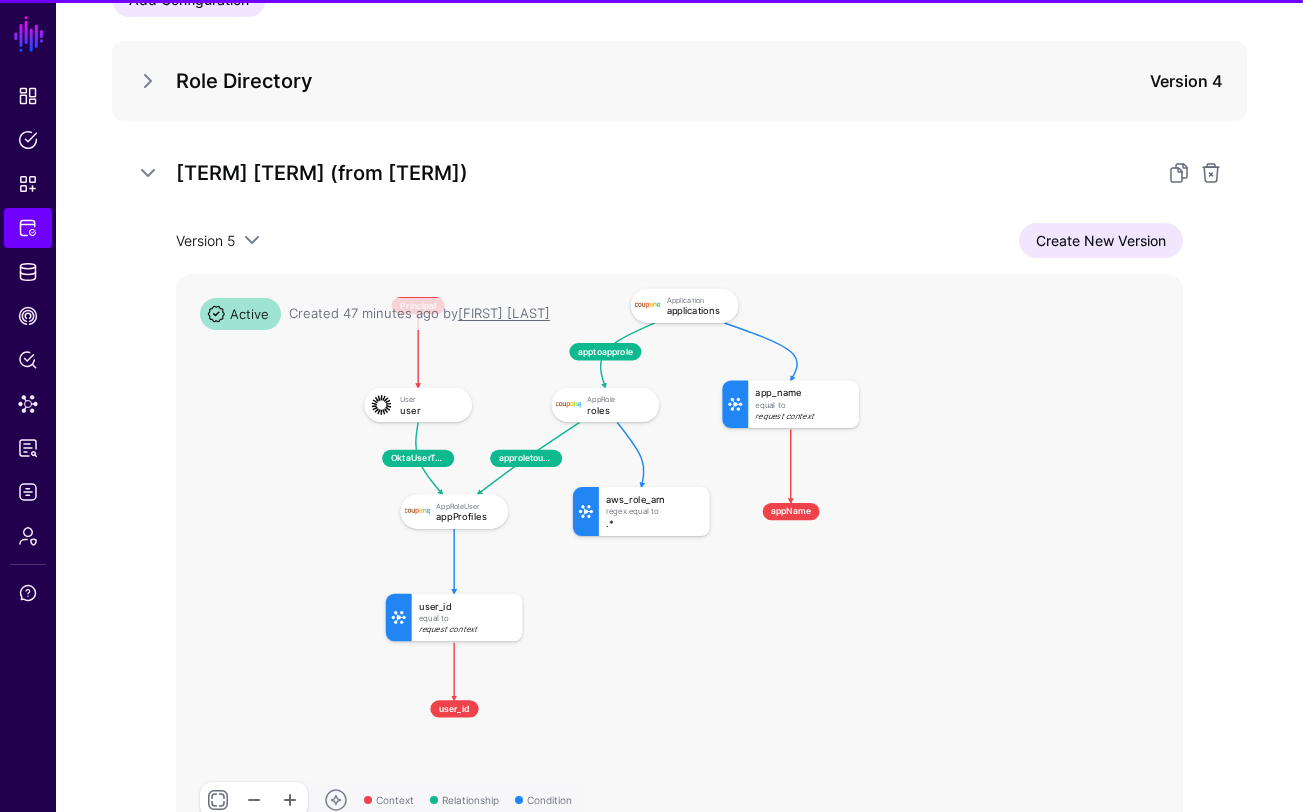 scroll, scrollTop: 462, scrollLeft: 0, axis: vertical 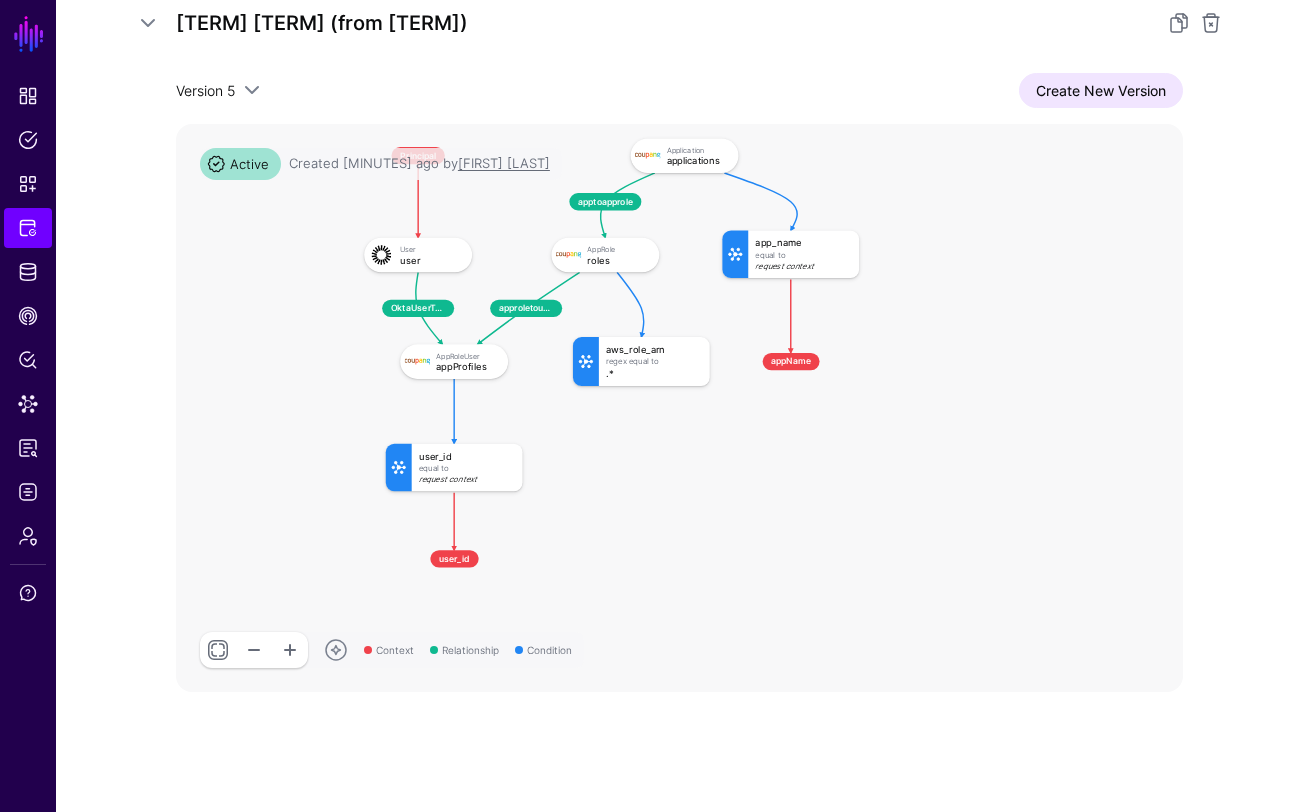 click 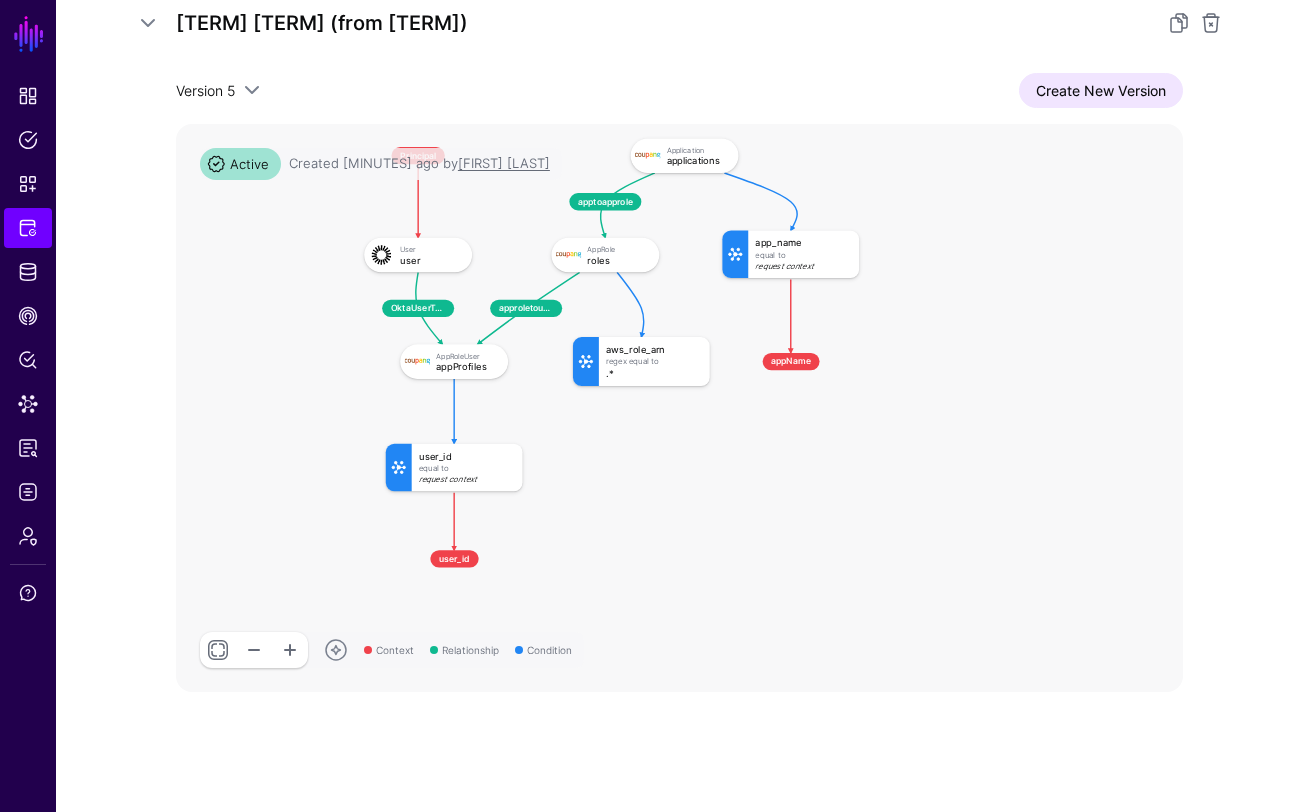 drag, startPoint x: 1076, startPoint y: 88, endPoint x: 1051, endPoint y: 103, distance: 29.15476 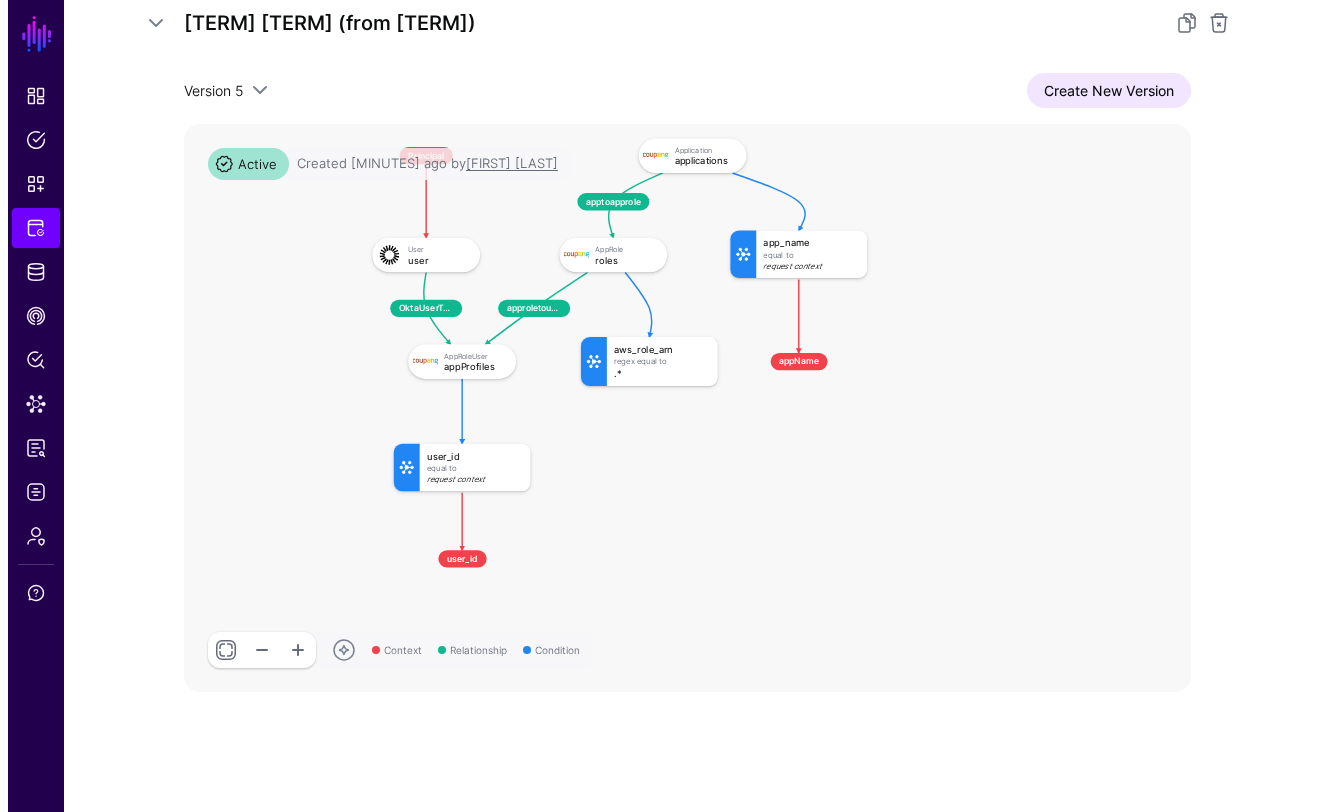 scroll, scrollTop: 0, scrollLeft: 0, axis: both 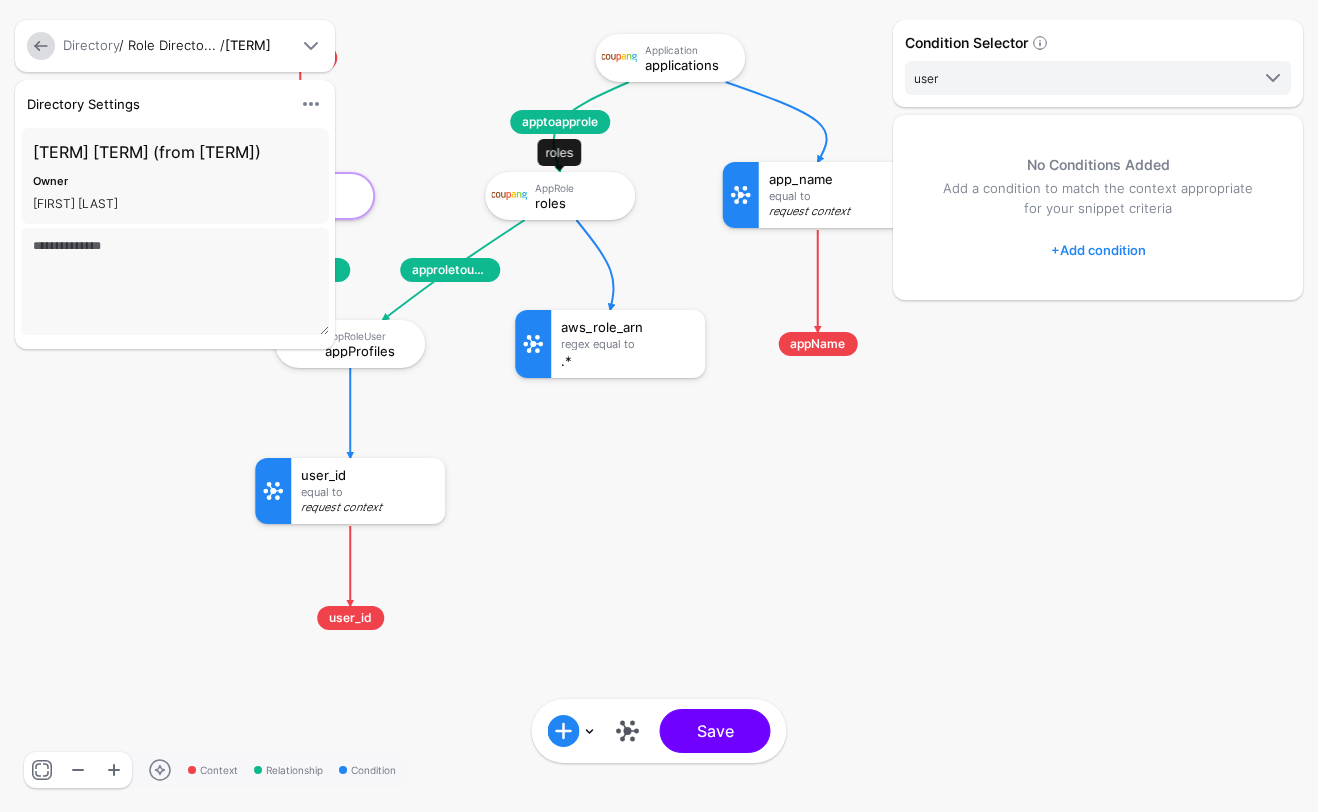 click on "AppRole   roles" 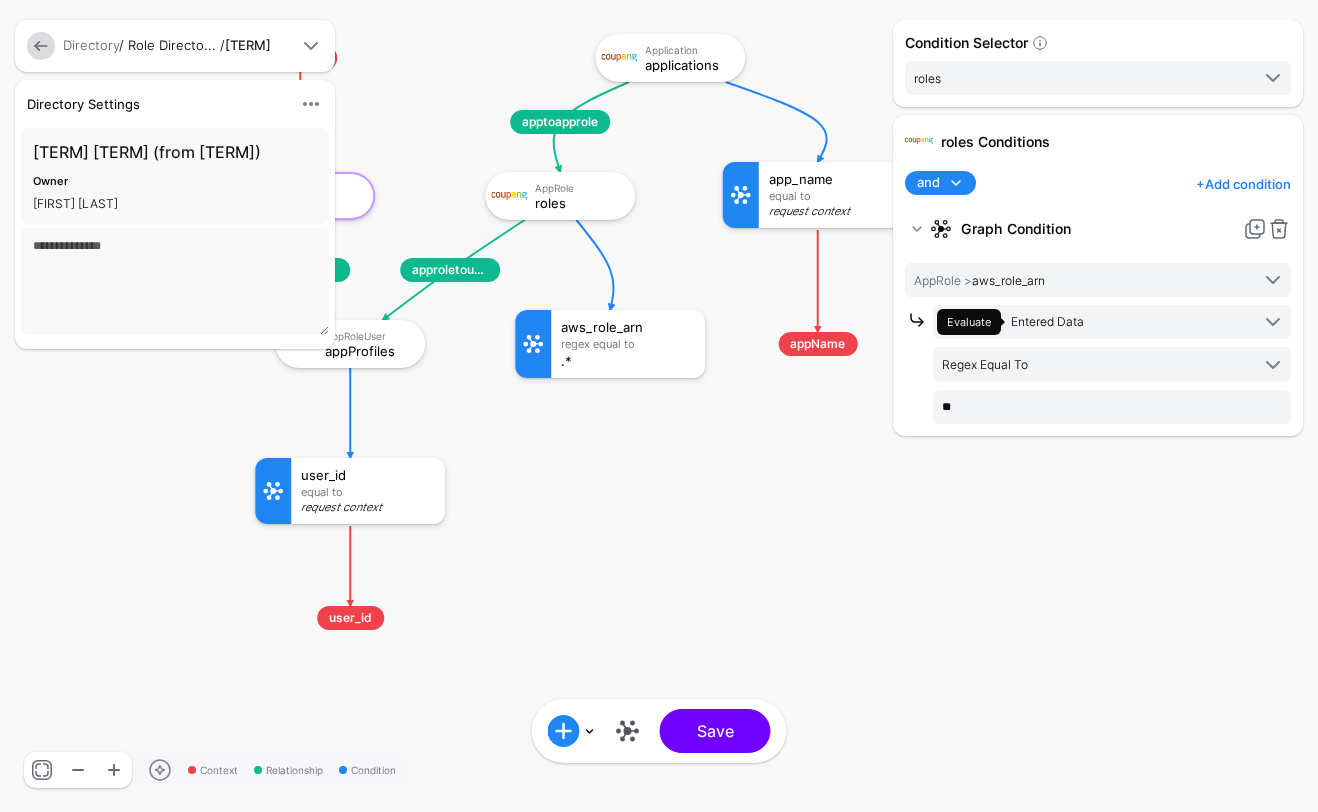 click at bounding box center [628, 731] 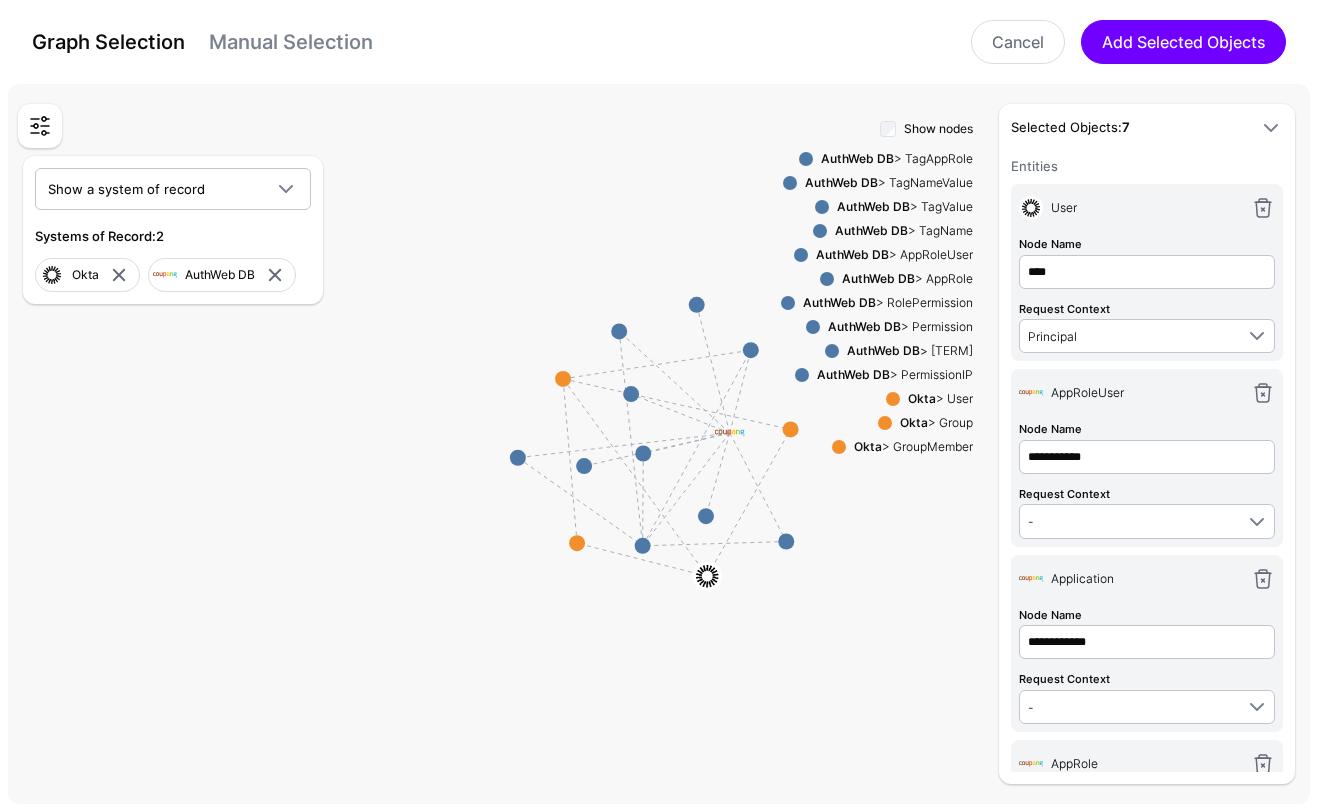 click on "AuthWeb DB" at bounding box center (857, 158) 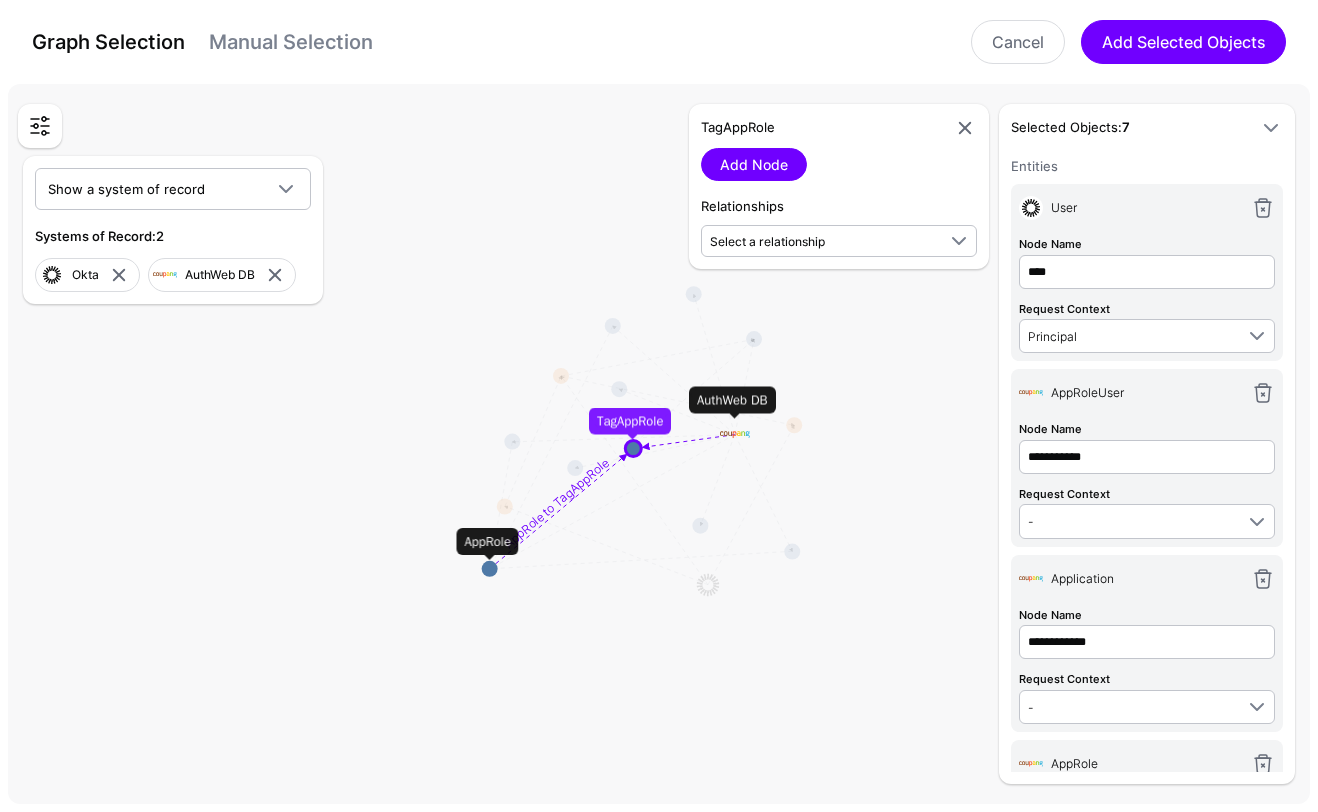 drag, startPoint x: 643, startPoint y: 547, endPoint x: 490, endPoint y: 570, distance: 154.7191 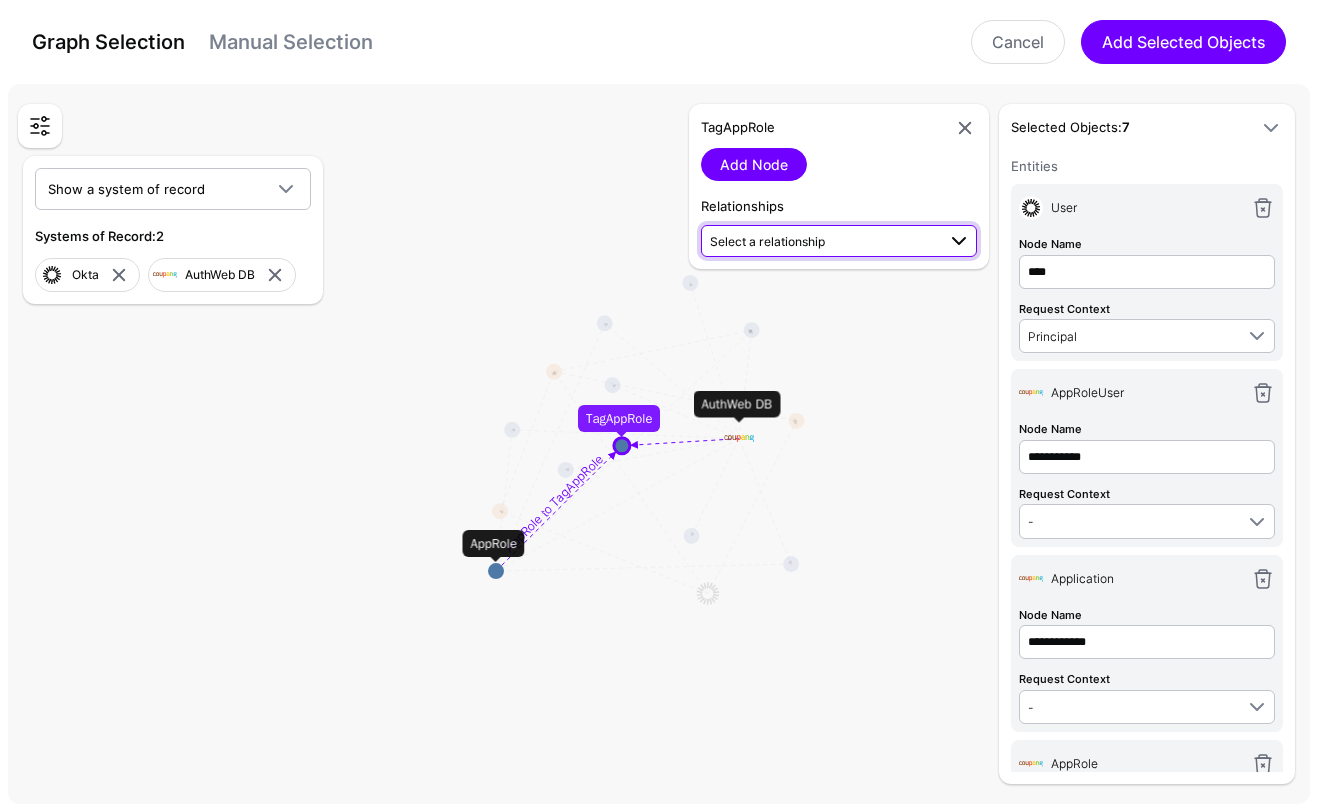 click on "Select a relationship" at bounding box center [822, 240] 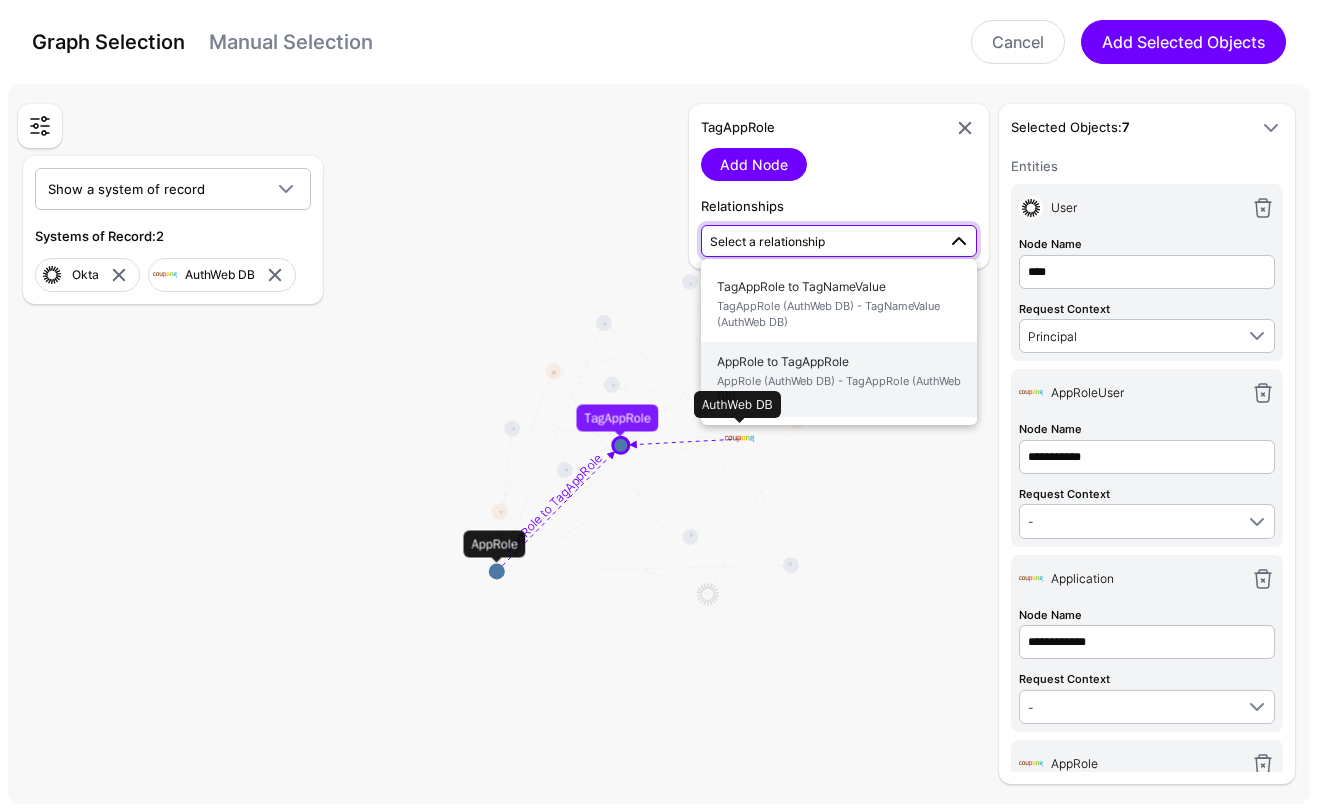 click on "AppRole (AuthWeb DB) - TagAppRole (AuthWeb DB)" at bounding box center (839, 389) 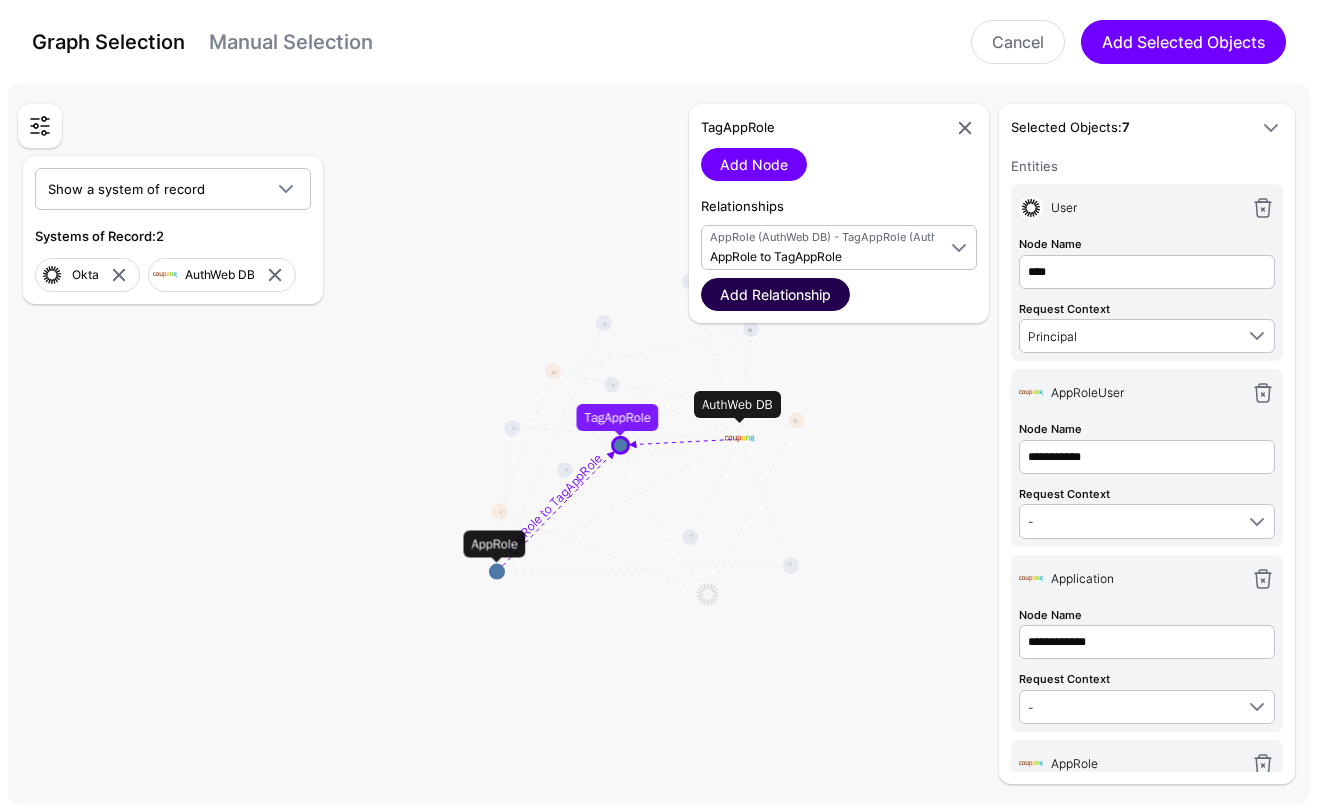 click on "Add Relationship" at bounding box center [775, 294] 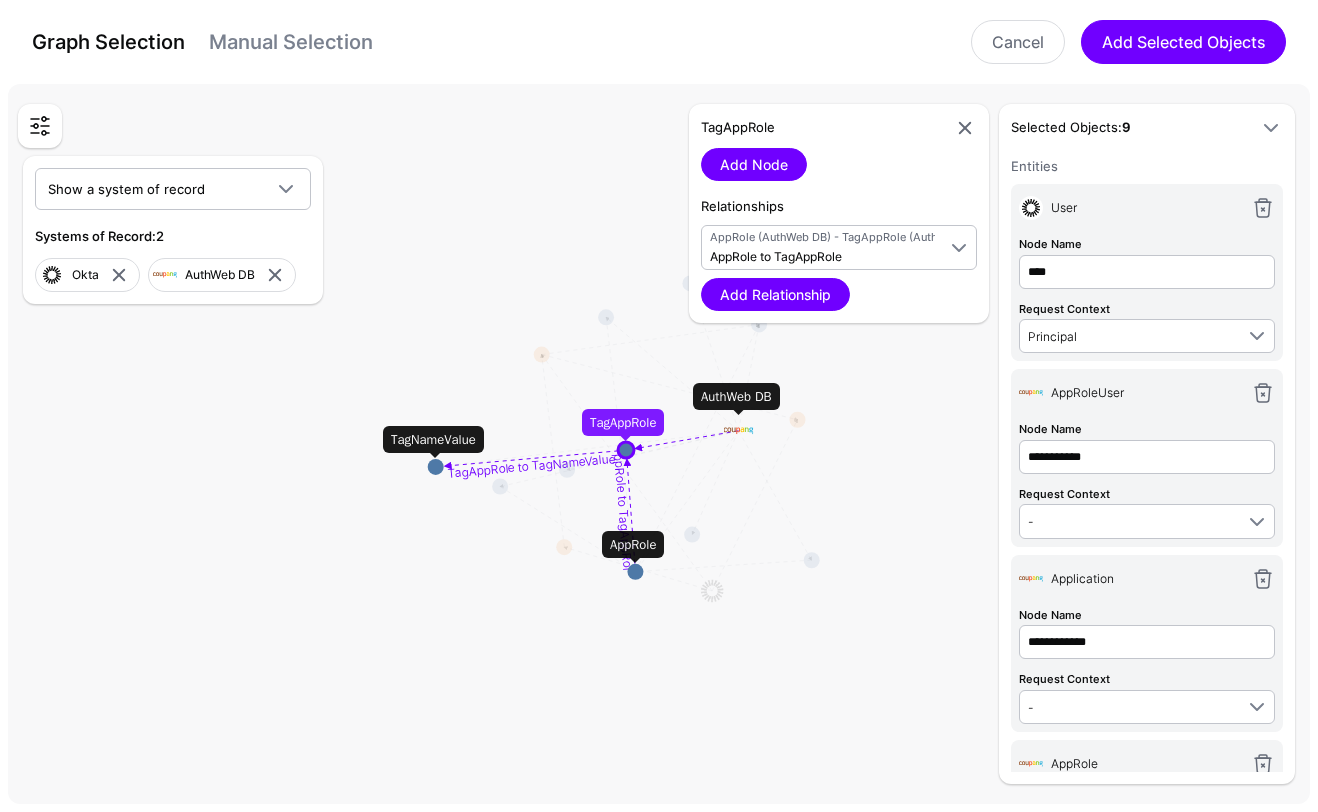 drag, startPoint x: 539, startPoint y: 419, endPoint x: 434, endPoint y: 469, distance: 116.297035 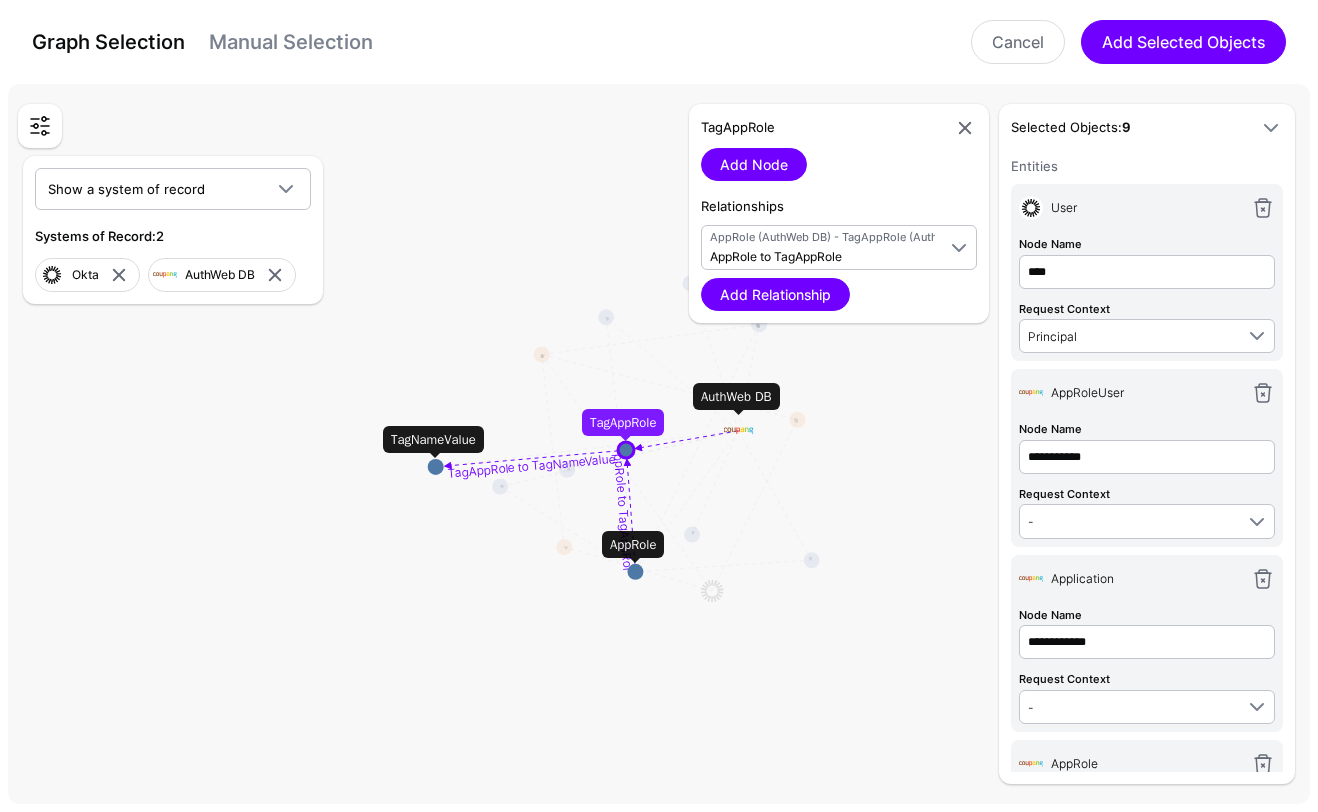 click 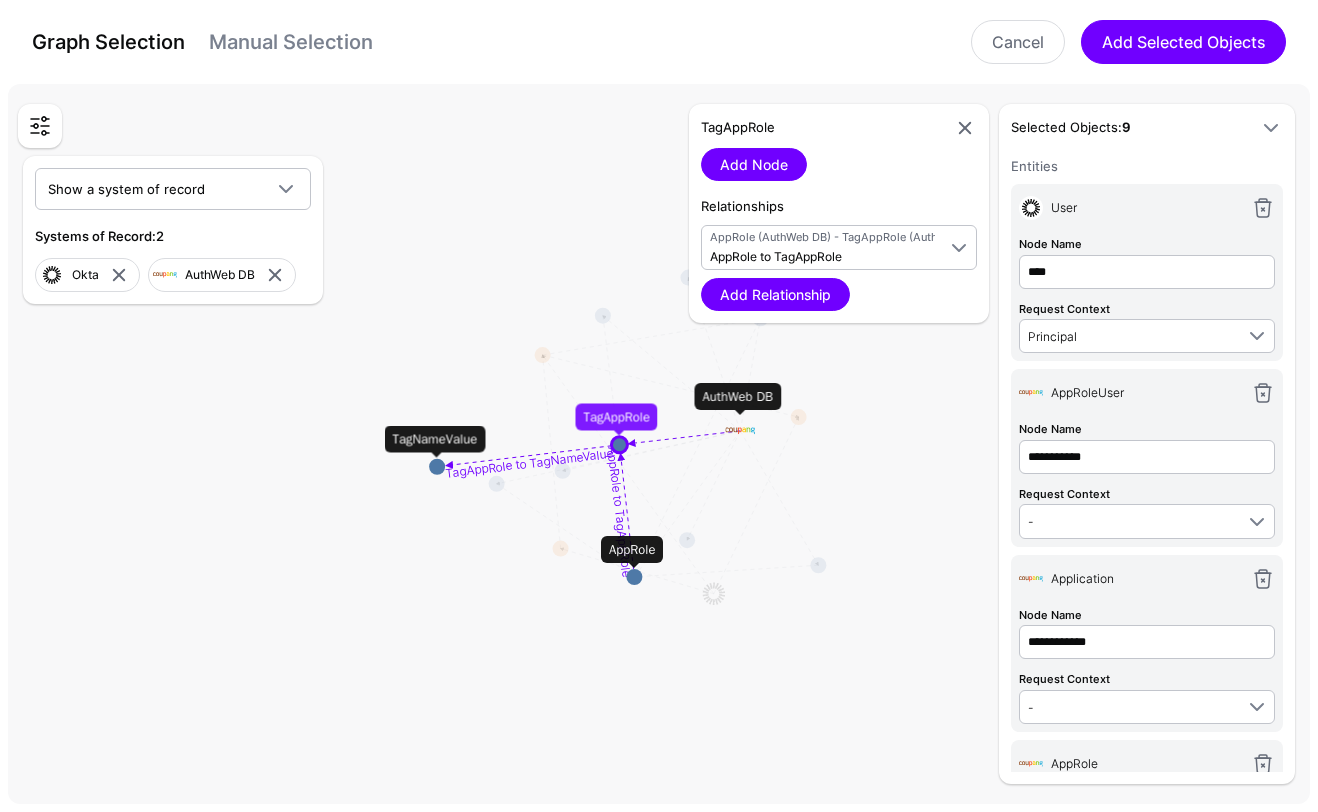 click 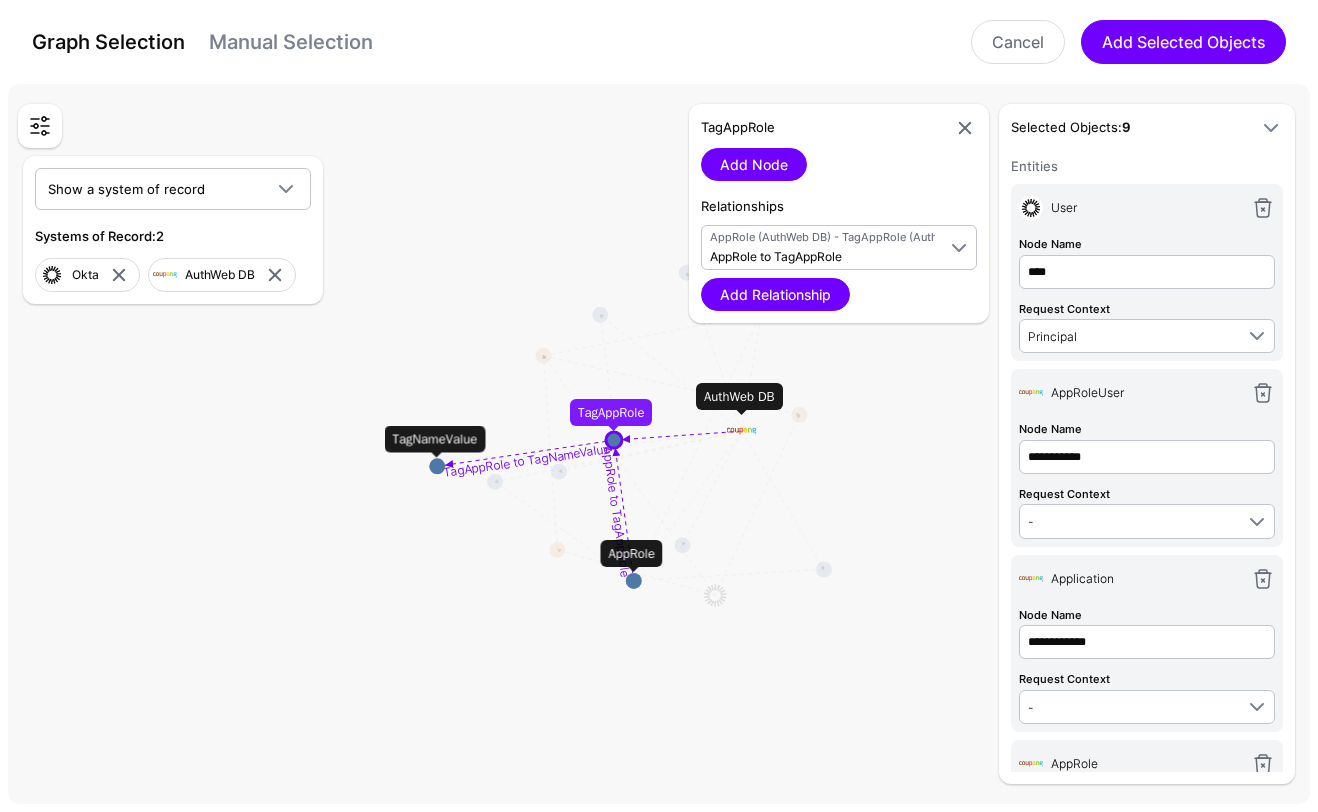 click 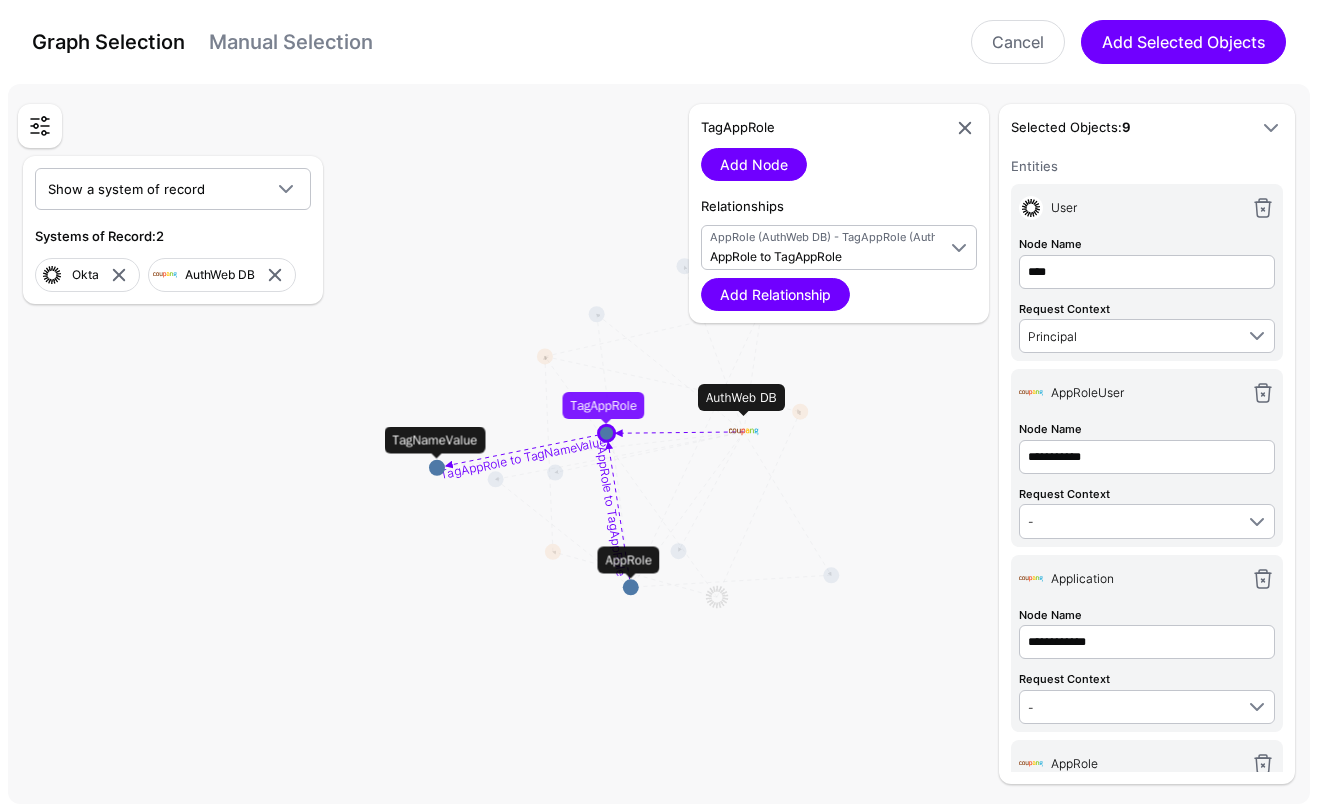 click 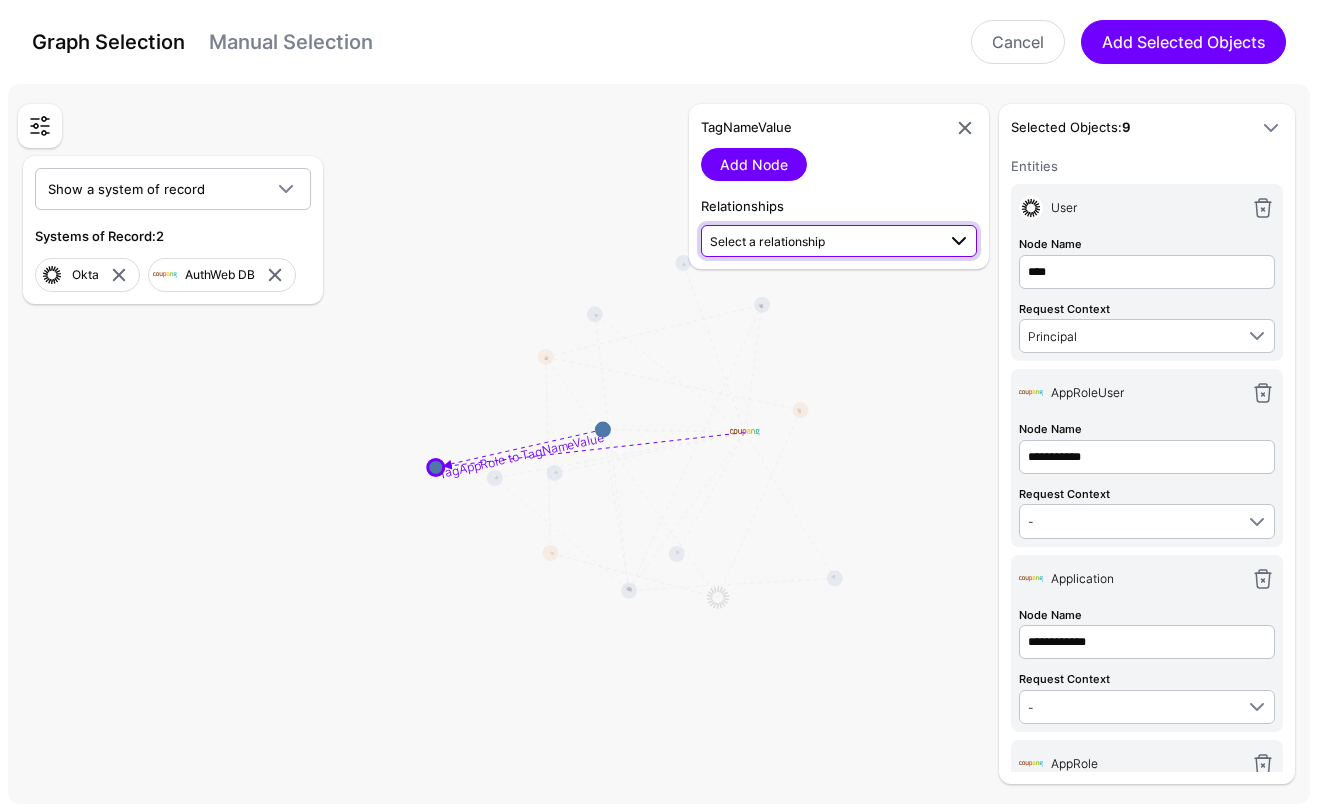 click on "Select a relationship" at bounding box center [839, 241] 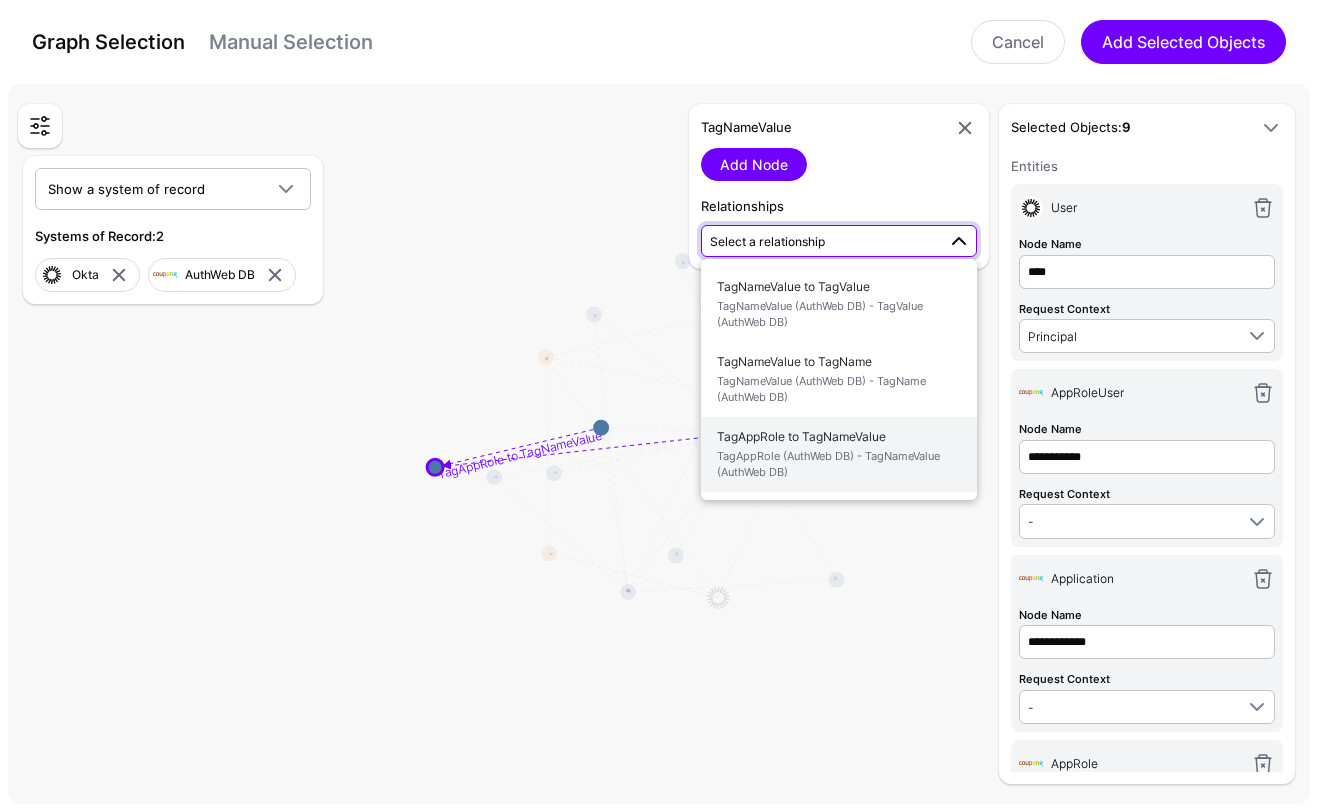 click on "TagAppRole (AuthWeb DB) - TagNameValue (AuthWeb DB)" at bounding box center [839, 464] 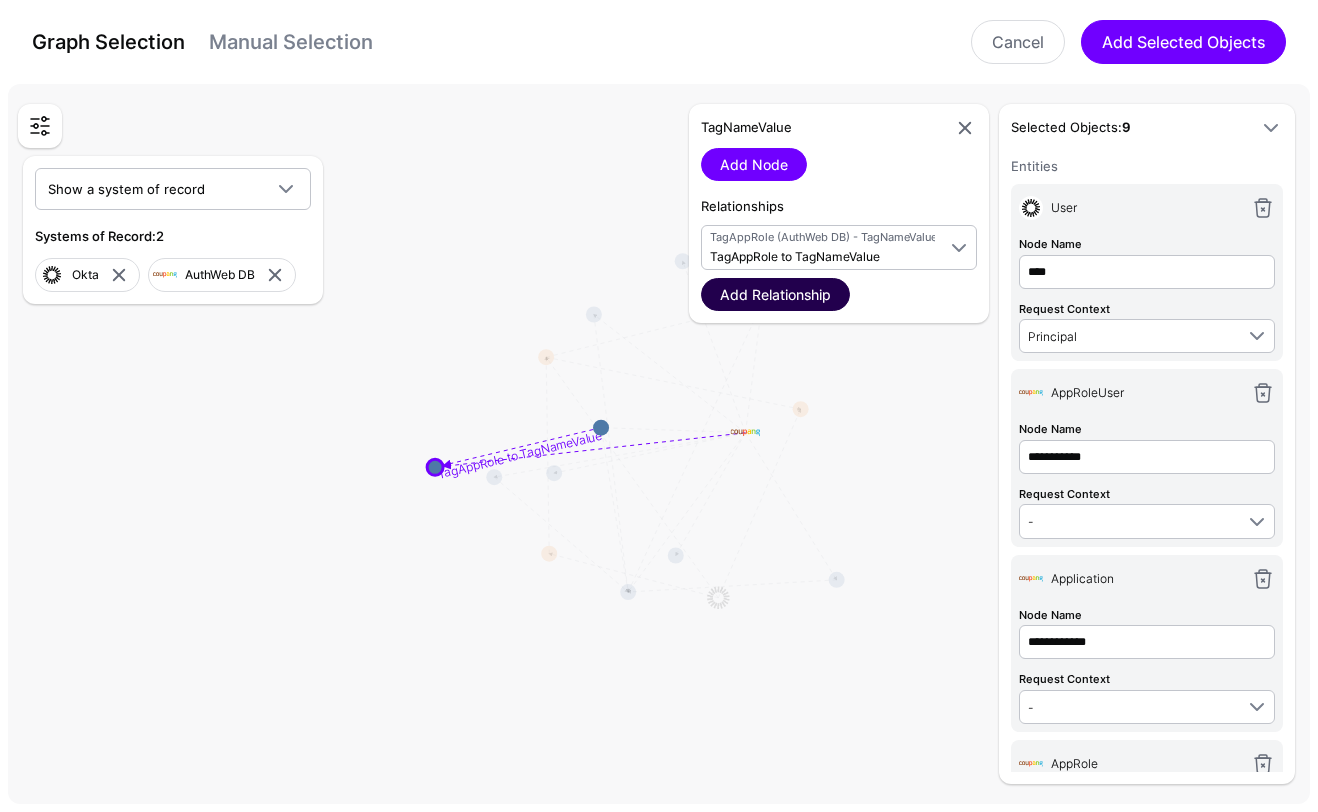 click on "Add Relationship" at bounding box center [775, 294] 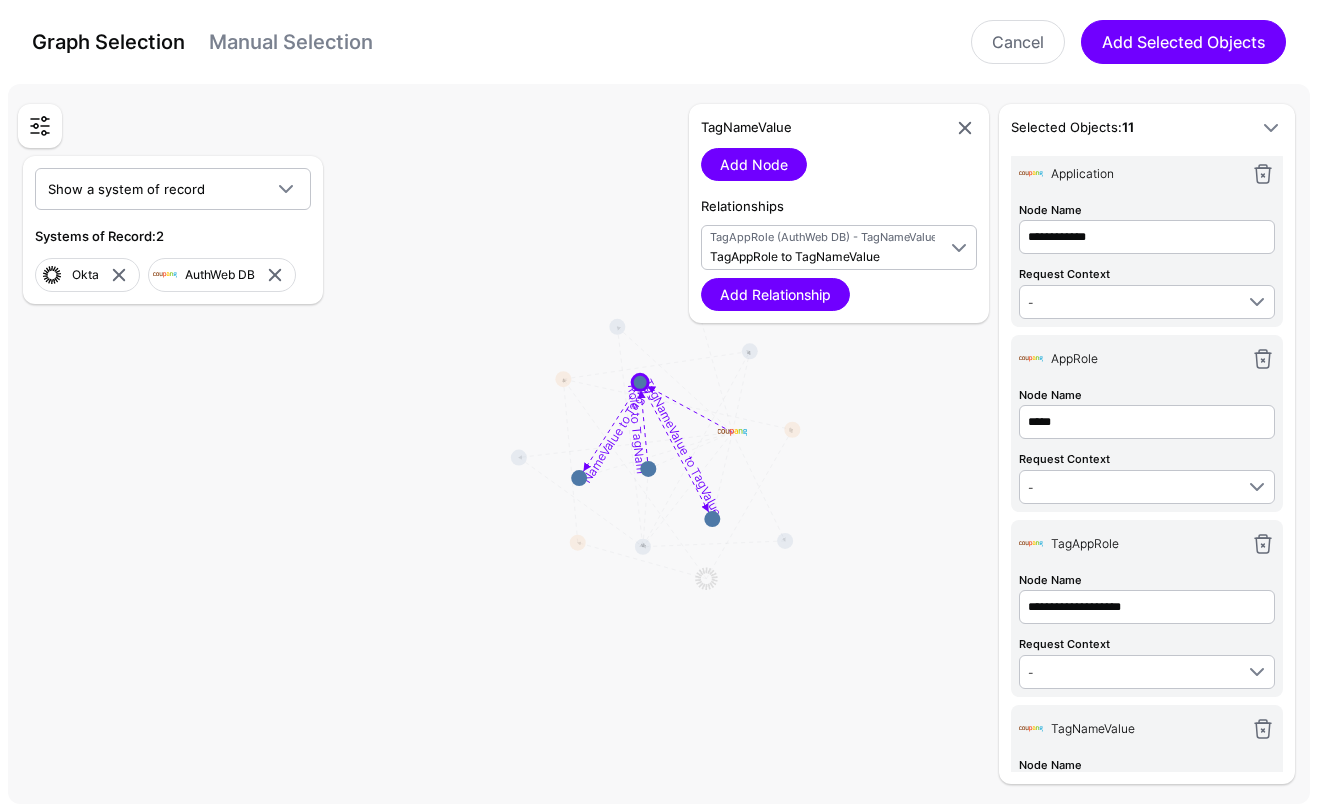 scroll, scrollTop: 473, scrollLeft: 0, axis: vertical 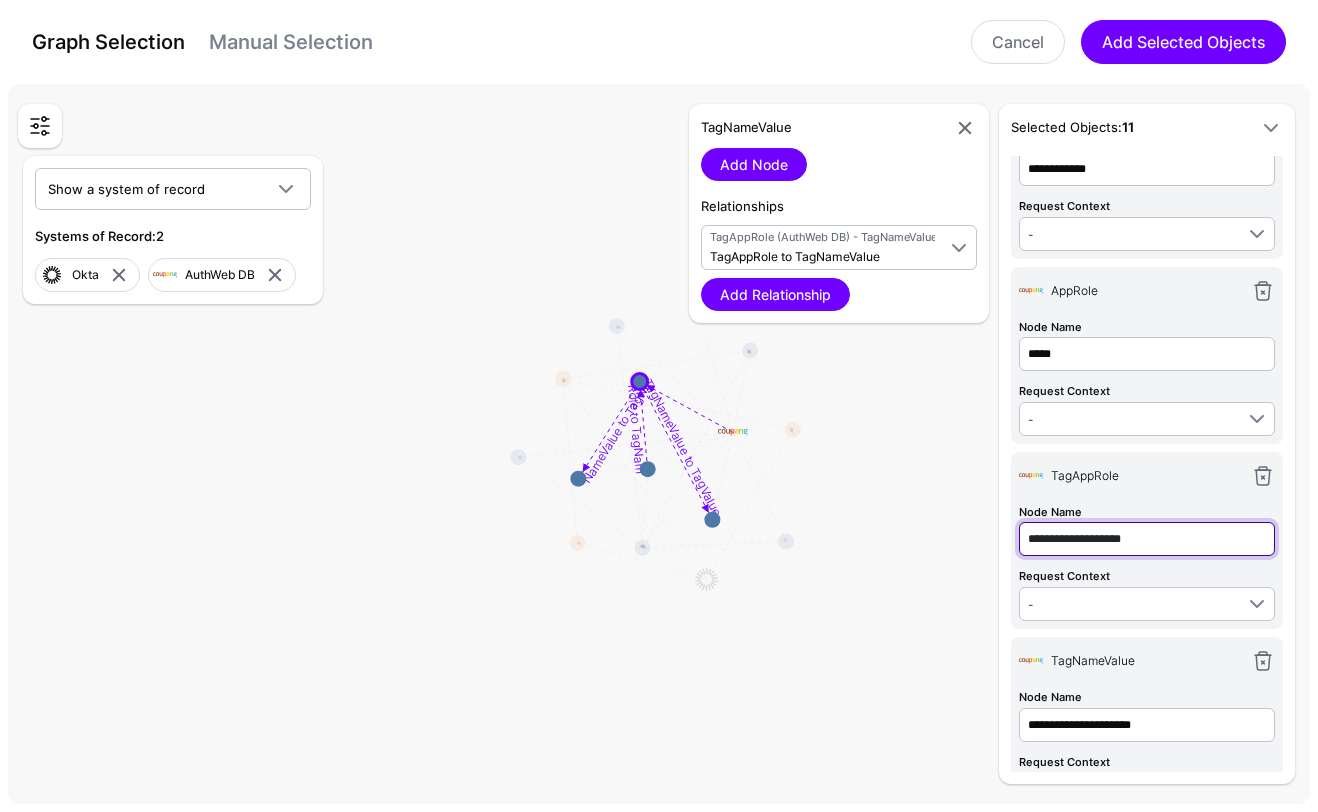 drag, startPoint x: 1186, startPoint y: 533, endPoint x: 847, endPoint y: 516, distance: 339.426 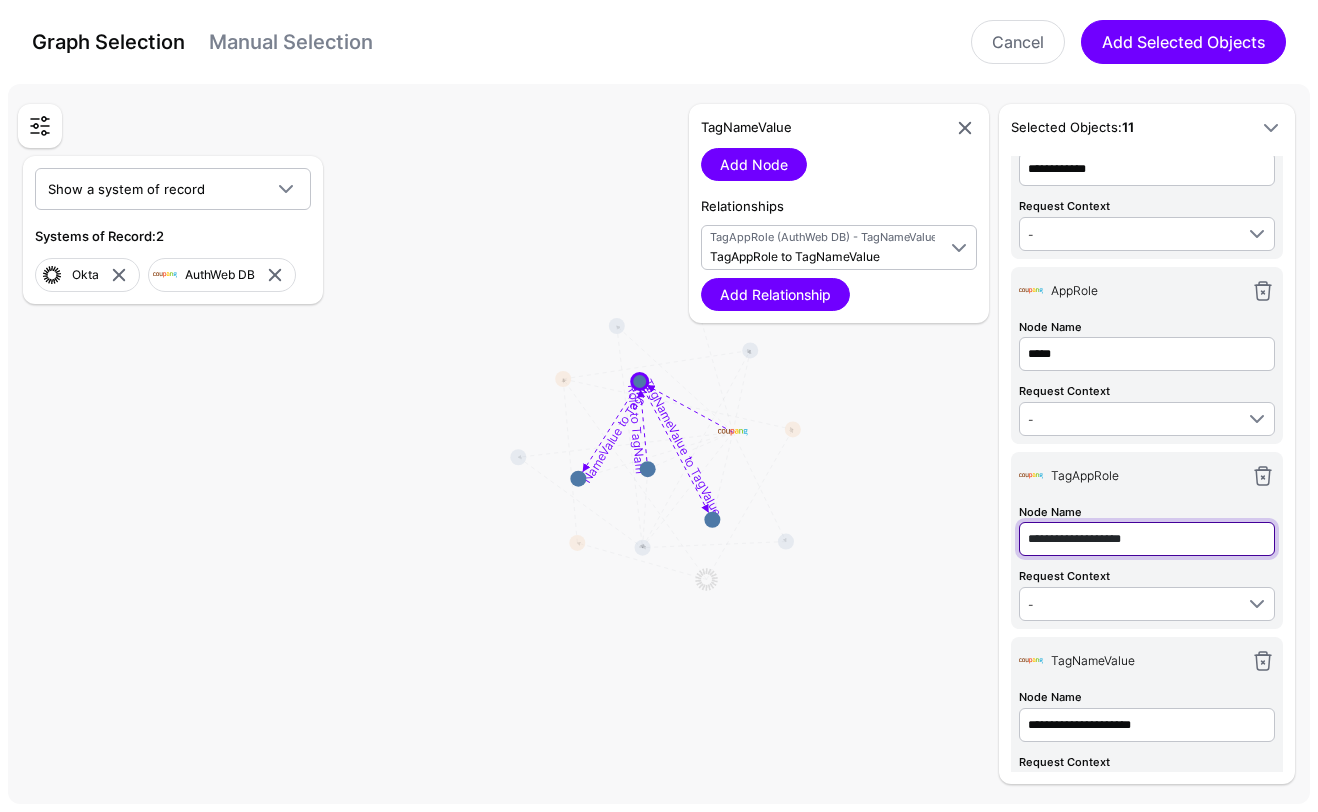 click on "**********" at bounding box center (659, 444) 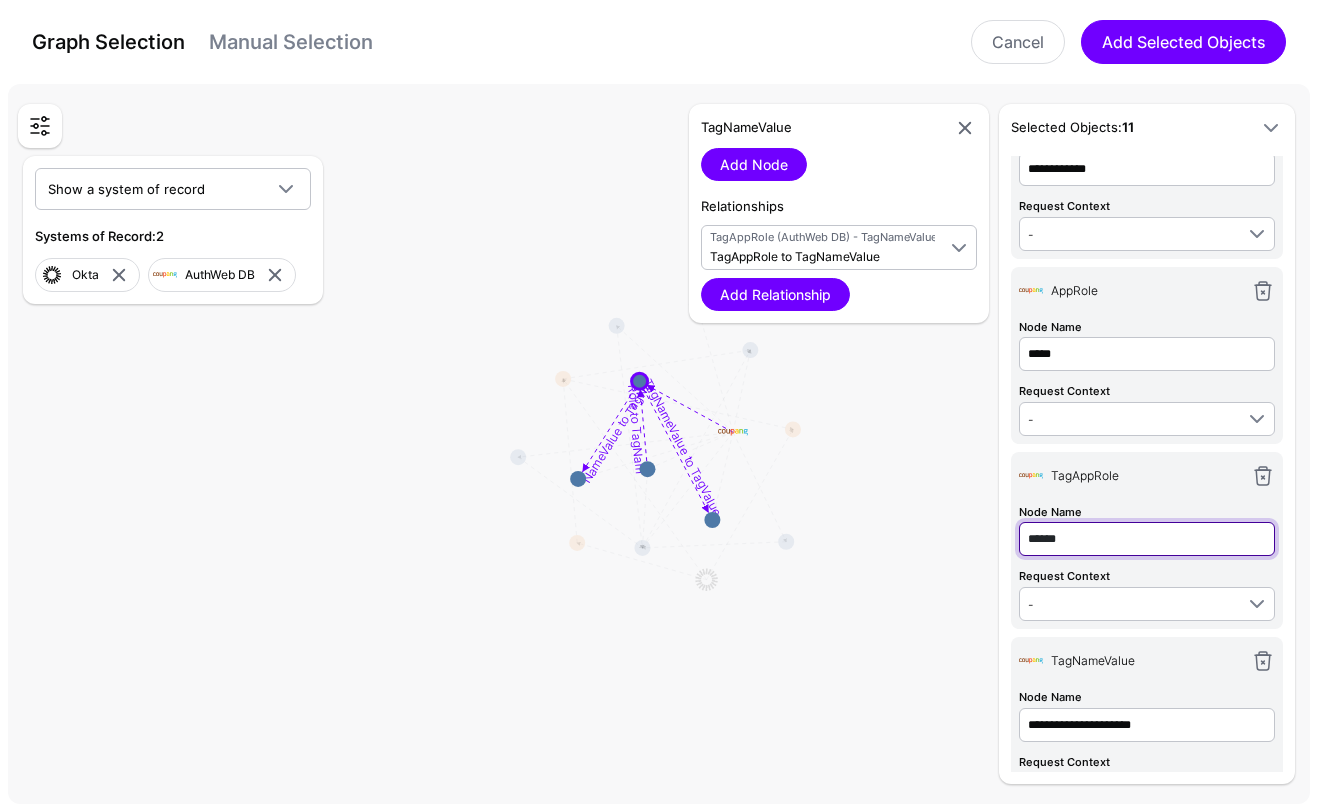 type on "******" 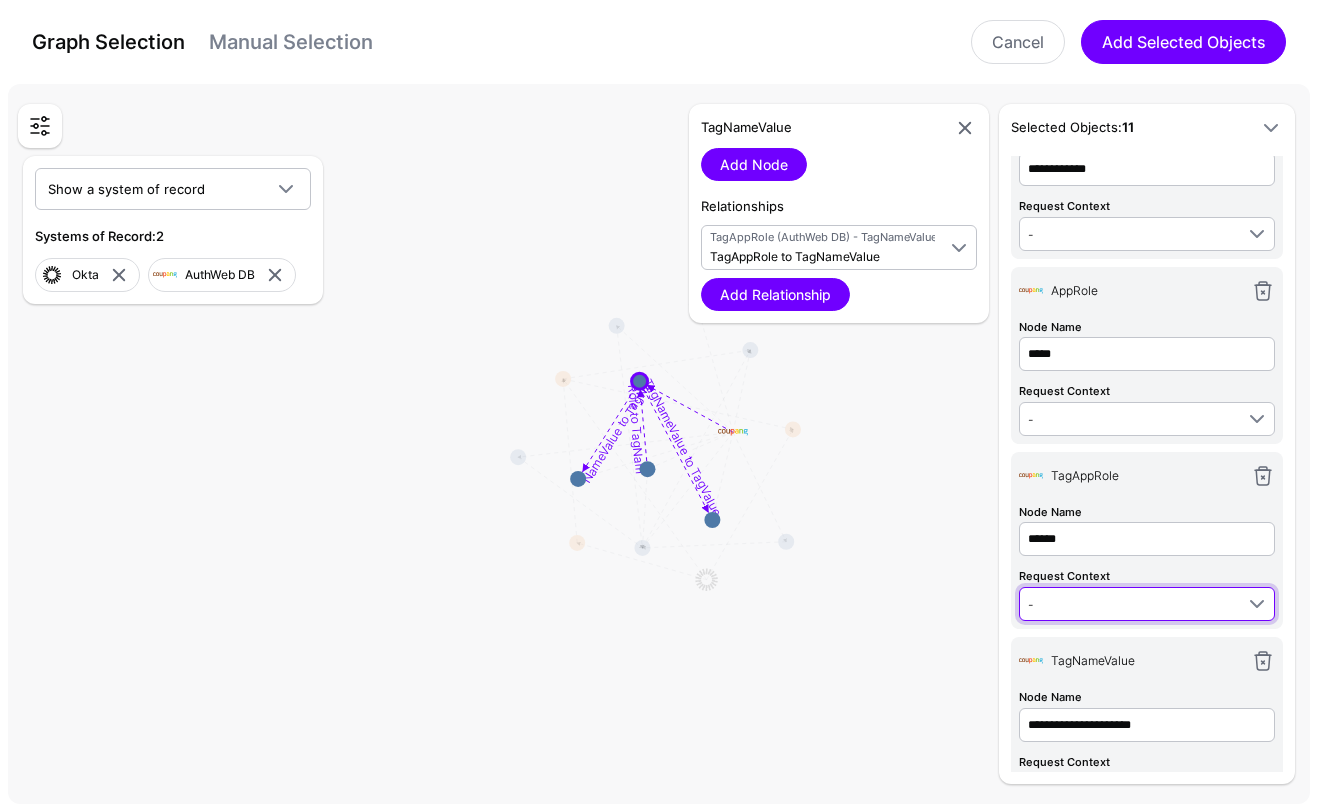 type on "******" 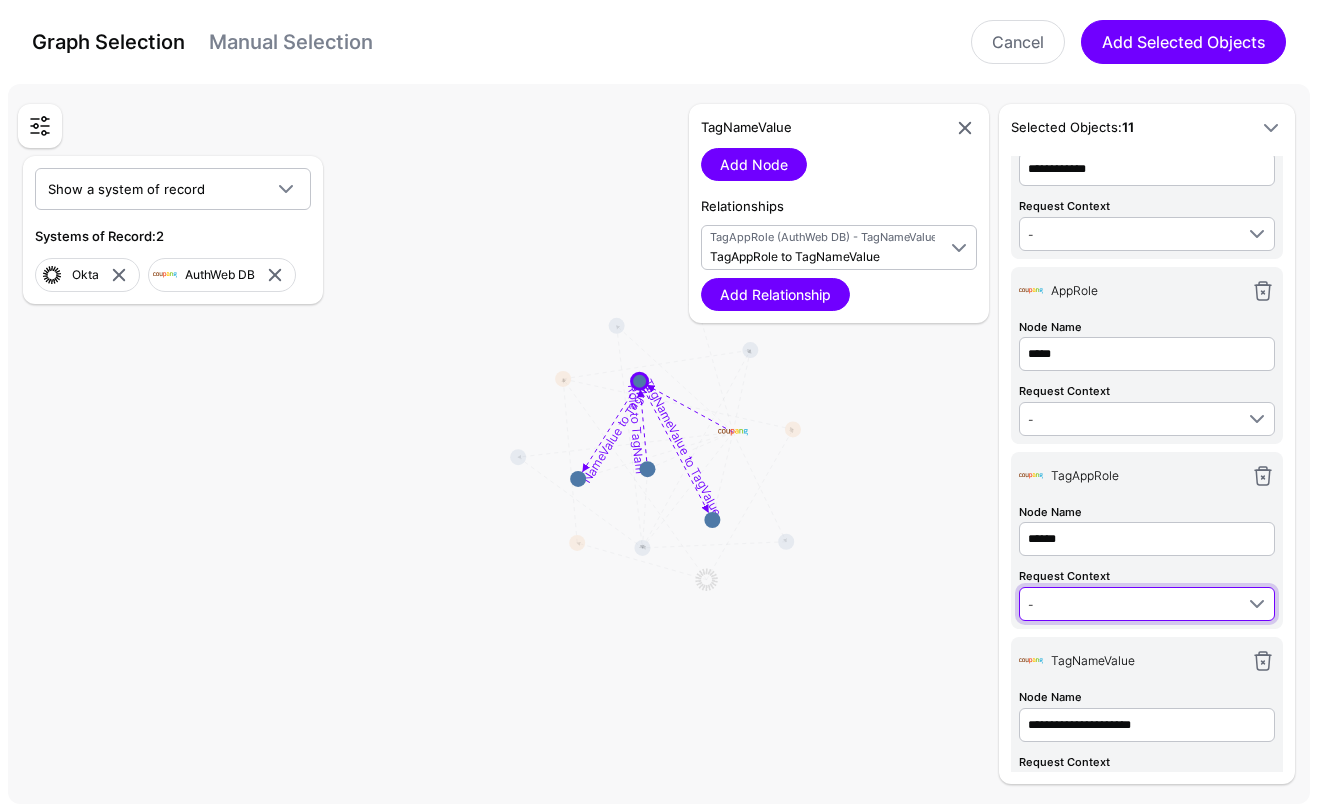 type on "******" 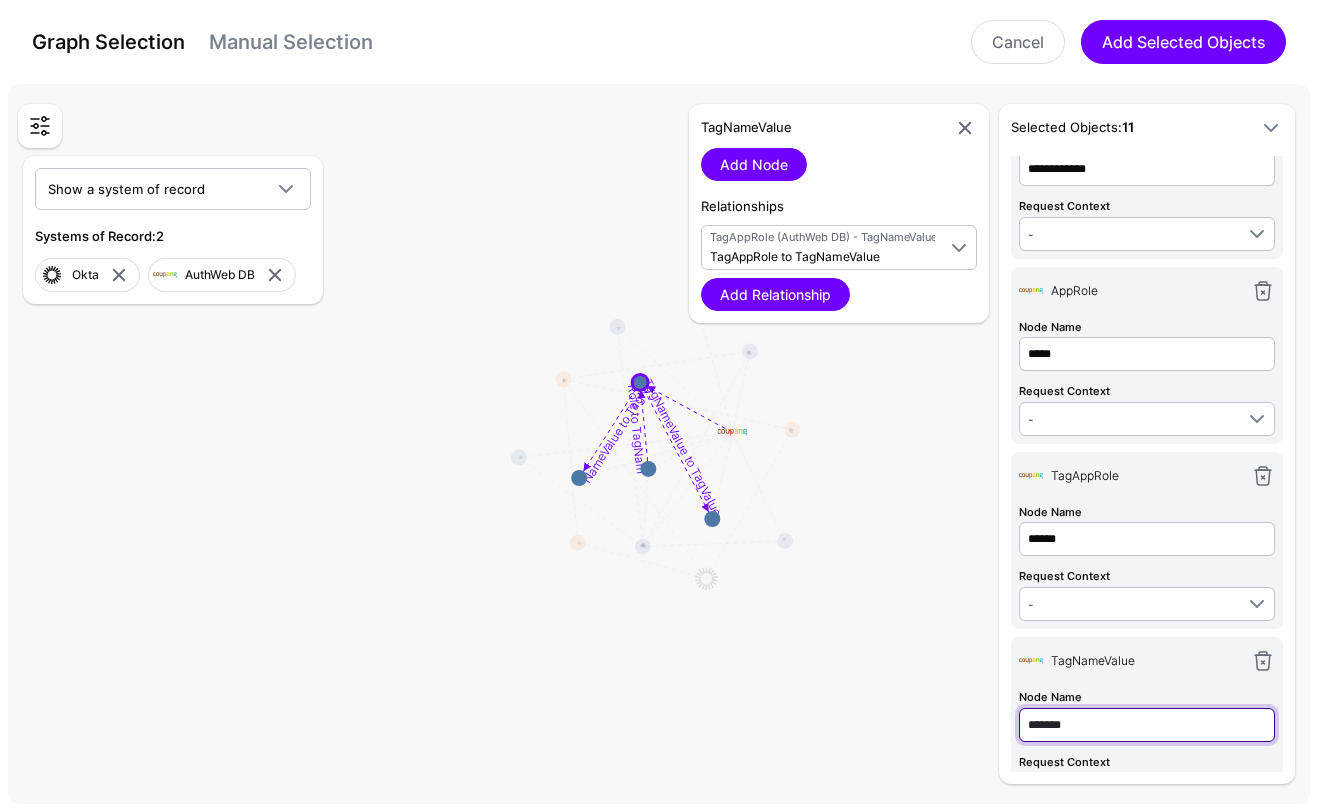 type on "*******" 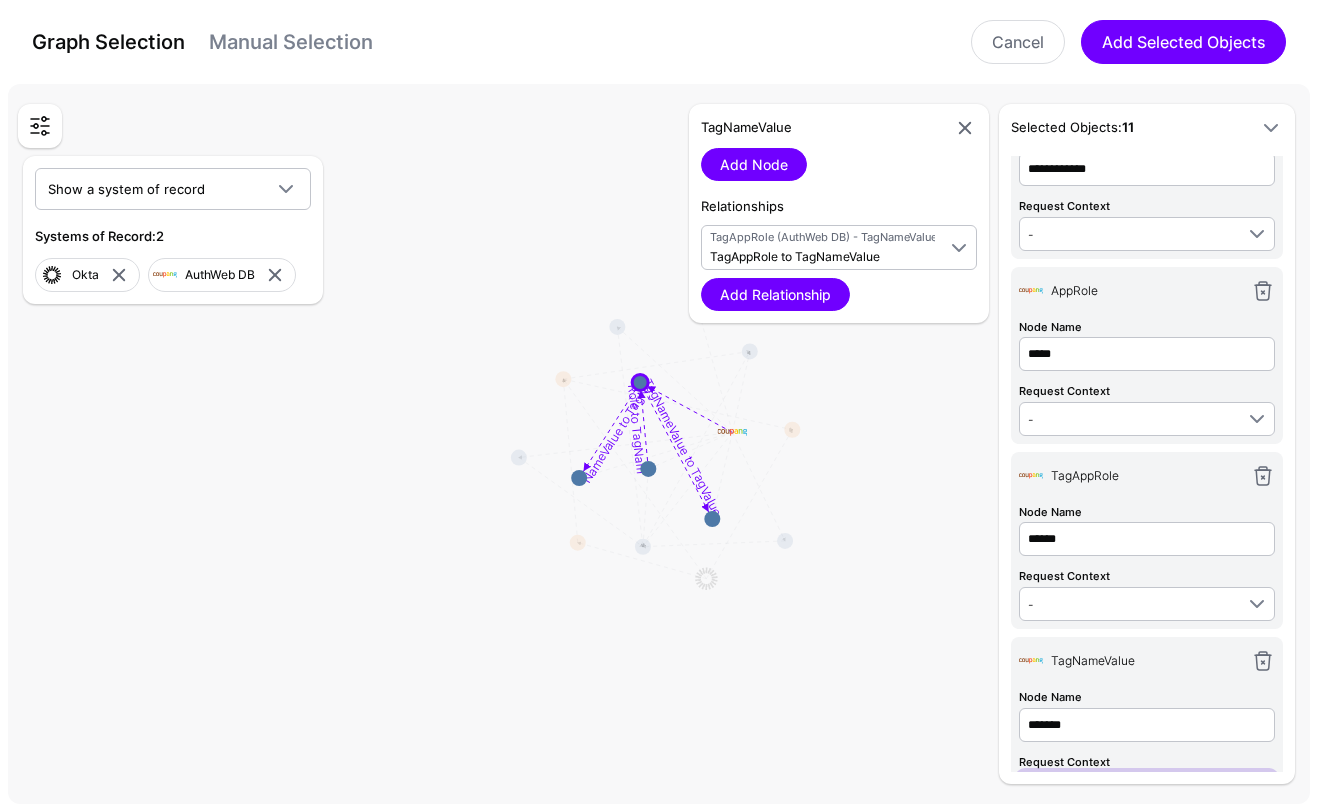 type on "*******" 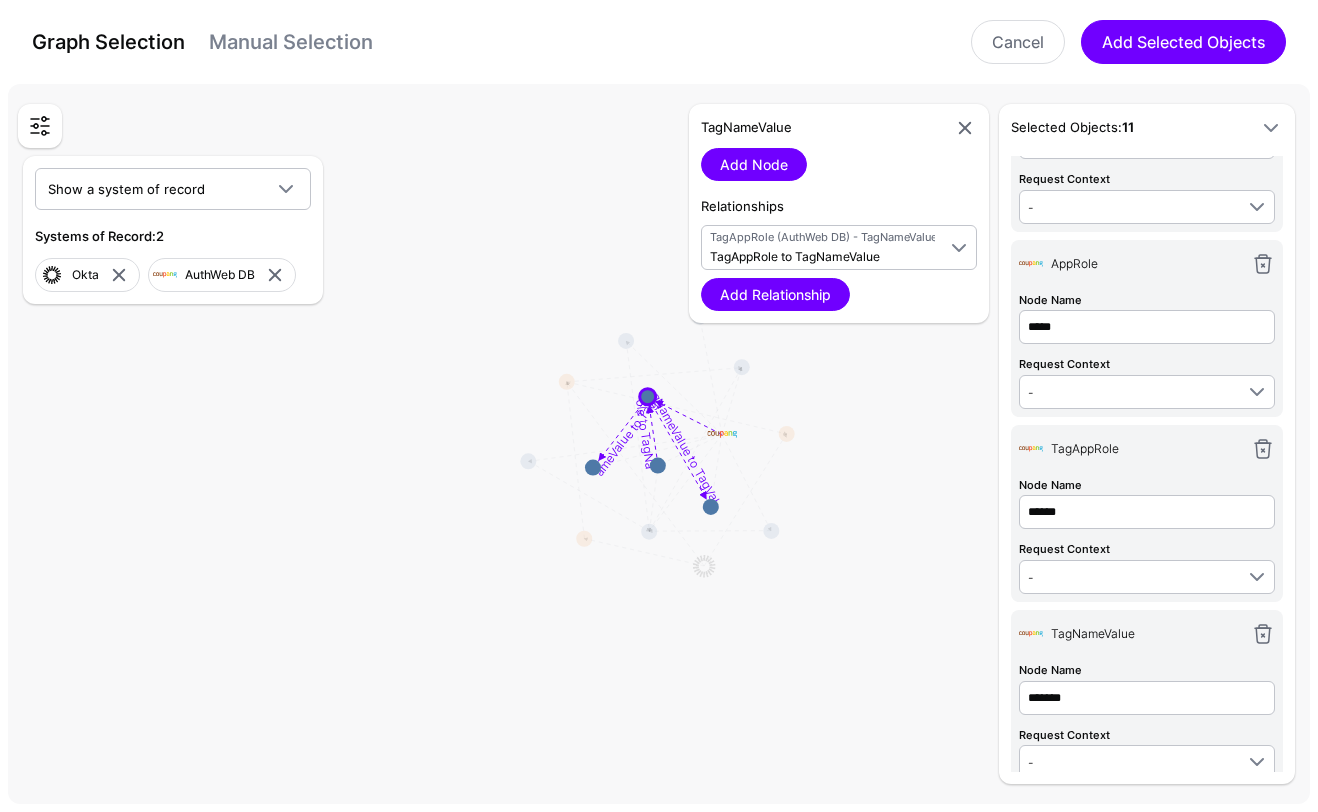 scroll, scrollTop: 951, scrollLeft: 0, axis: vertical 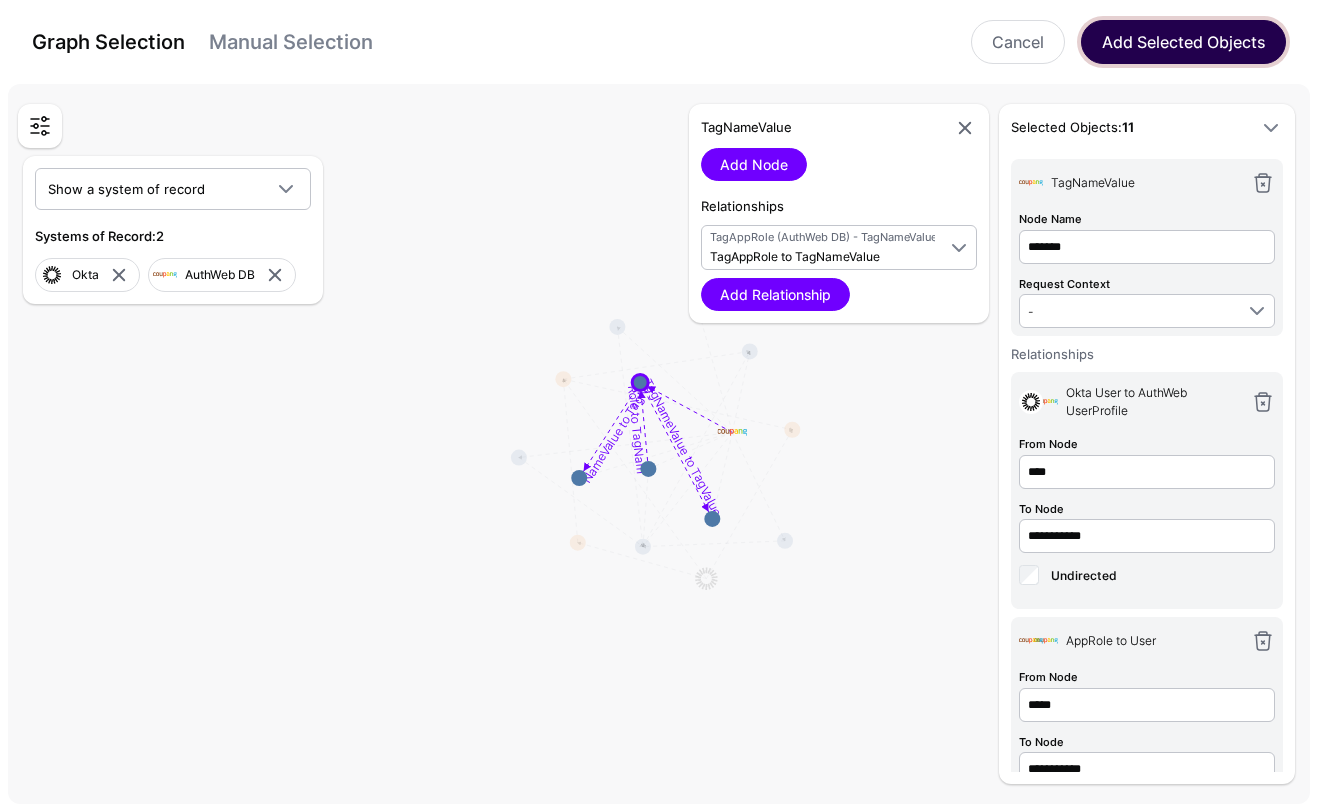click on "Add Selected Objects" at bounding box center (1183, 42) 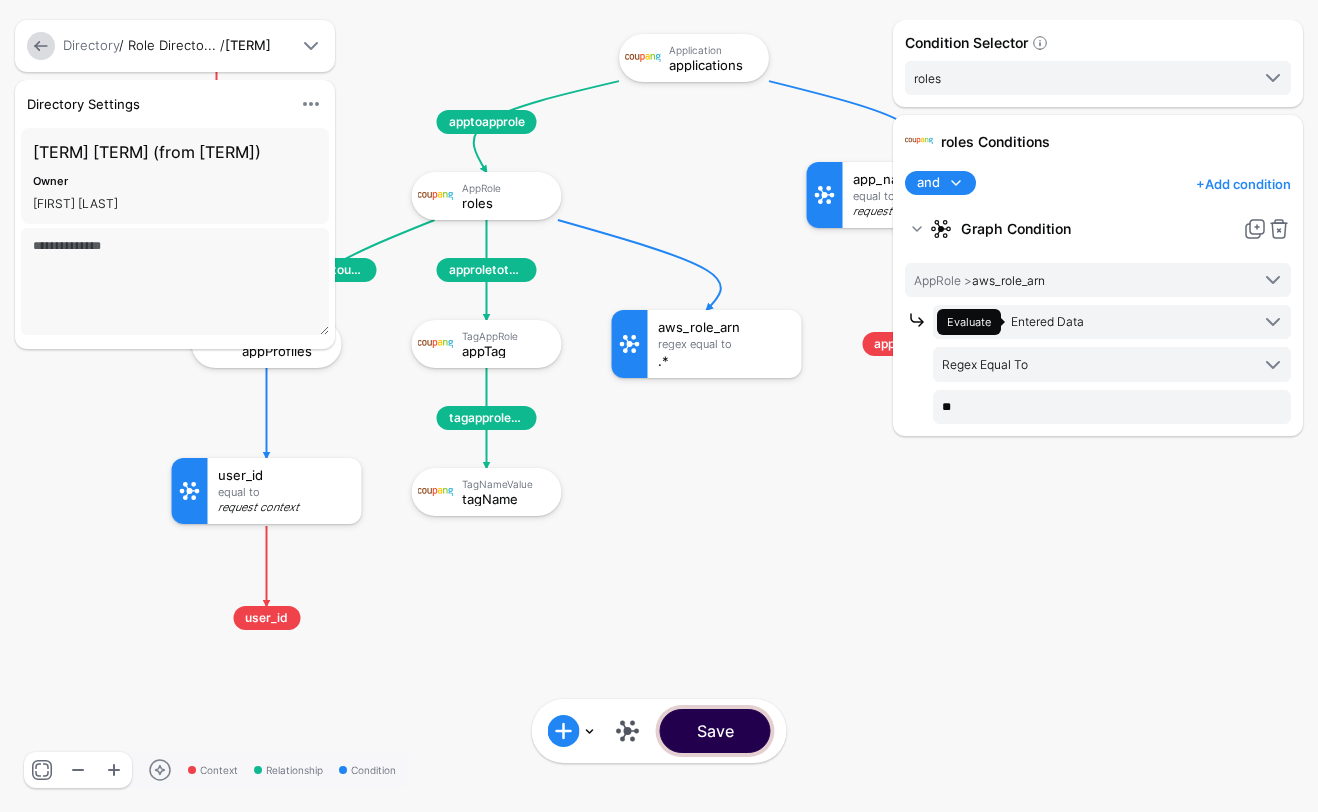 click on "Save" at bounding box center (715, 731) 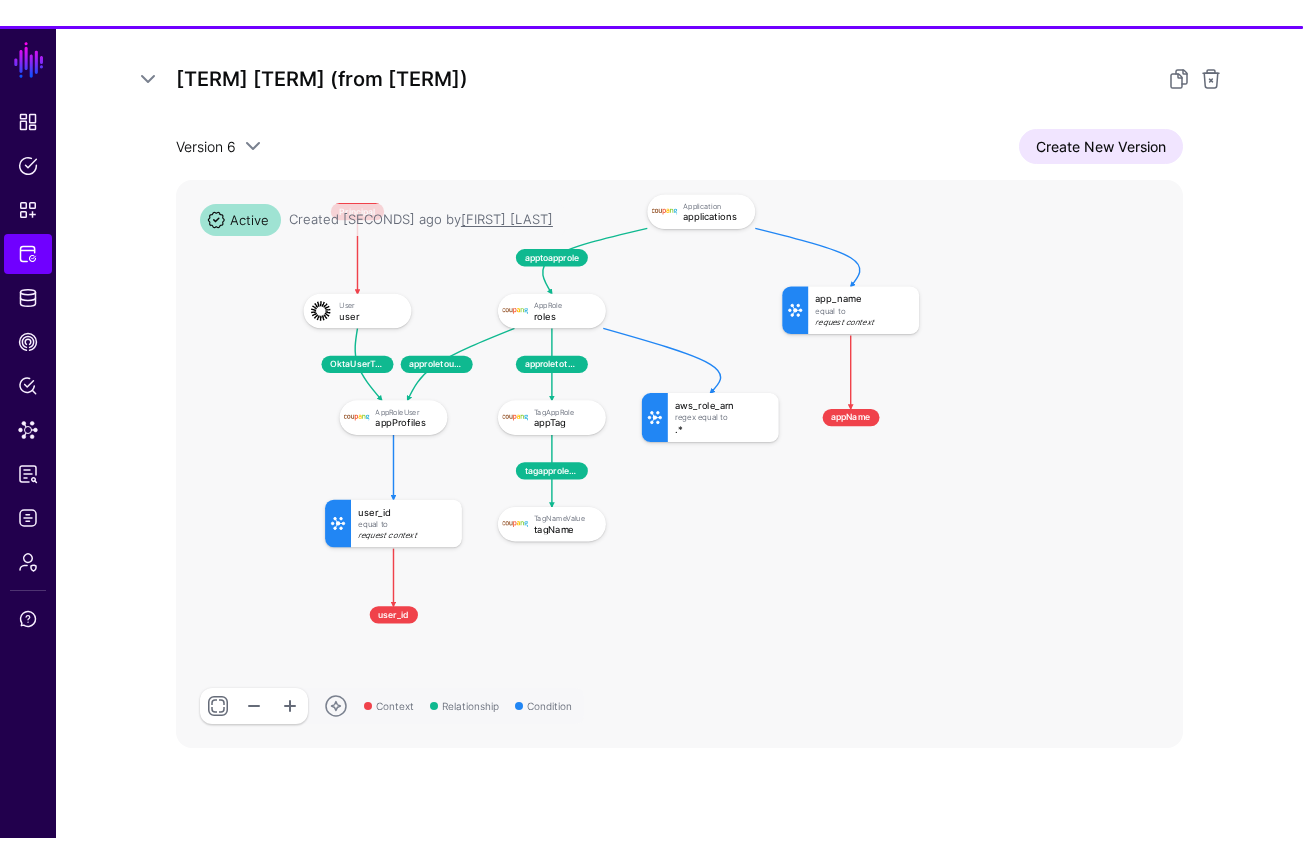 scroll, scrollTop: 444, scrollLeft: 0, axis: vertical 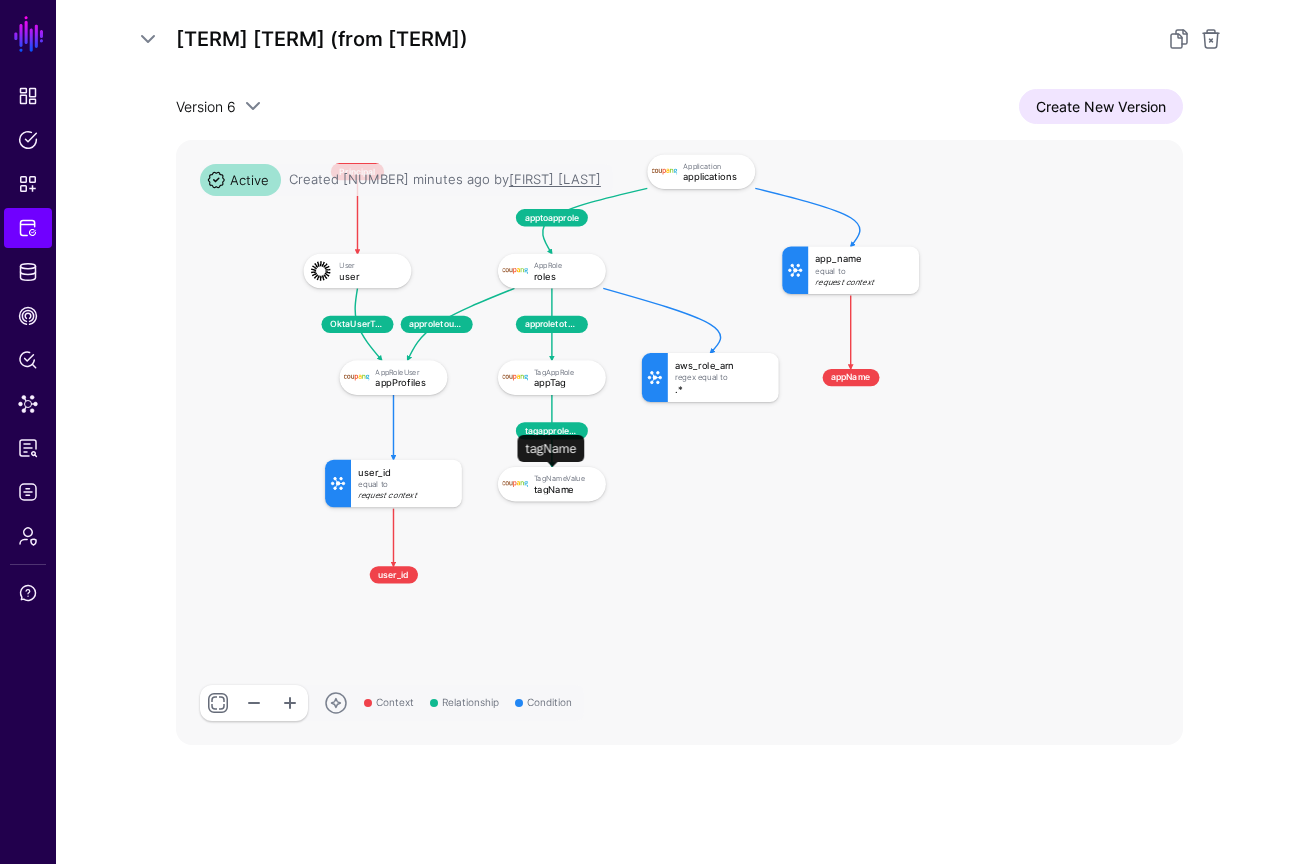 click on "tagName" 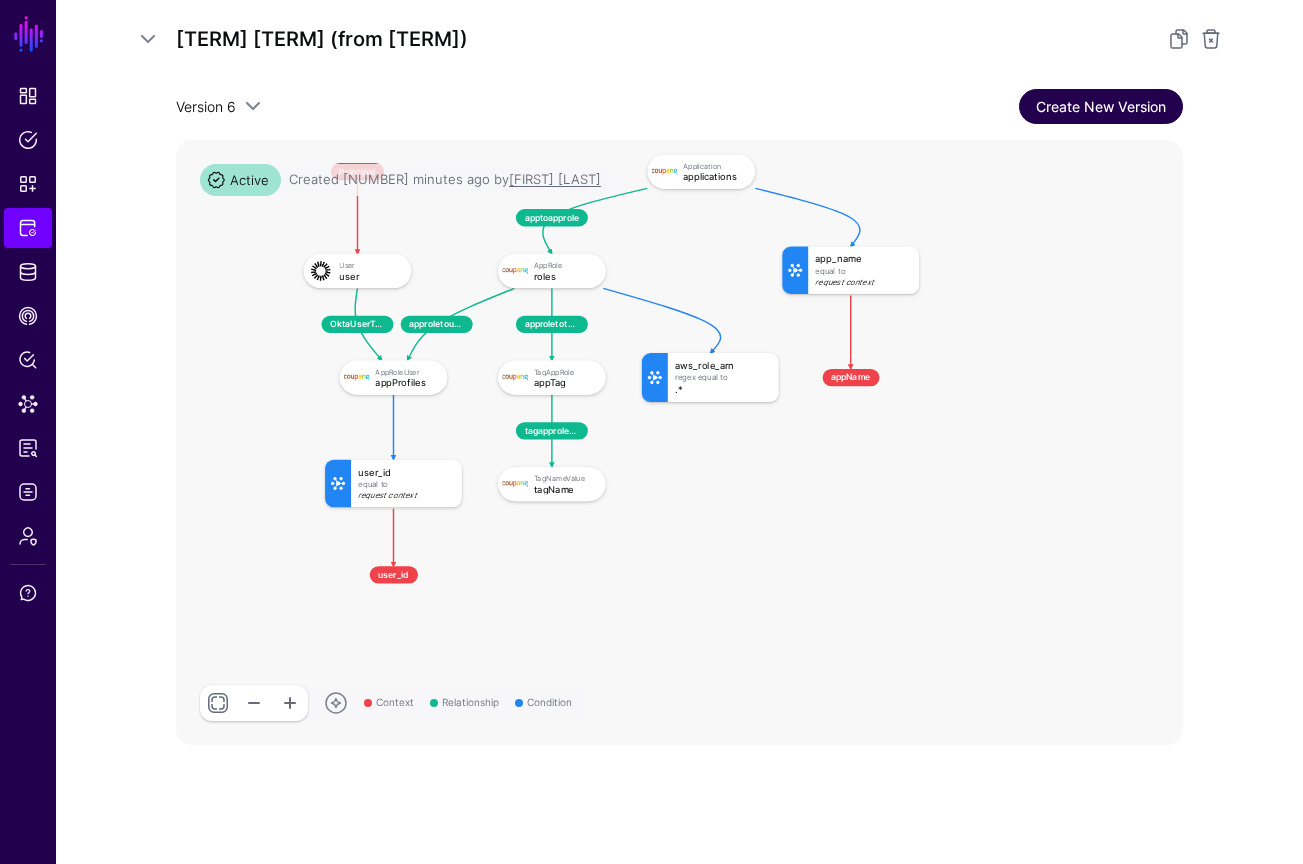 click on "Create New Version" at bounding box center [1101, 106] 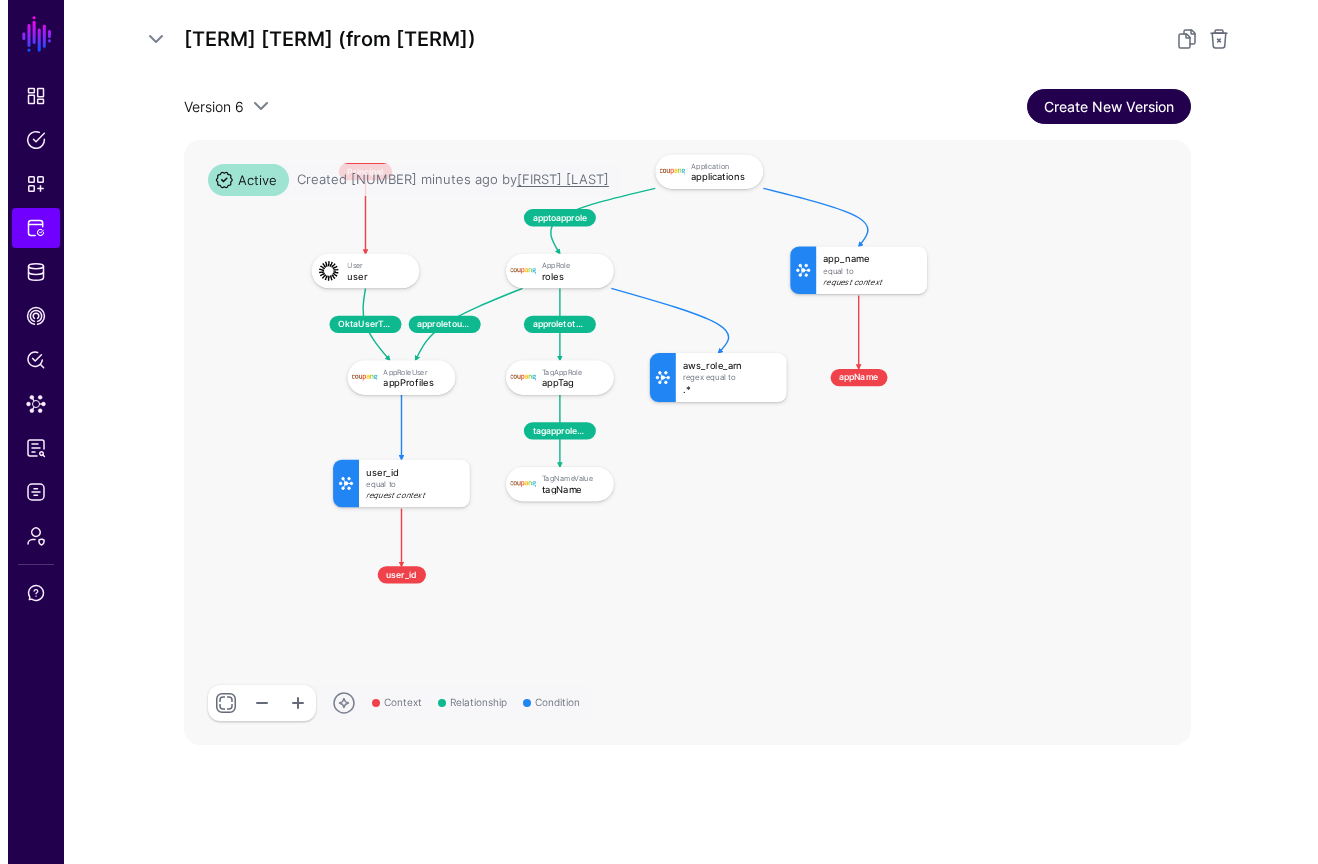 scroll, scrollTop: 0, scrollLeft: 0, axis: both 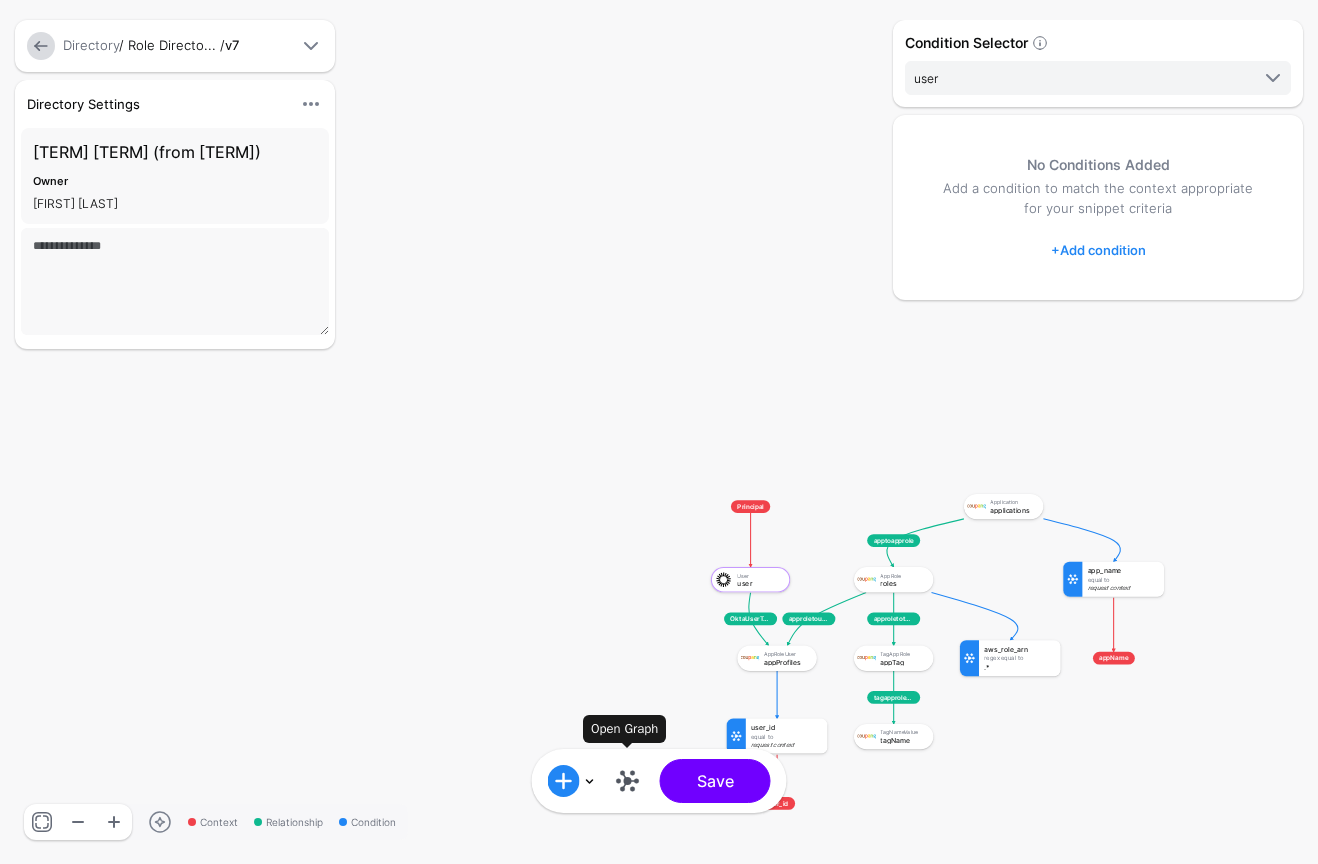 click at bounding box center [628, 781] 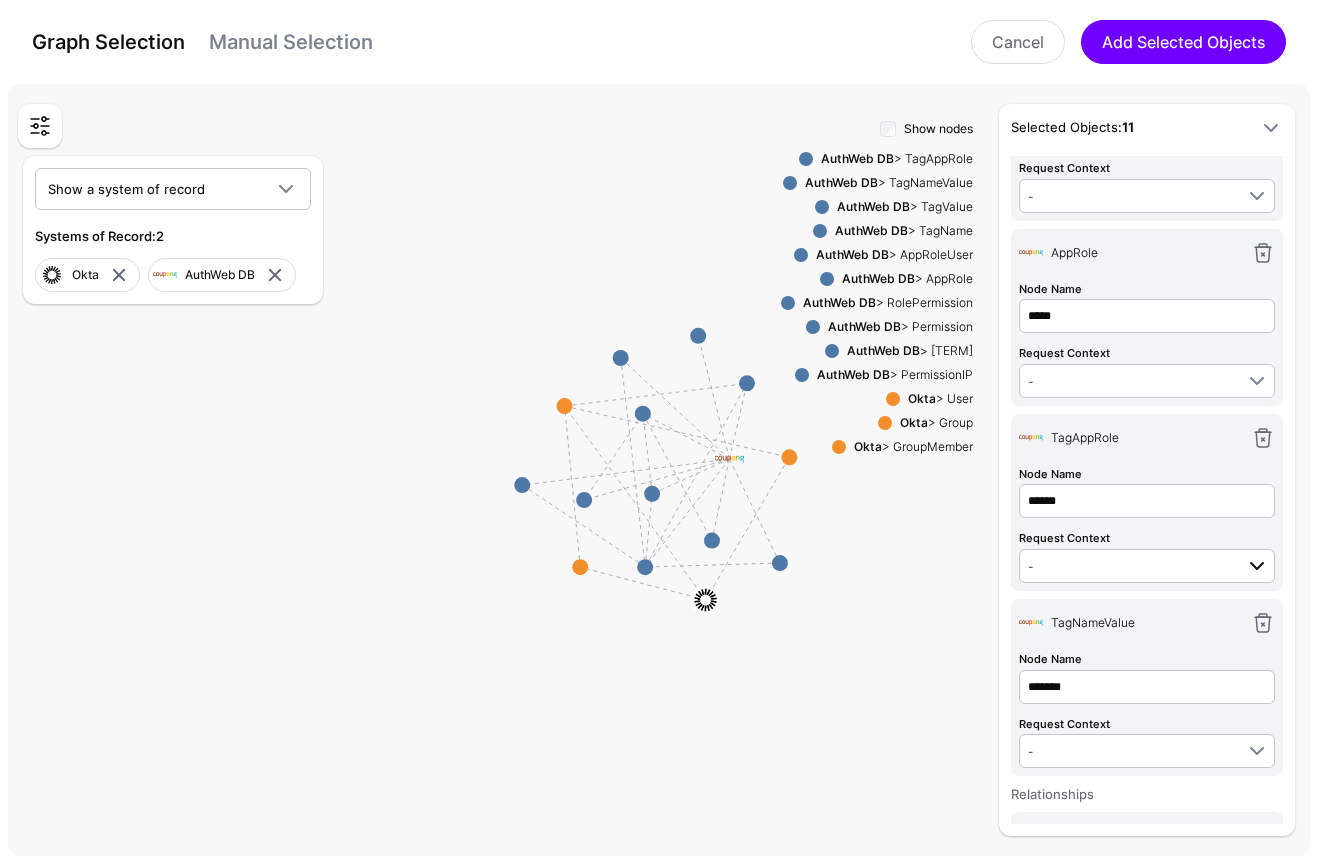 scroll, scrollTop: 533, scrollLeft: 0, axis: vertical 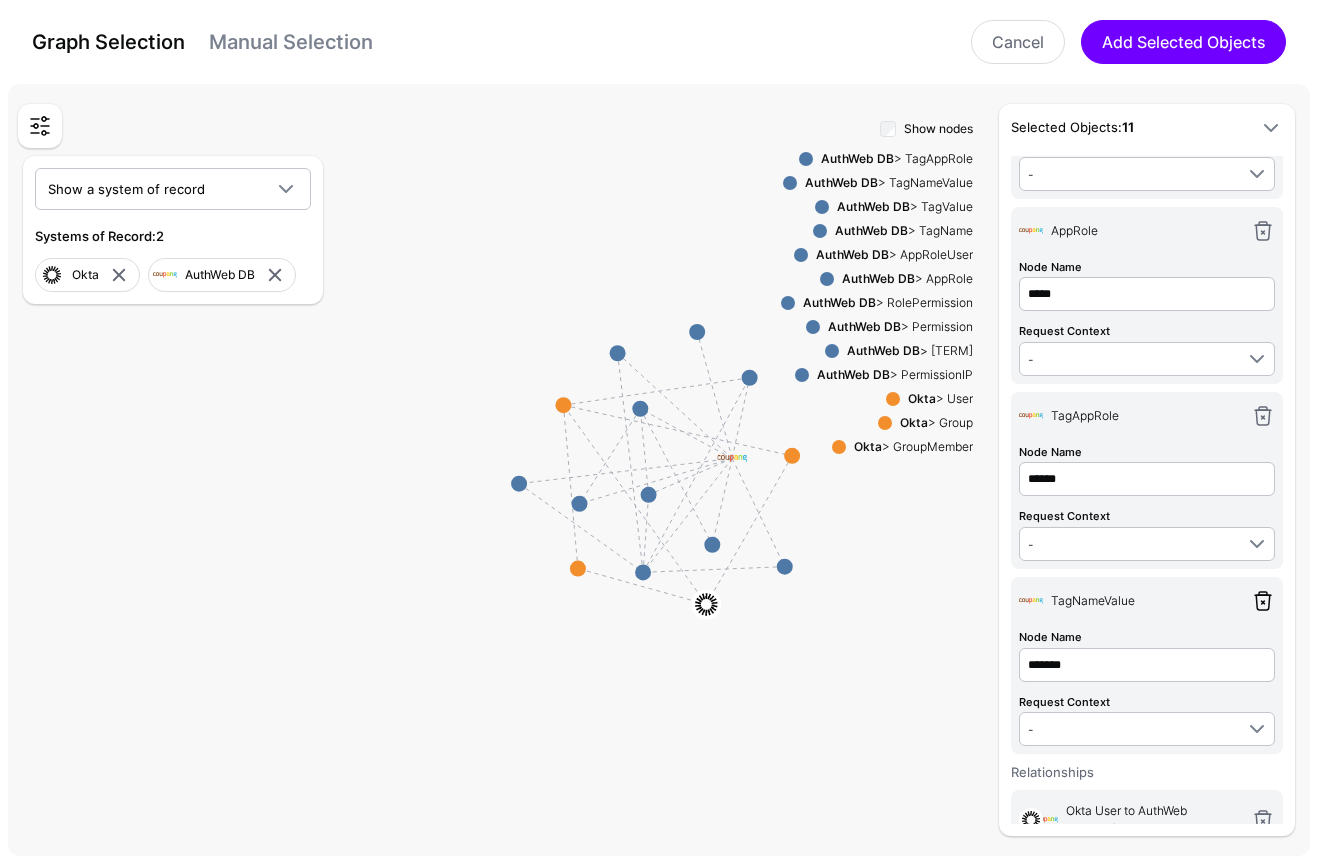 click at bounding box center [1263, 601] 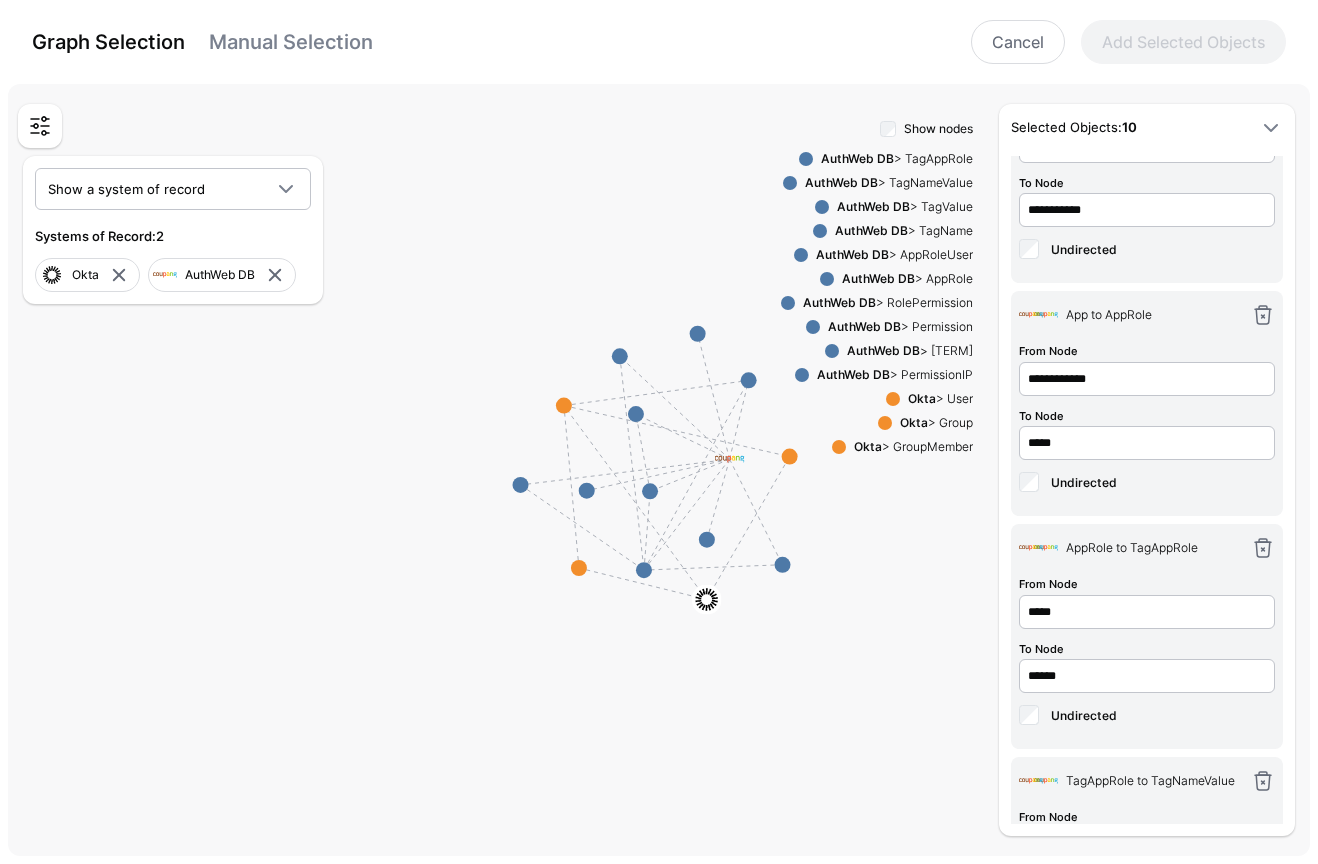 scroll, scrollTop: 1512, scrollLeft: 0, axis: vertical 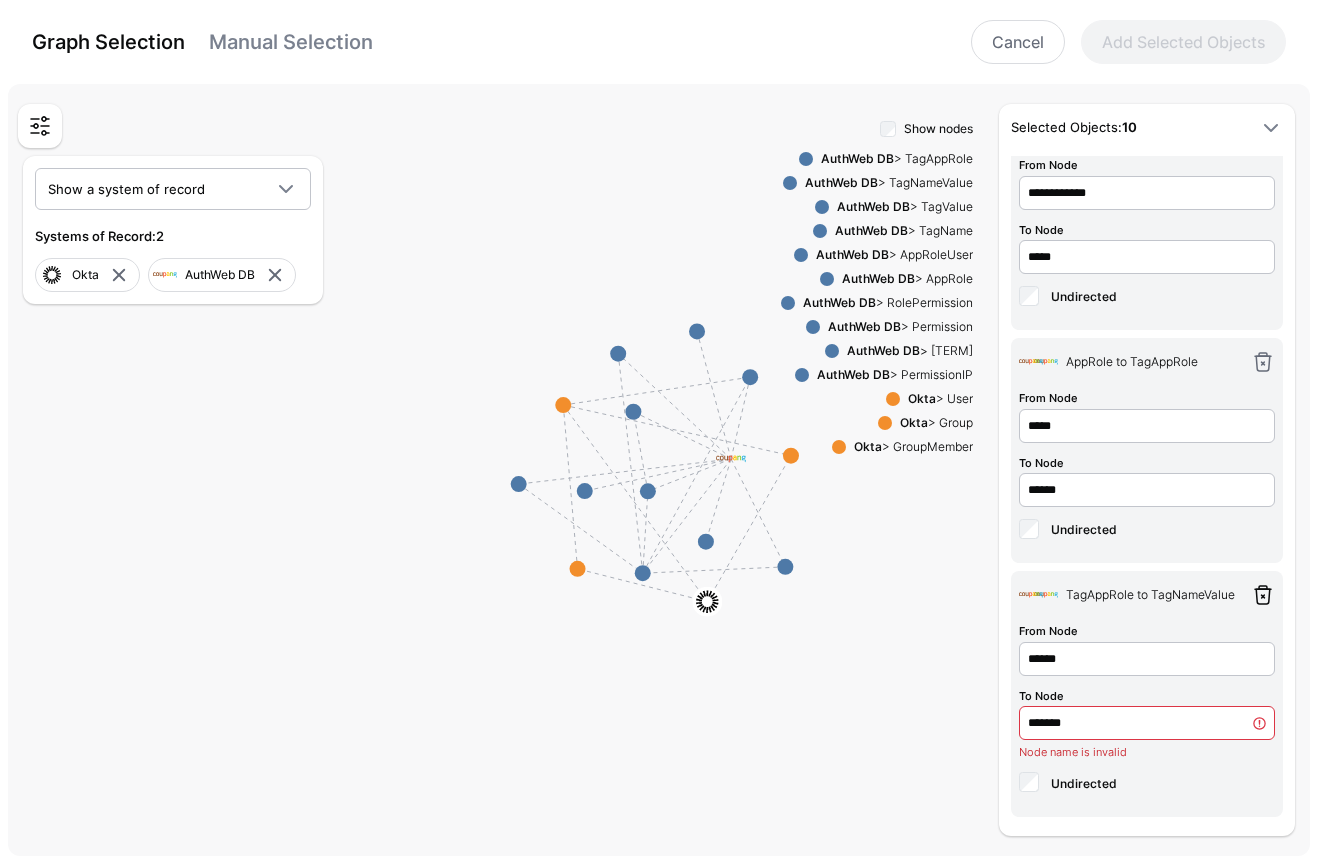 click at bounding box center [1263, 595] 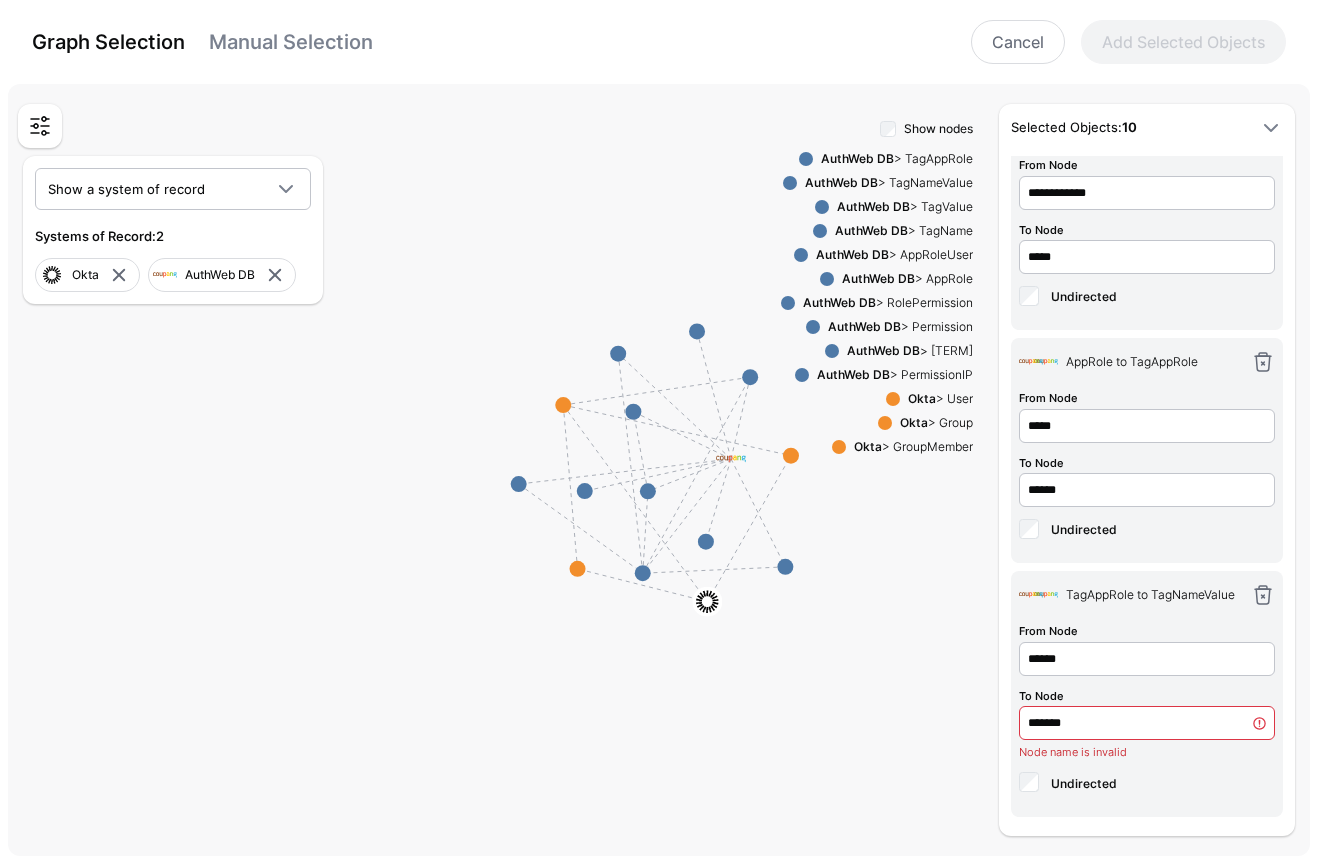 scroll, scrollTop: 1248, scrollLeft: 0, axis: vertical 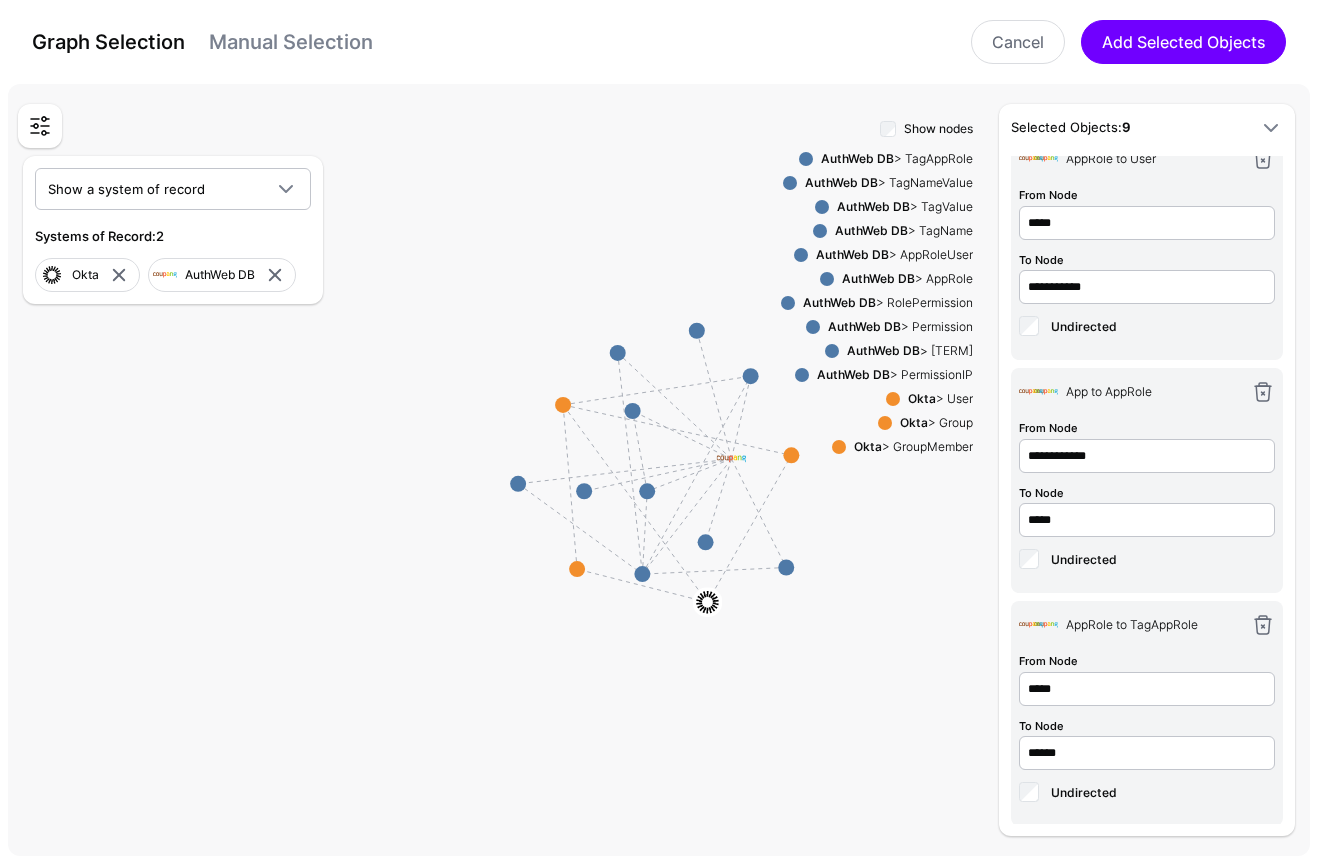 click on "AuthWeb DB > [TERM]" at bounding box center (885, 183) 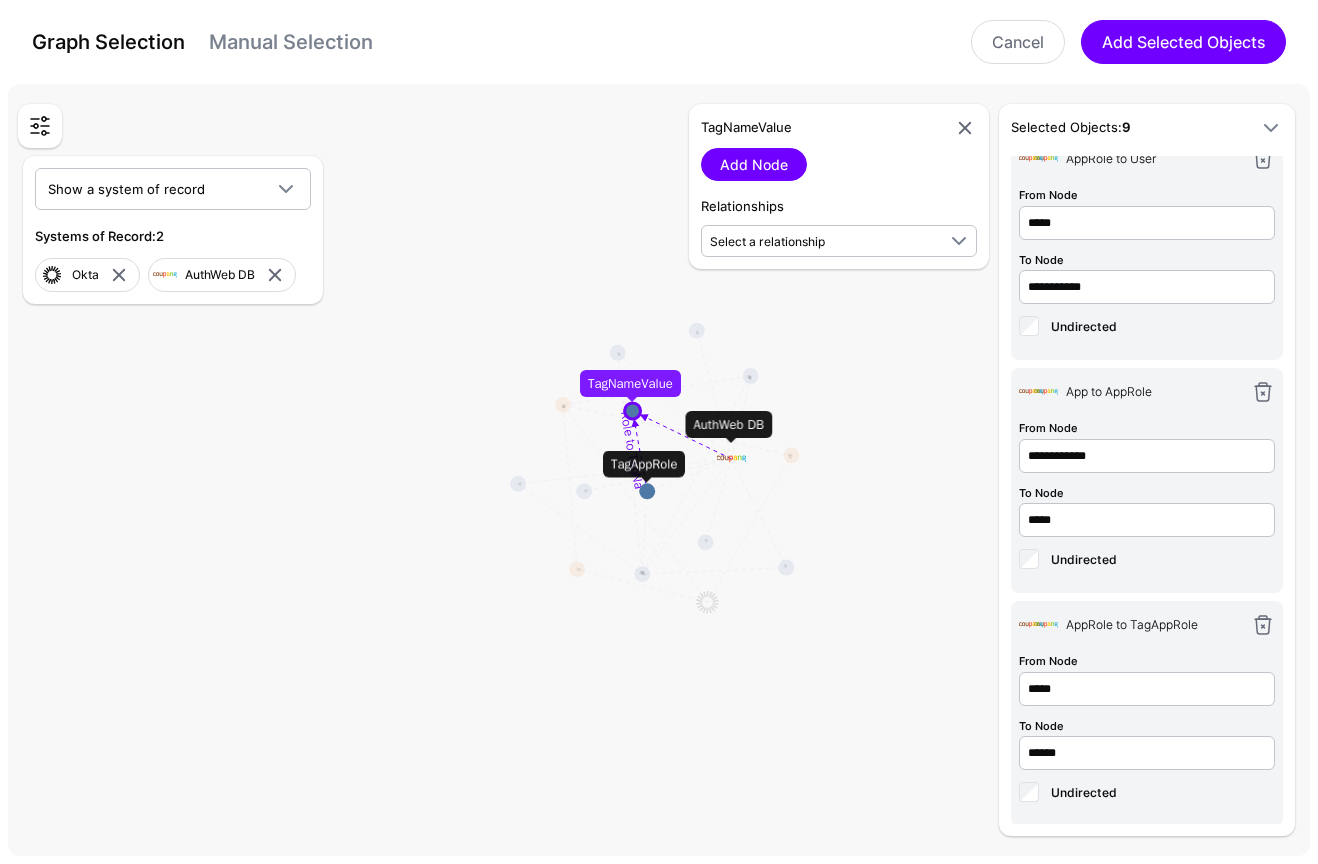 click 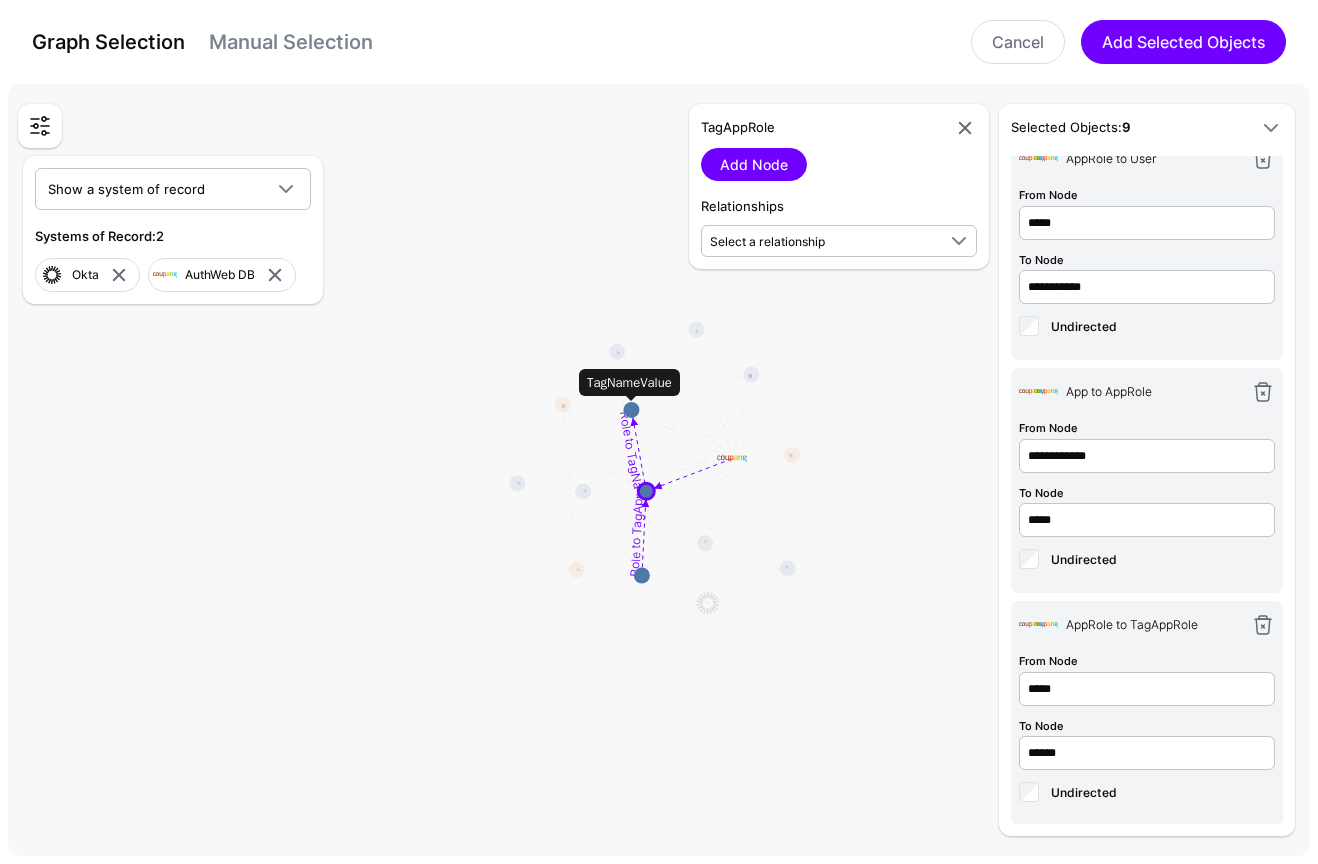 click 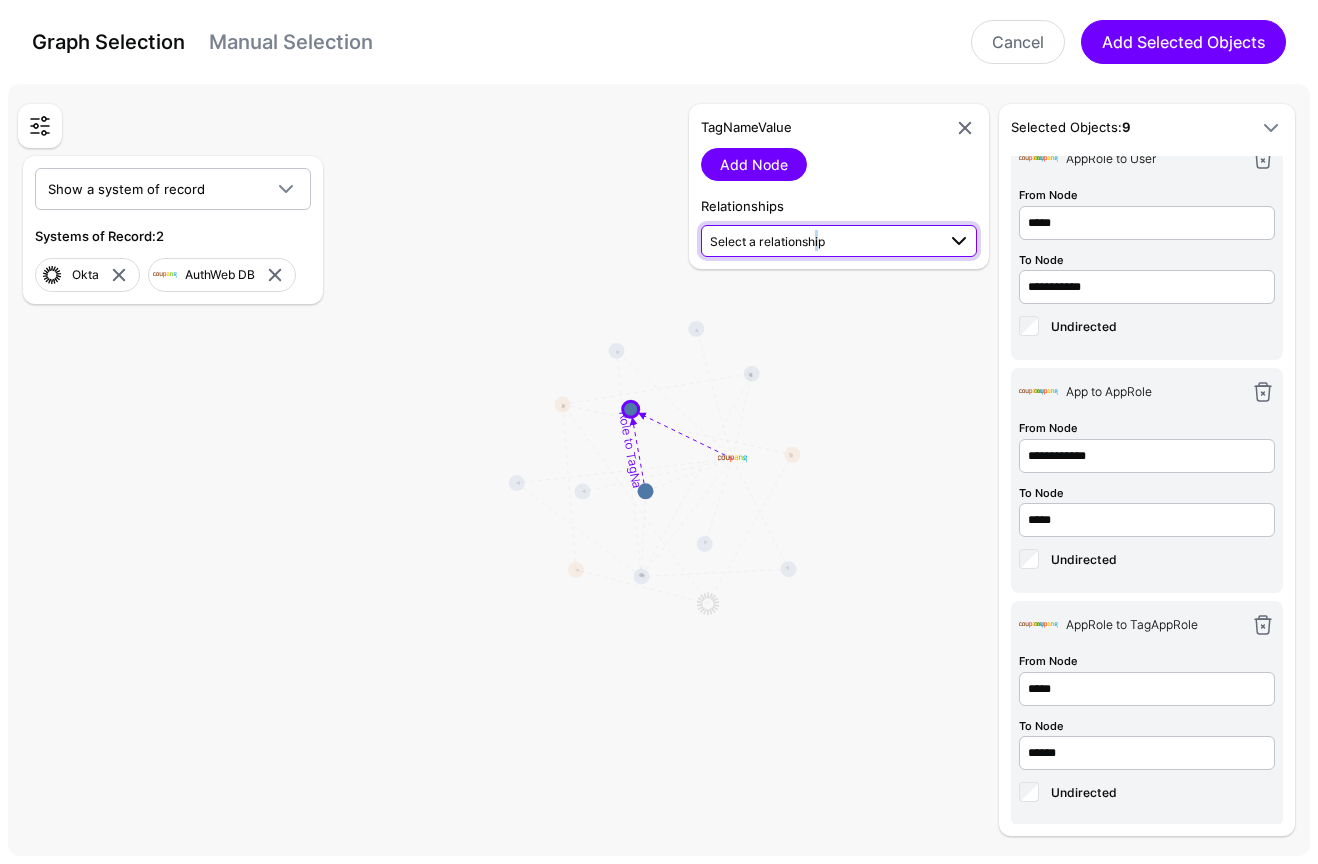 click on "Select a relationship" at bounding box center [767, 241] 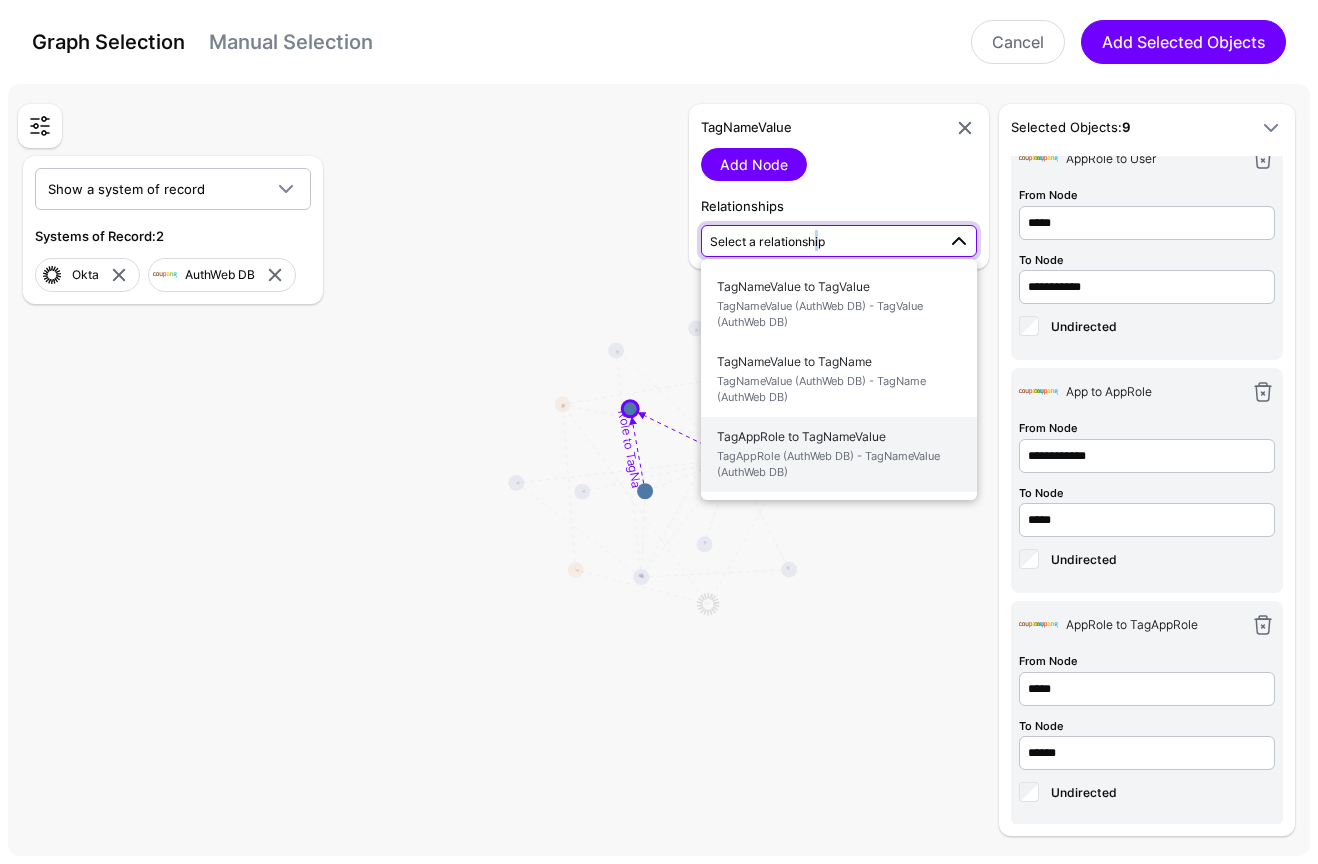click on "TagAppRole (AuthWeb DB) - TagNameValue (AuthWeb DB)" at bounding box center [839, 464] 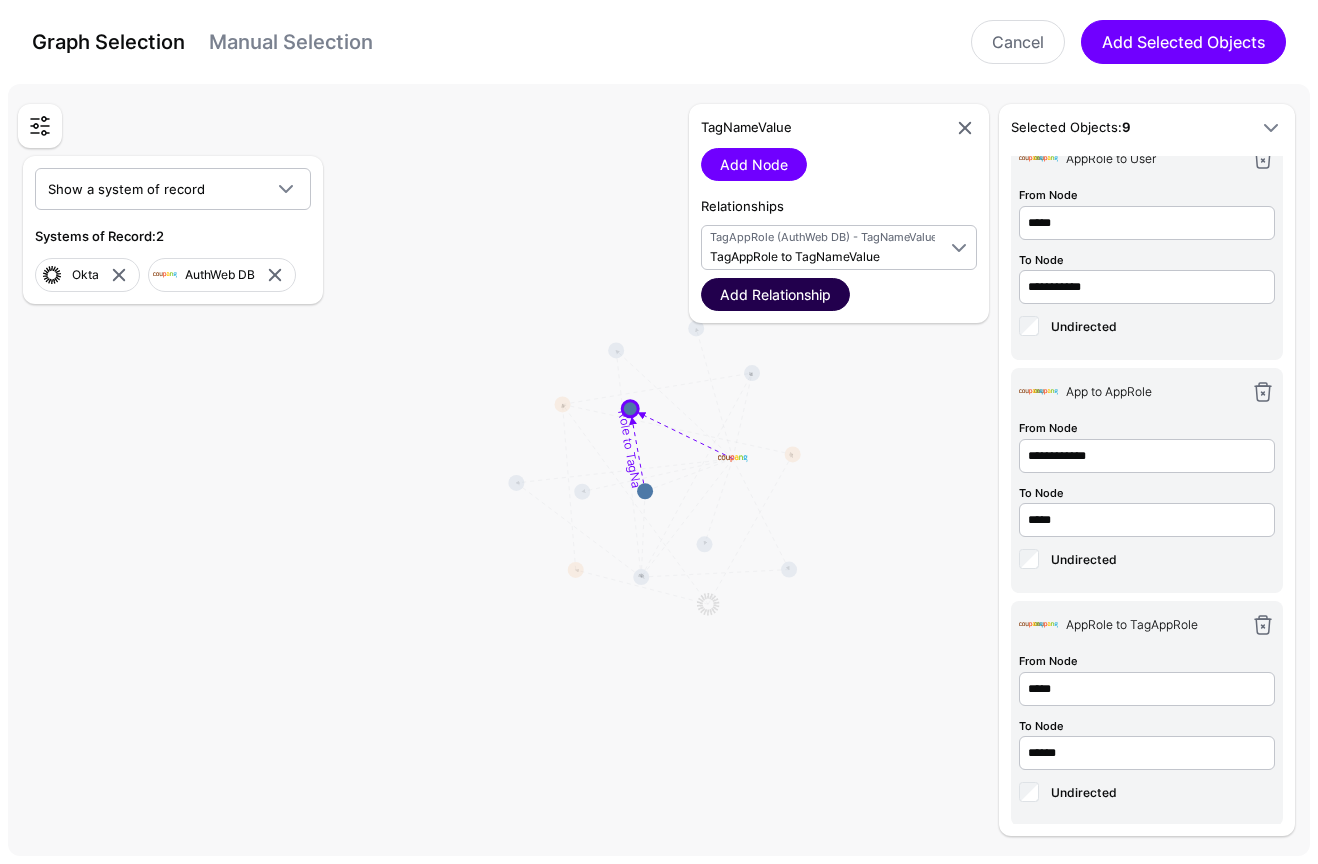 click on "Add Relationship" at bounding box center [775, 294] 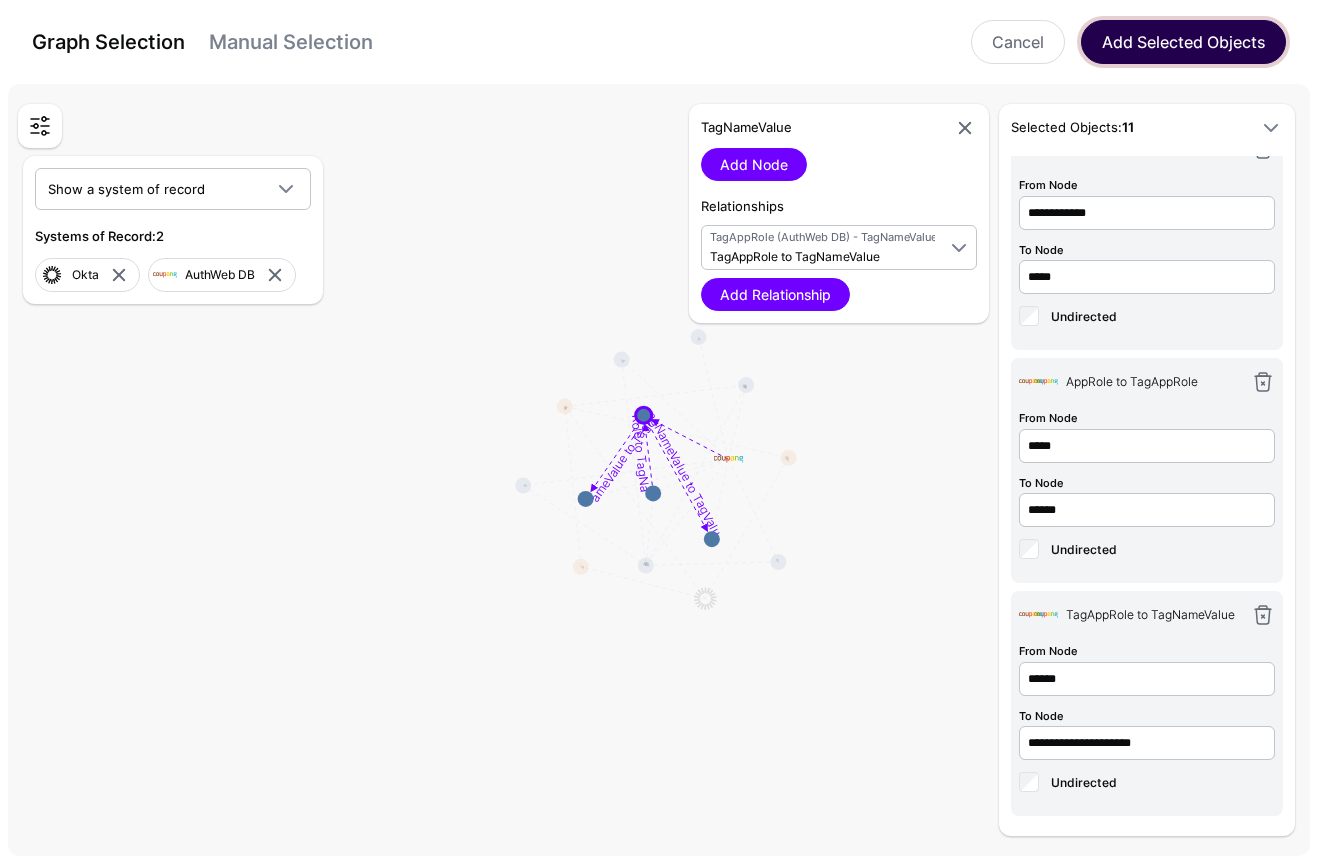click on "Add Selected Objects" at bounding box center (1183, 42) 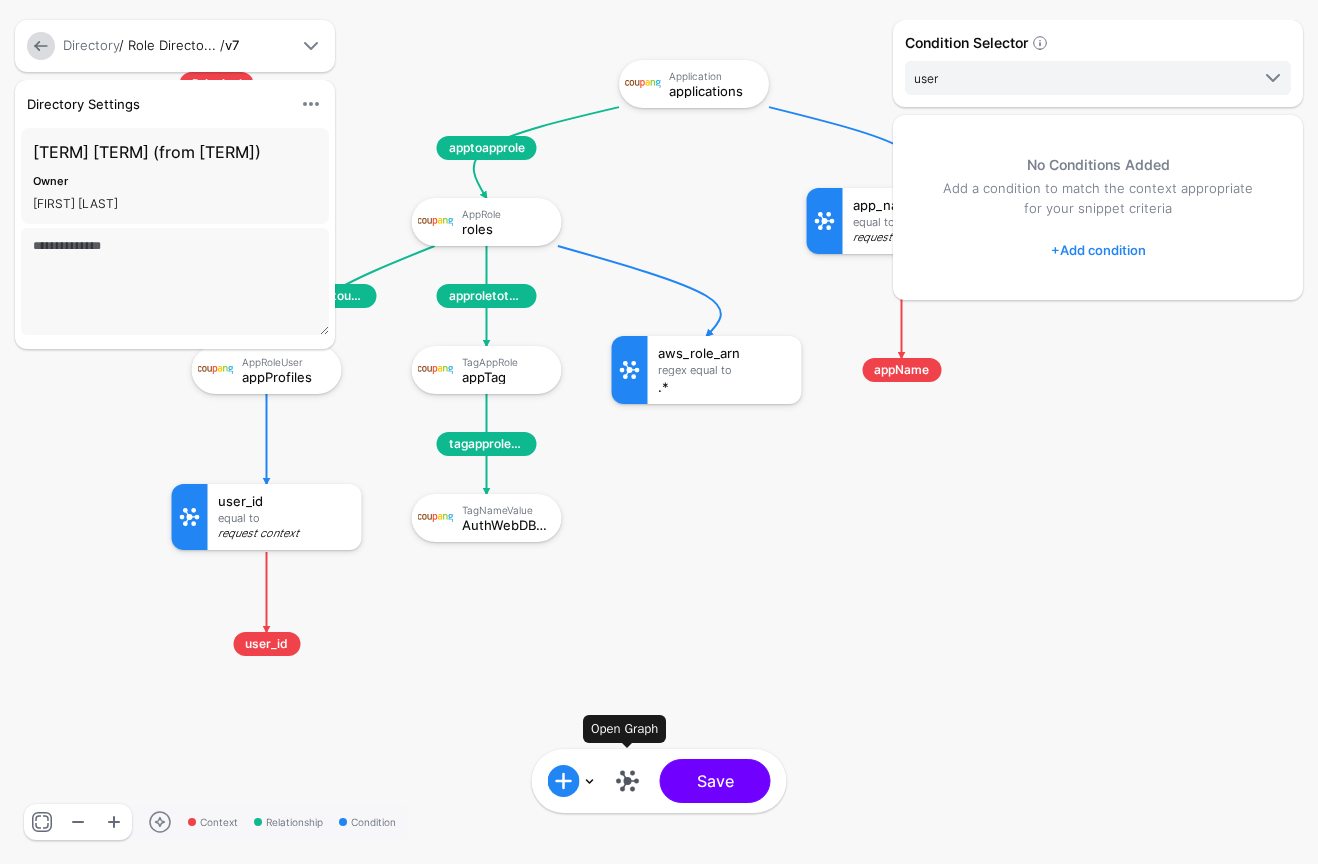 click at bounding box center [628, 781] 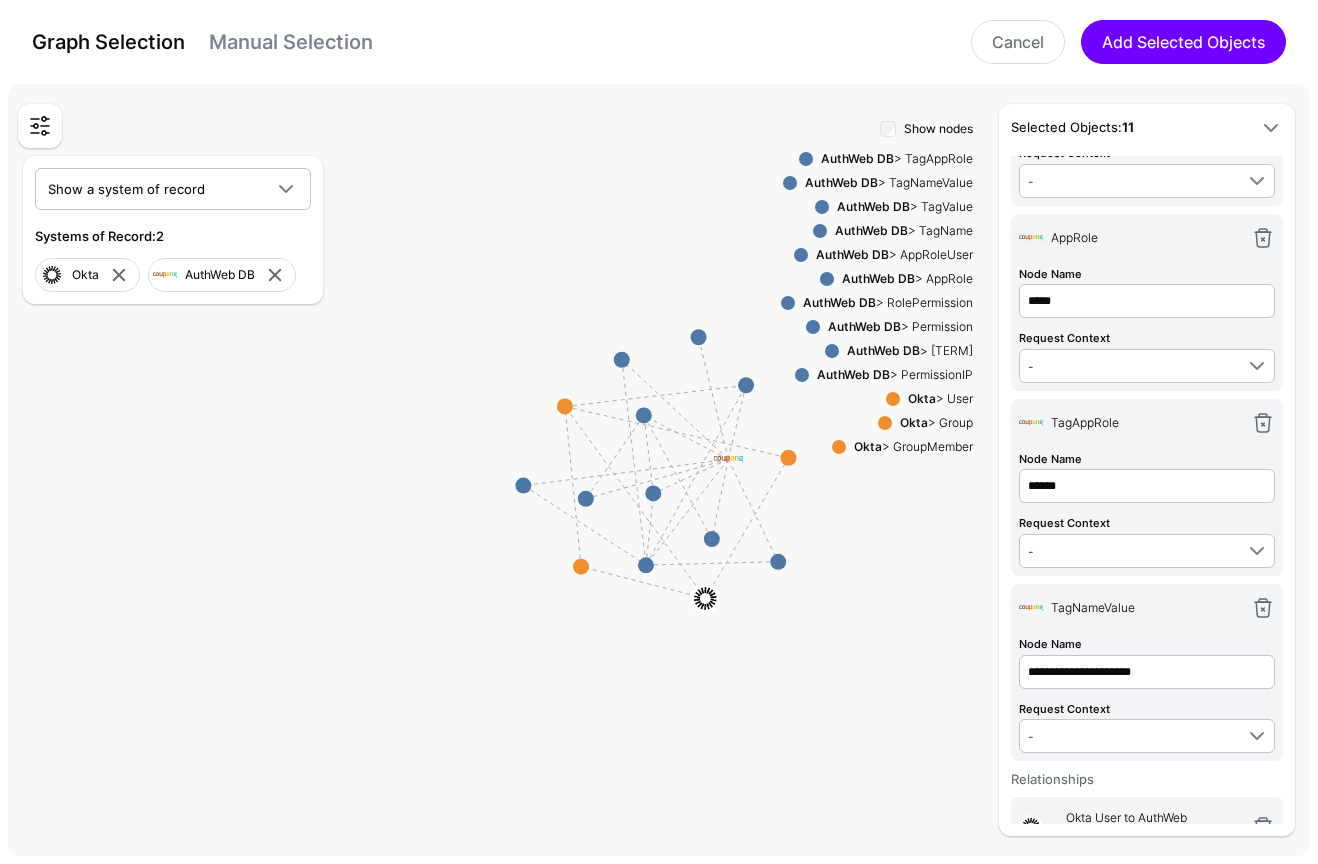 scroll, scrollTop: 575, scrollLeft: 0, axis: vertical 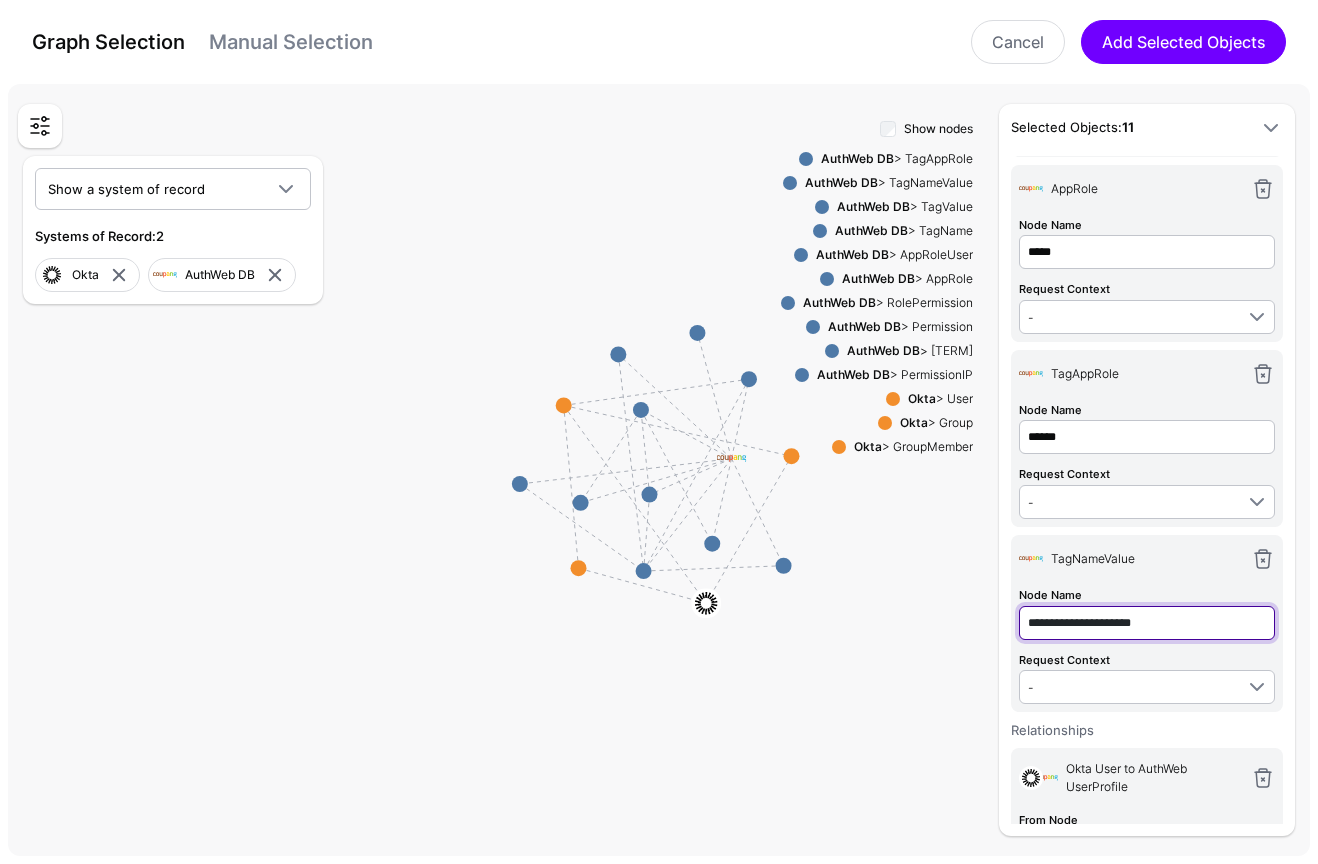 click on "**********" at bounding box center [1147, -303] 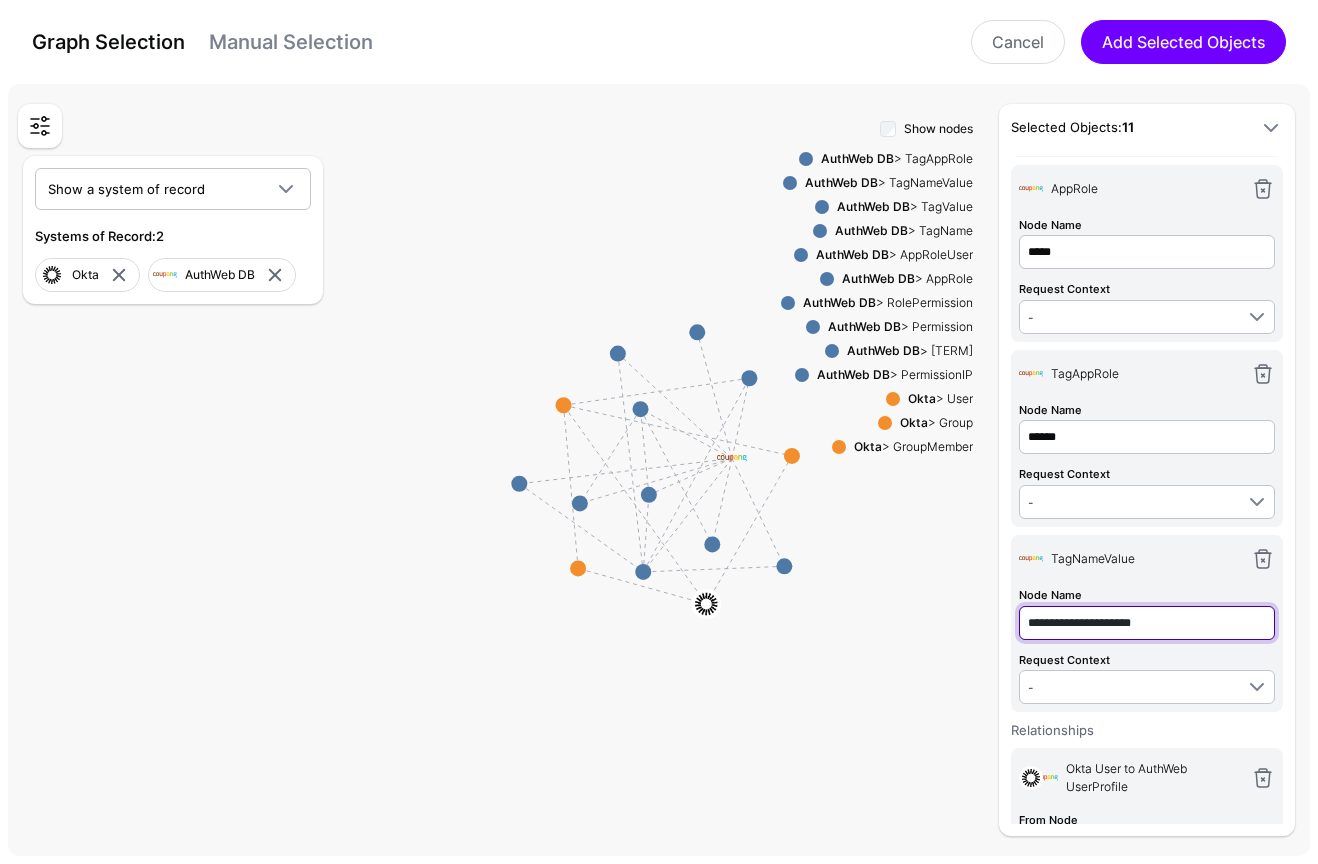 click on "**********" at bounding box center [1147, -303] 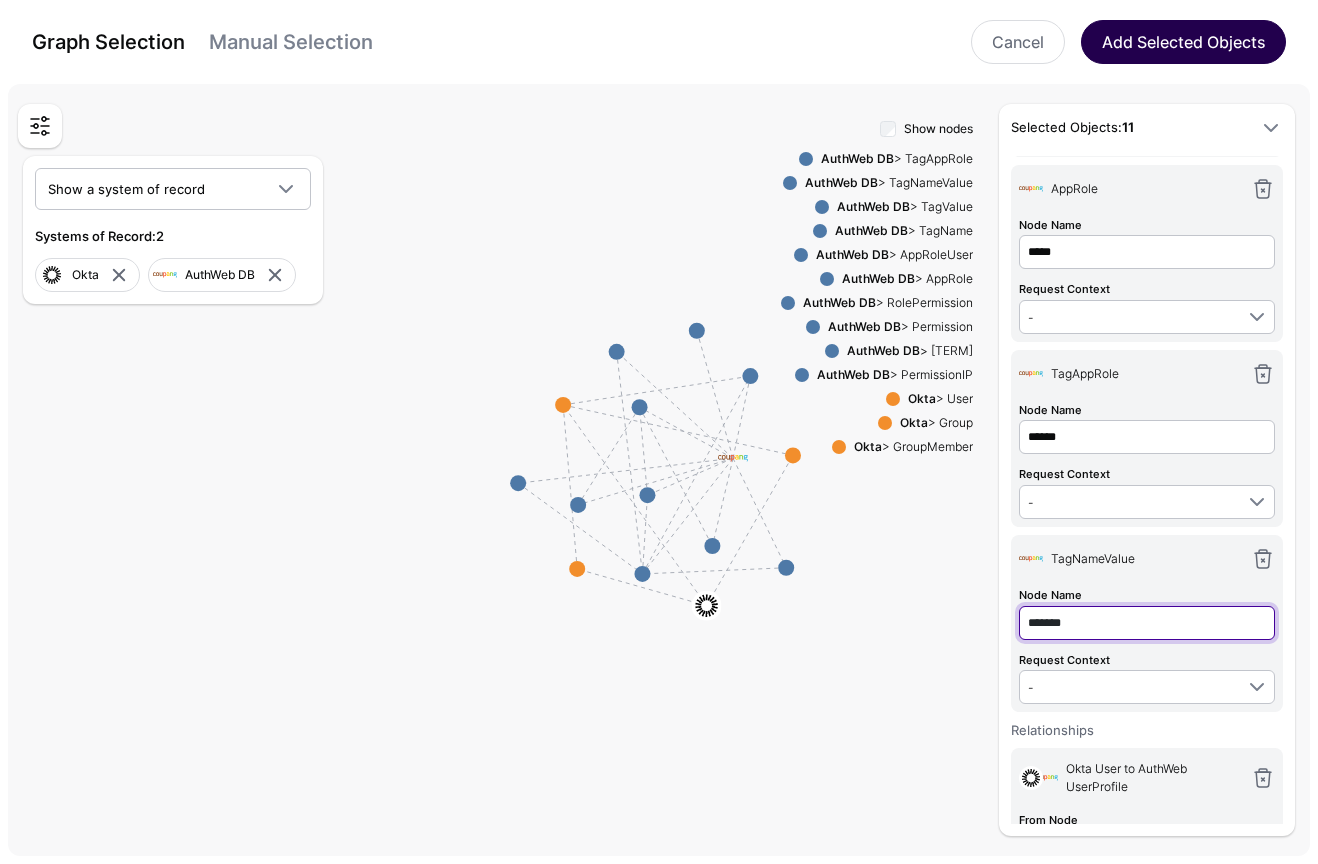 type on "*******" 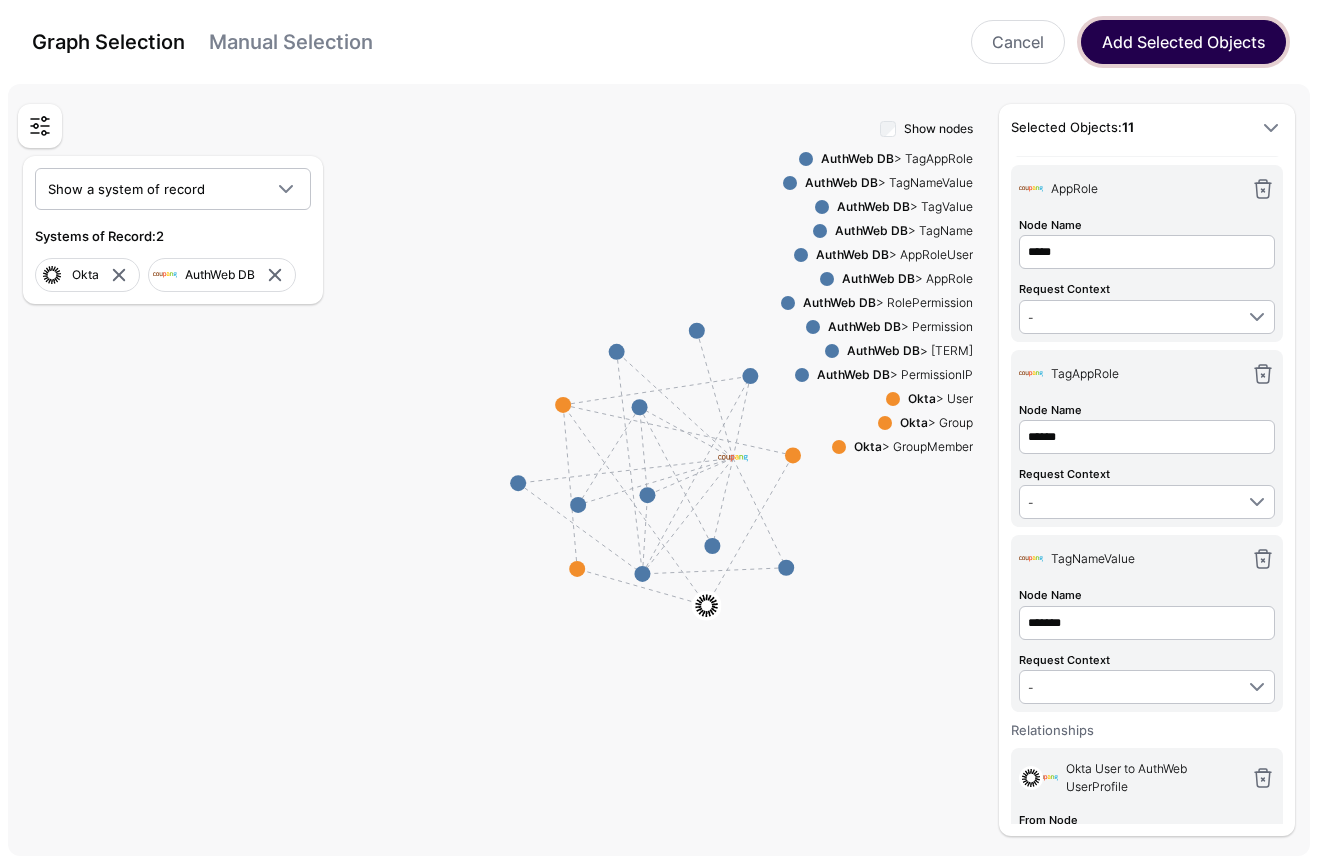 type on "*******" 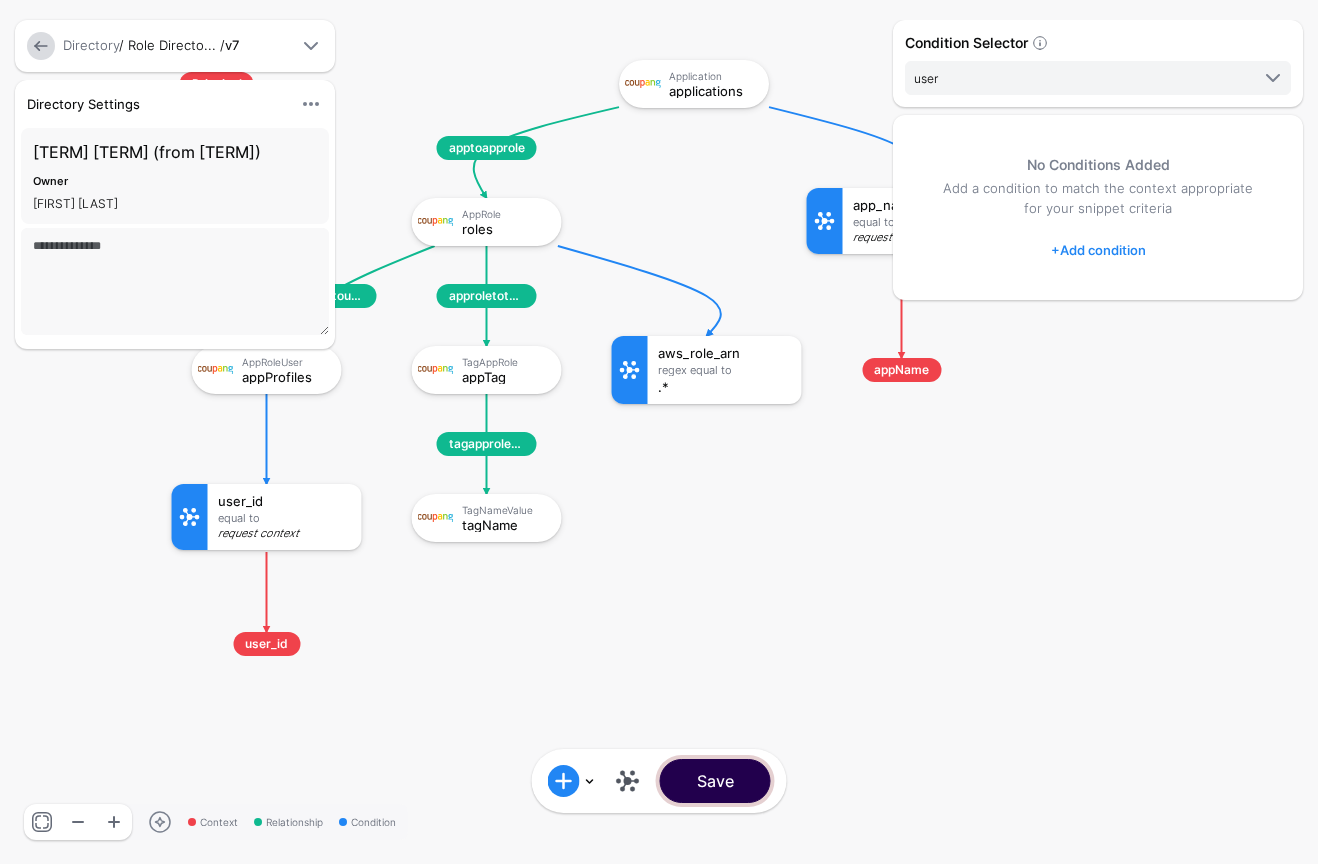 click on "Save" at bounding box center [715, 781] 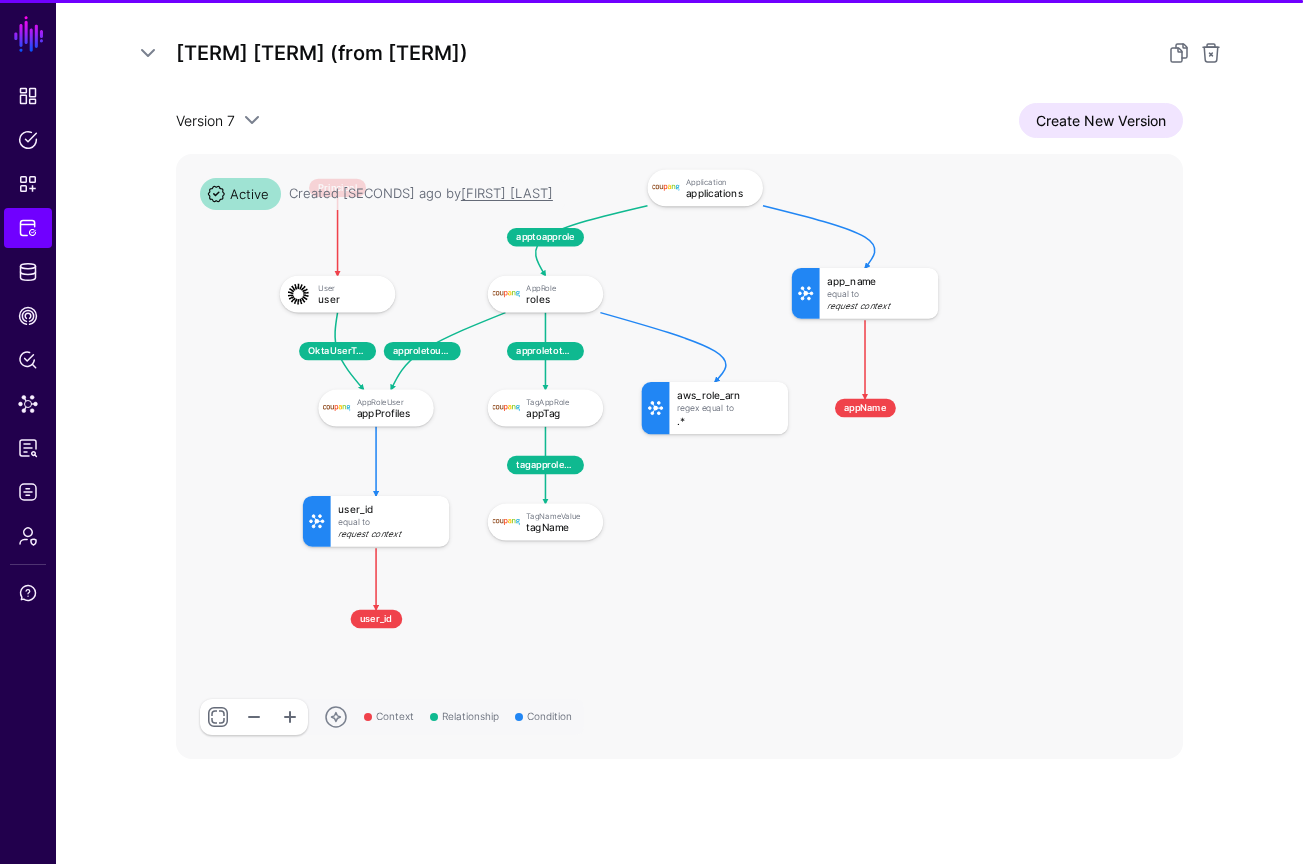 scroll, scrollTop: 444, scrollLeft: 0, axis: vertical 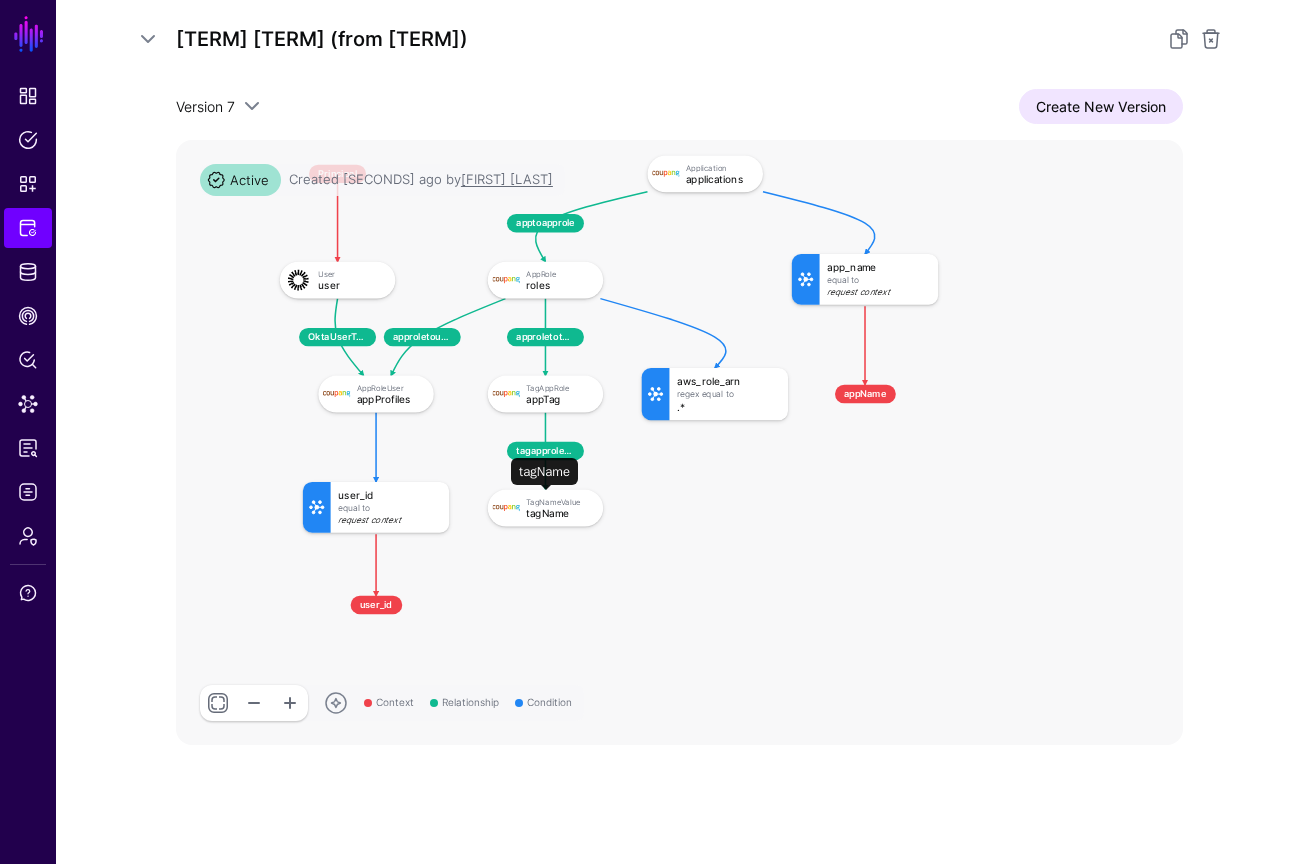 click on "TagNameValue" 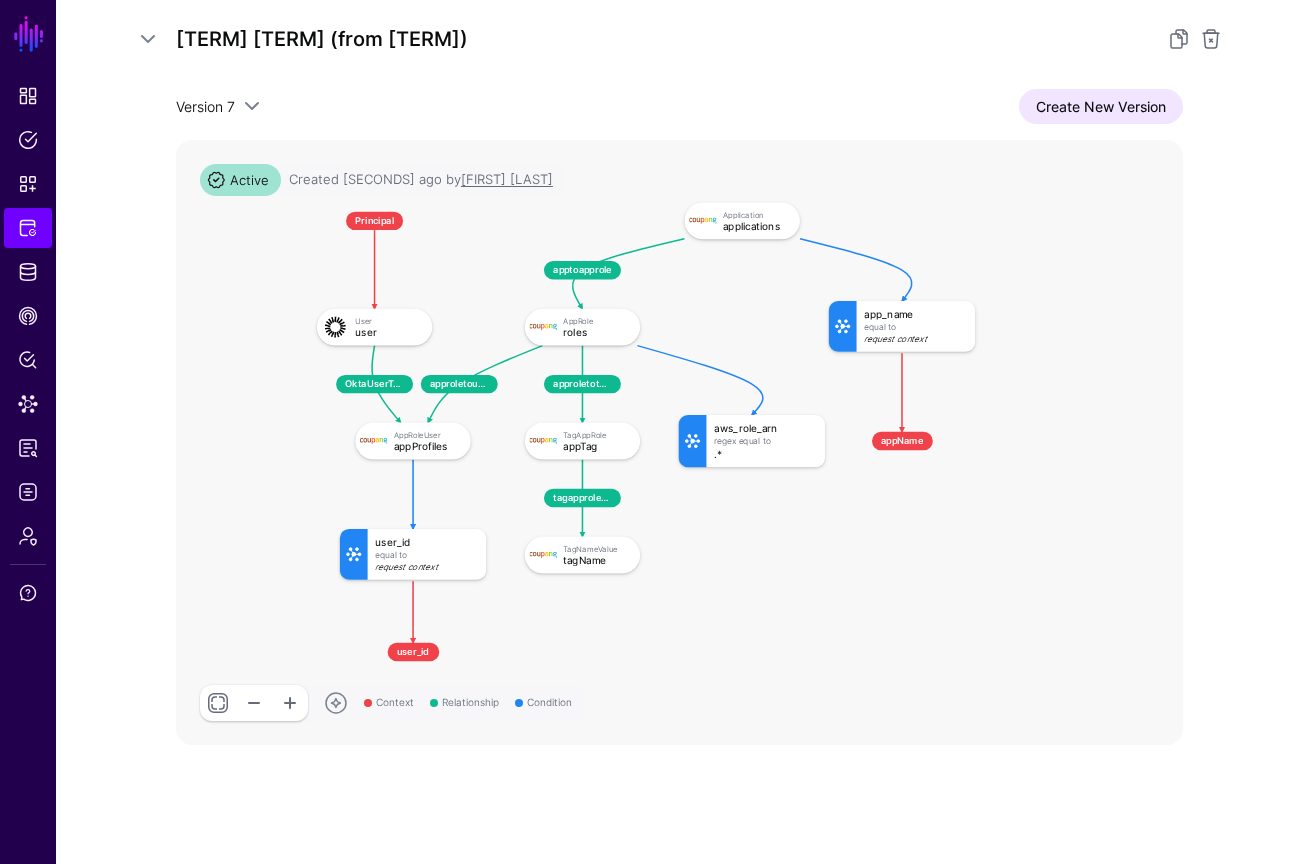 drag, startPoint x: 934, startPoint y: 552, endPoint x: 970, endPoint y: 598, distance: 58.412327 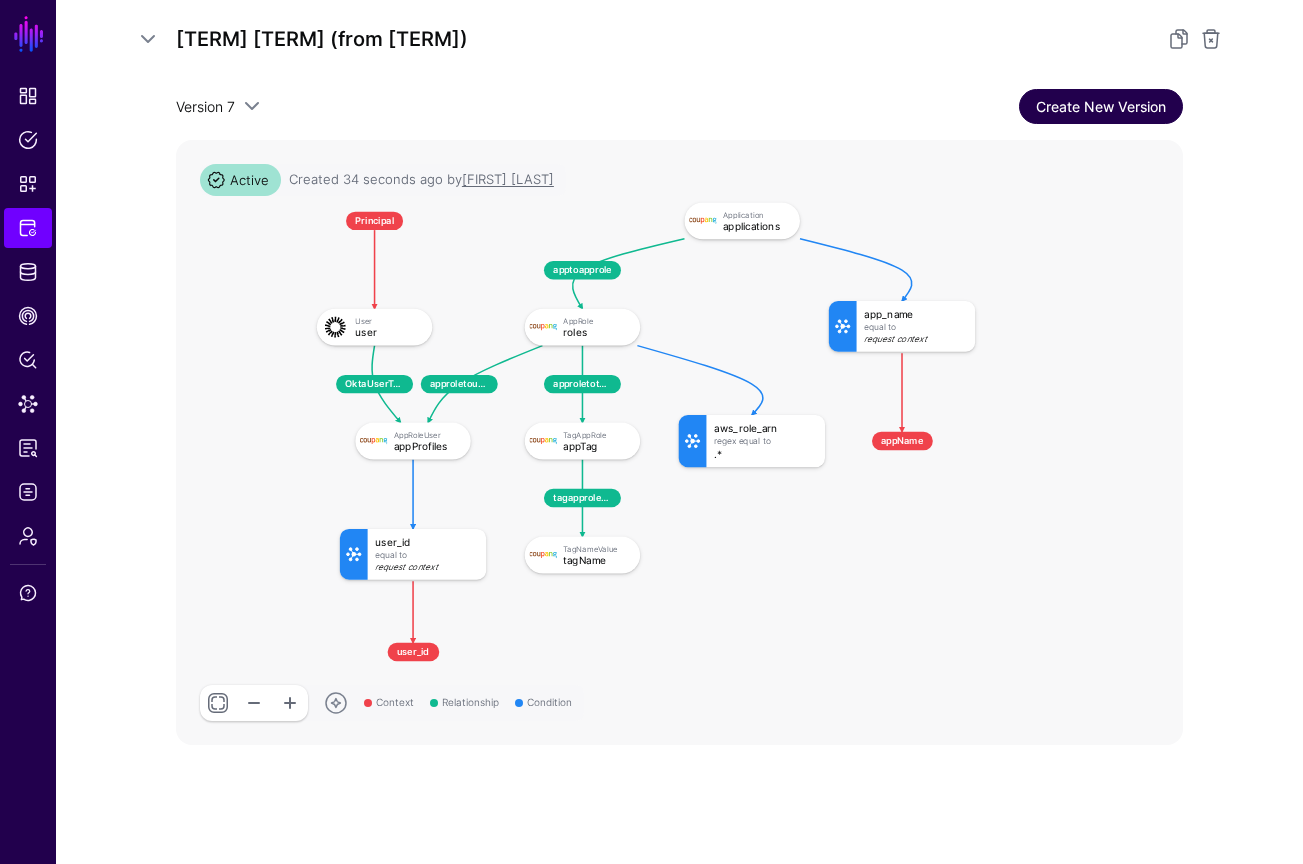 click on "Create New Version" at bounding box center (1101, 106) 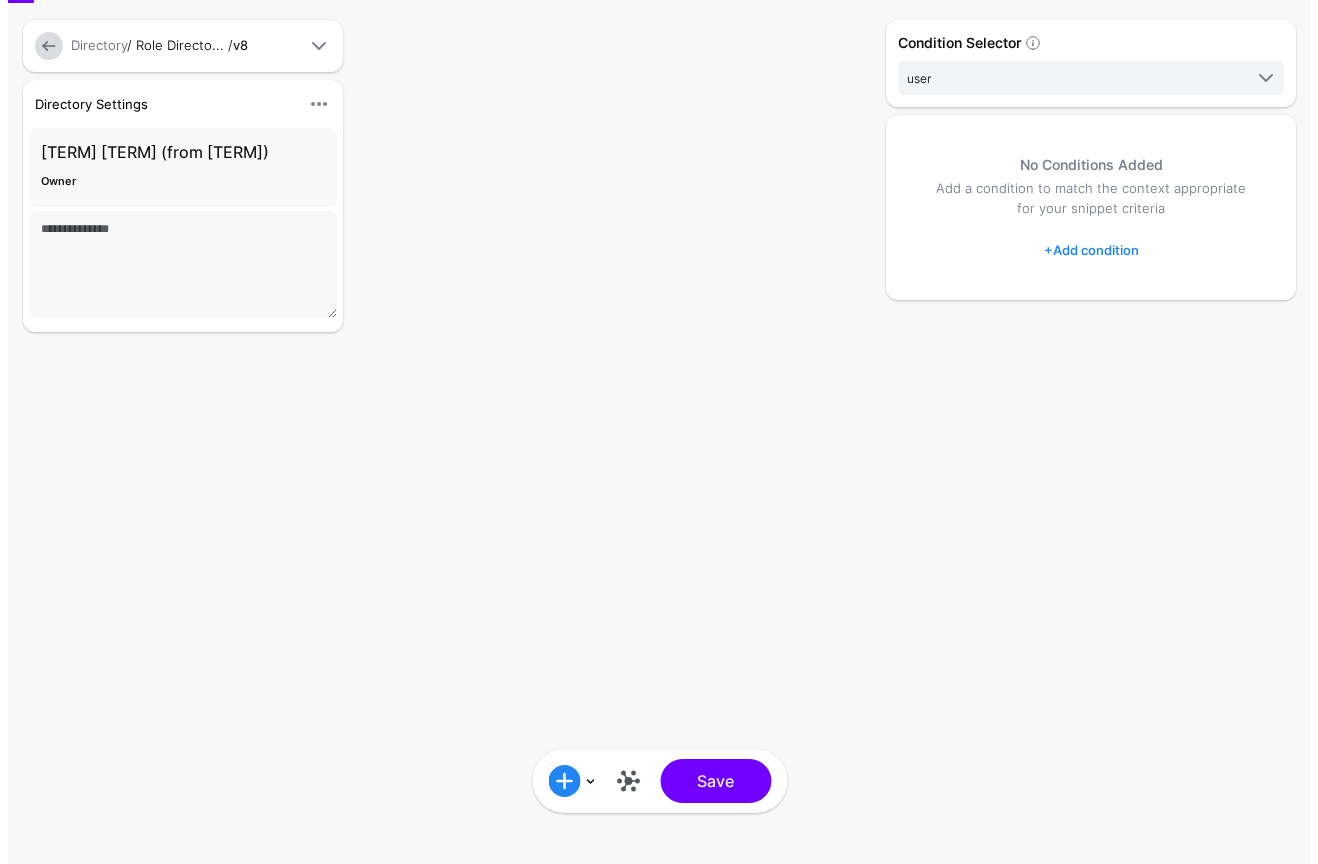 scroll, scrollTop: 0, scrollLeft: 0, axis: both 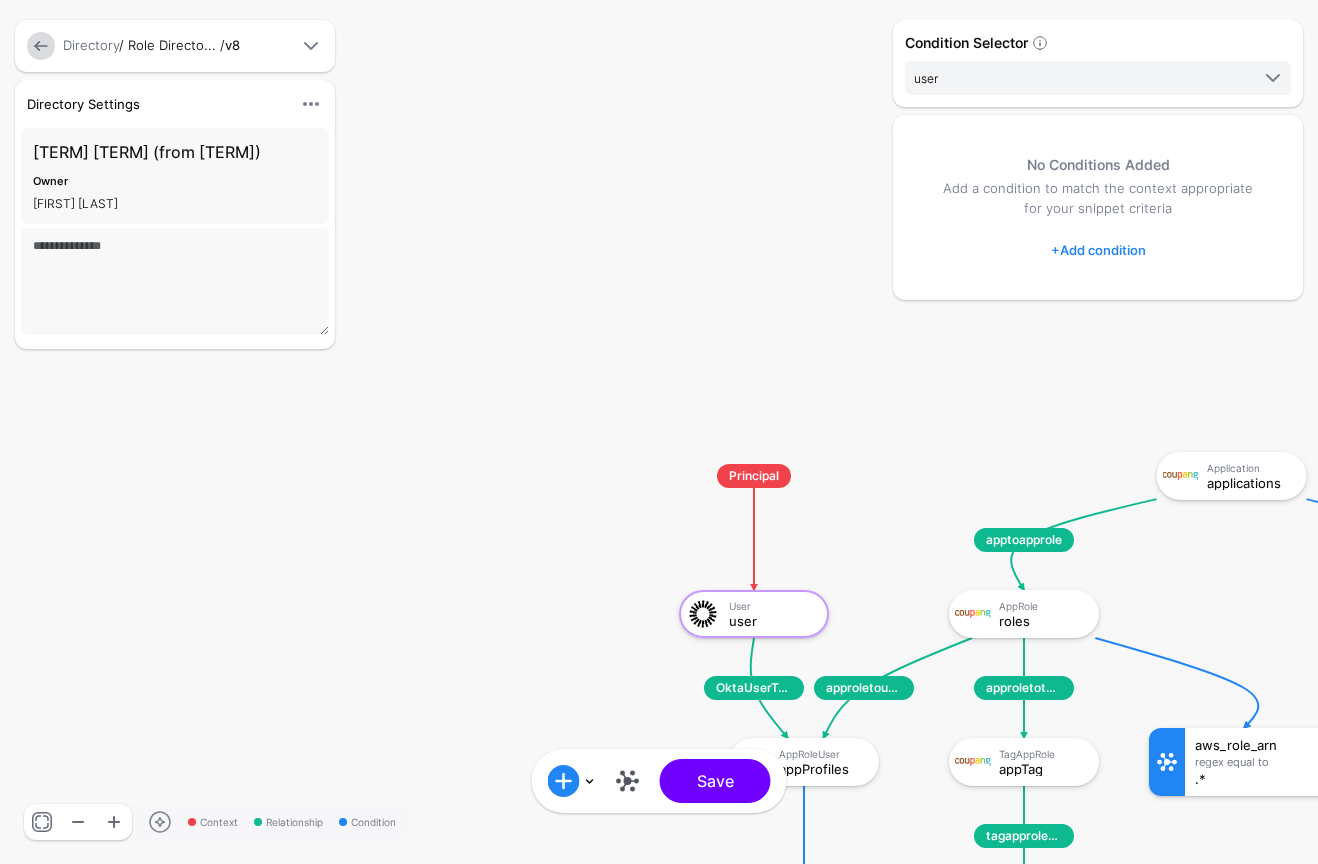 drag, startPoint x: 868, startPoint y: 499, endPoint x: 763, endPoint y: 314, distance: 212.72047 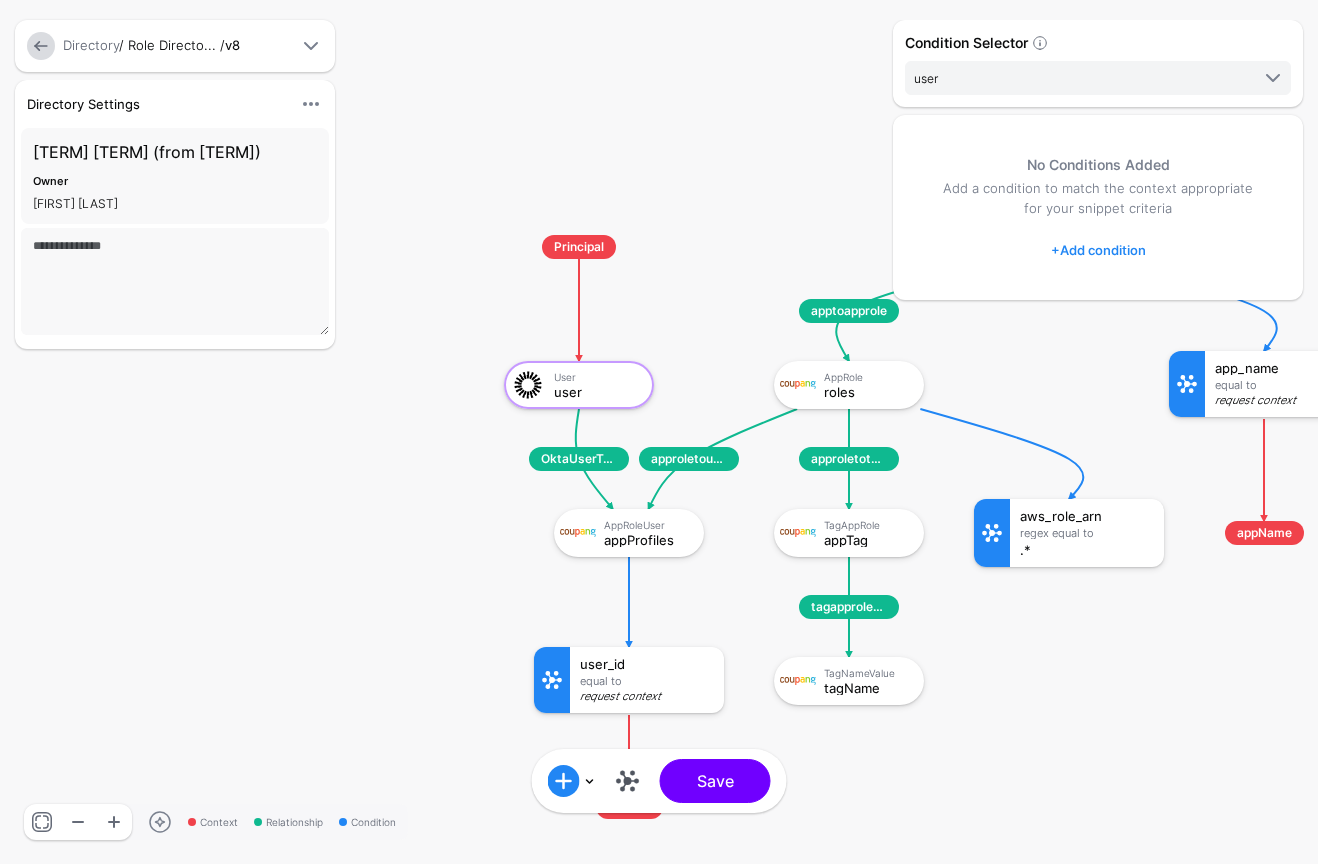 drag, startPoint x: 781, startPoint y: 329, endPoint x: 561, endPoint y: 47, distance: 357.66464 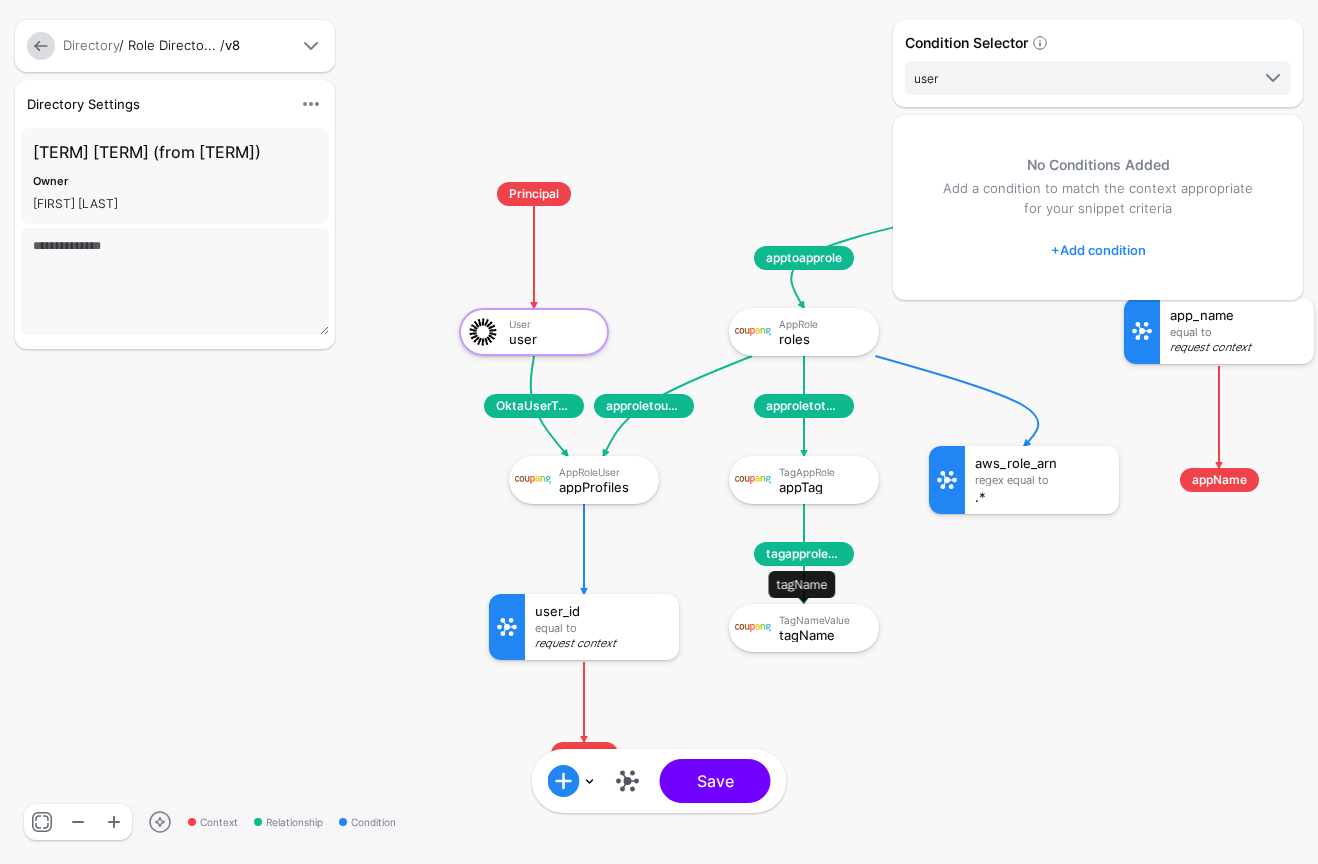 click on "tagName" 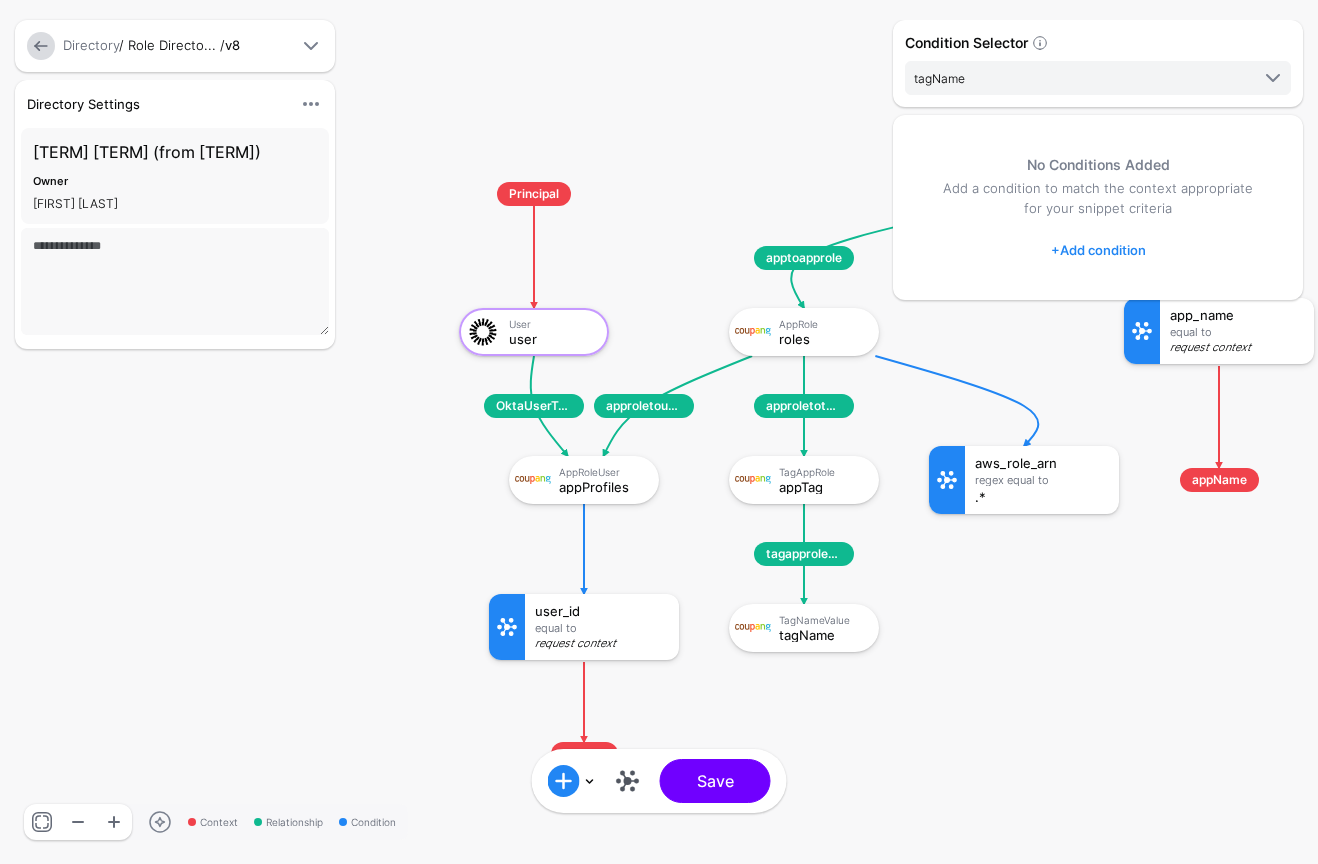 click at bounding box center (628, 781) 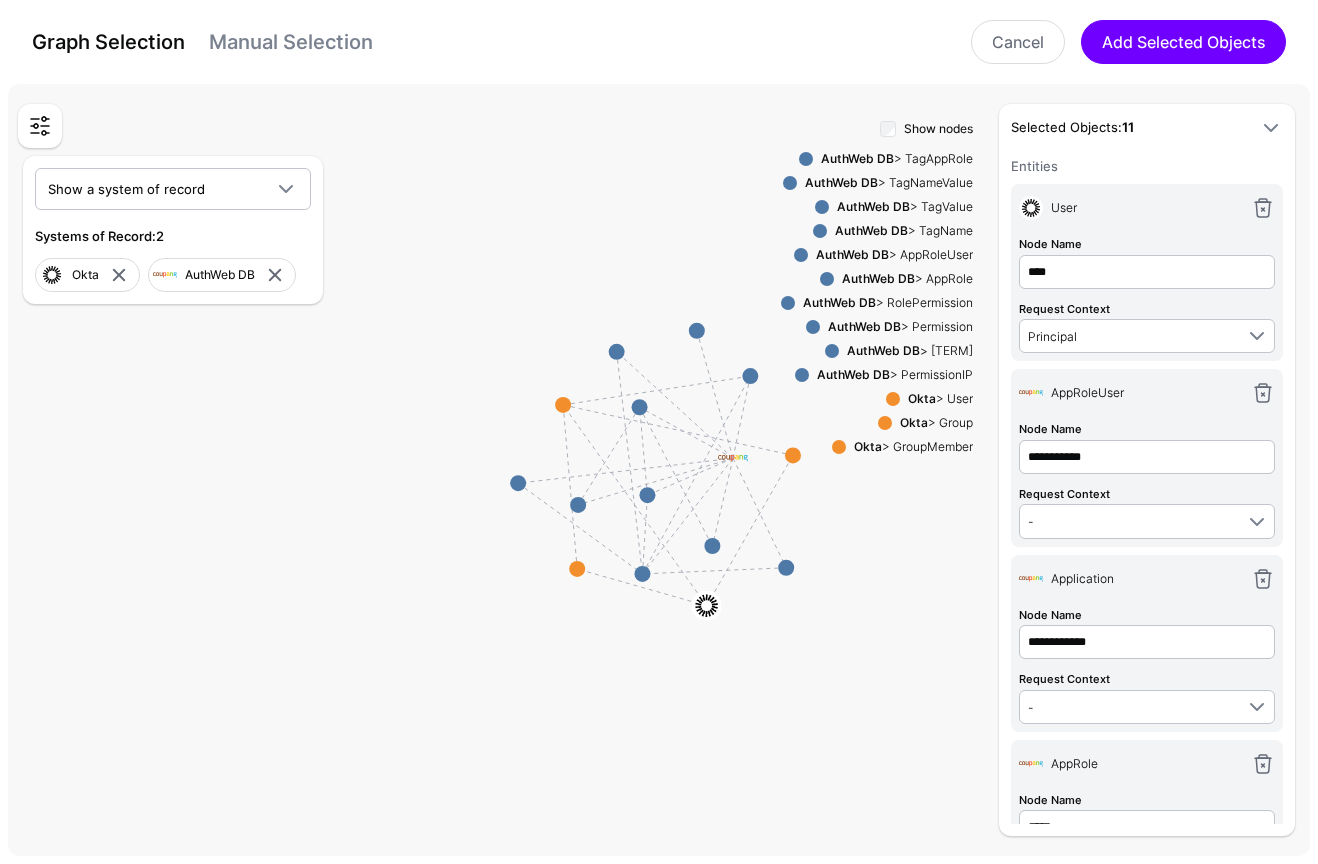 click on "AuthWeb DB > [TERM]" at bounding box center [900, 231] 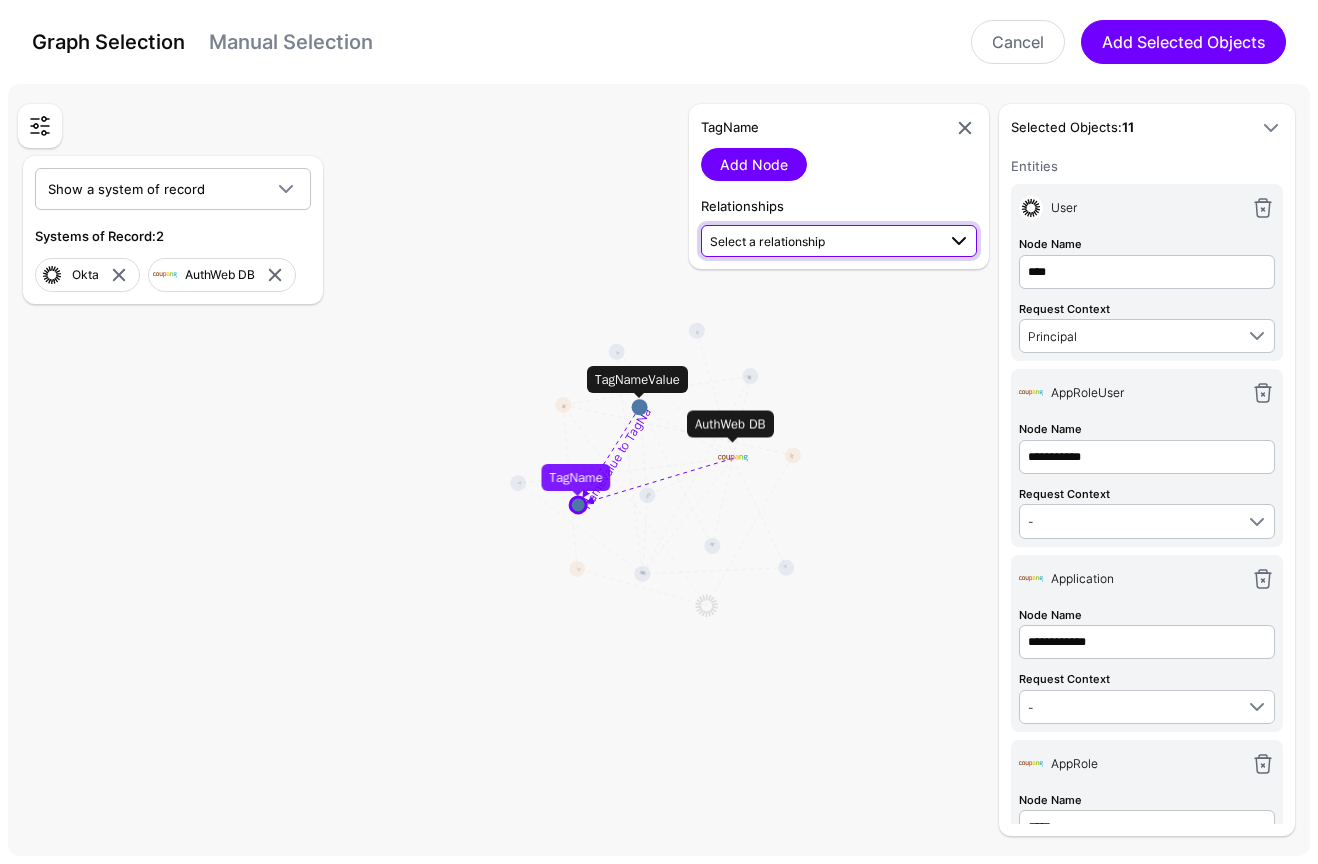 click on "Select a relationship" at bounding box center (767, 241) 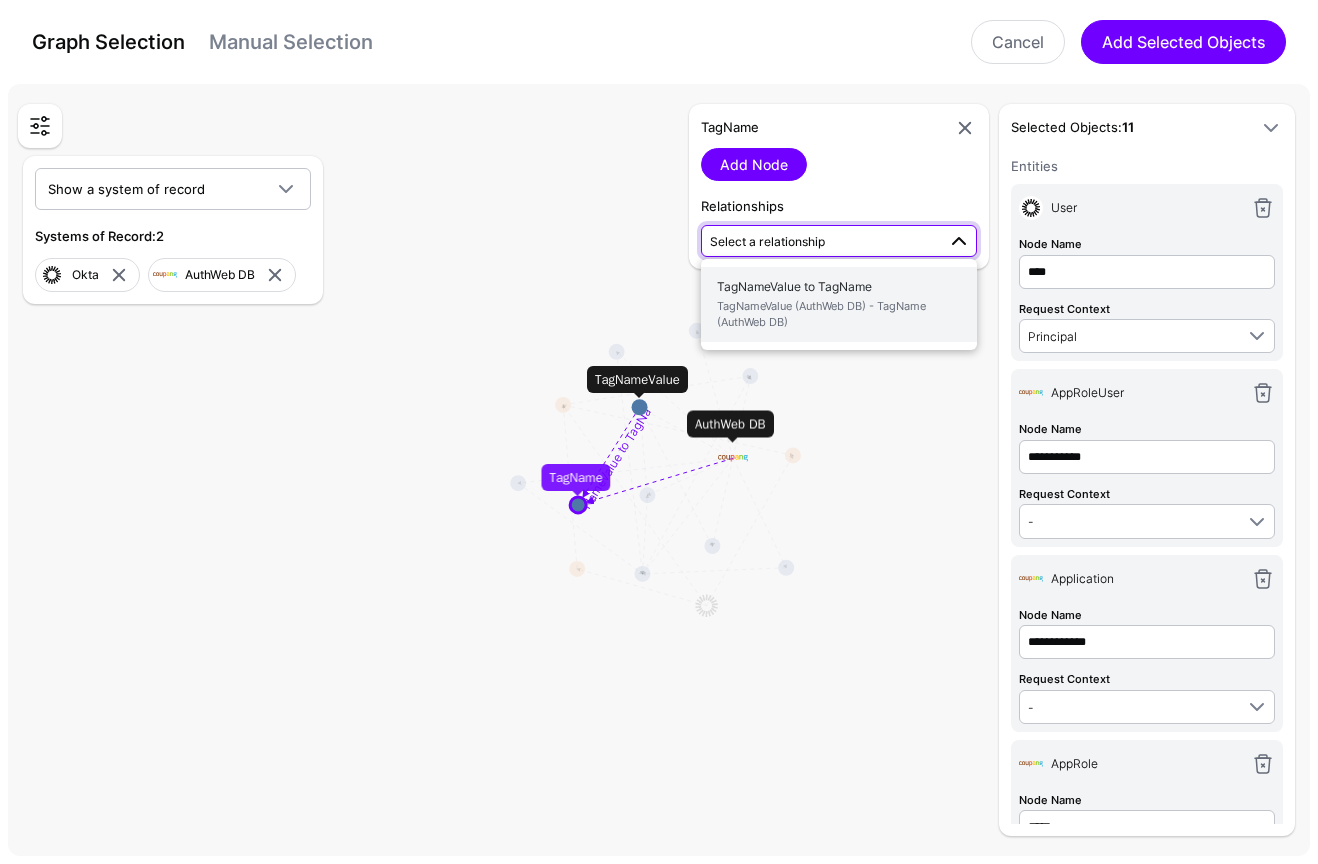 click on "TagNameValue (AuthWeb DB) - TagName (AuthWeb DB)" at bounding box center (839, 314) 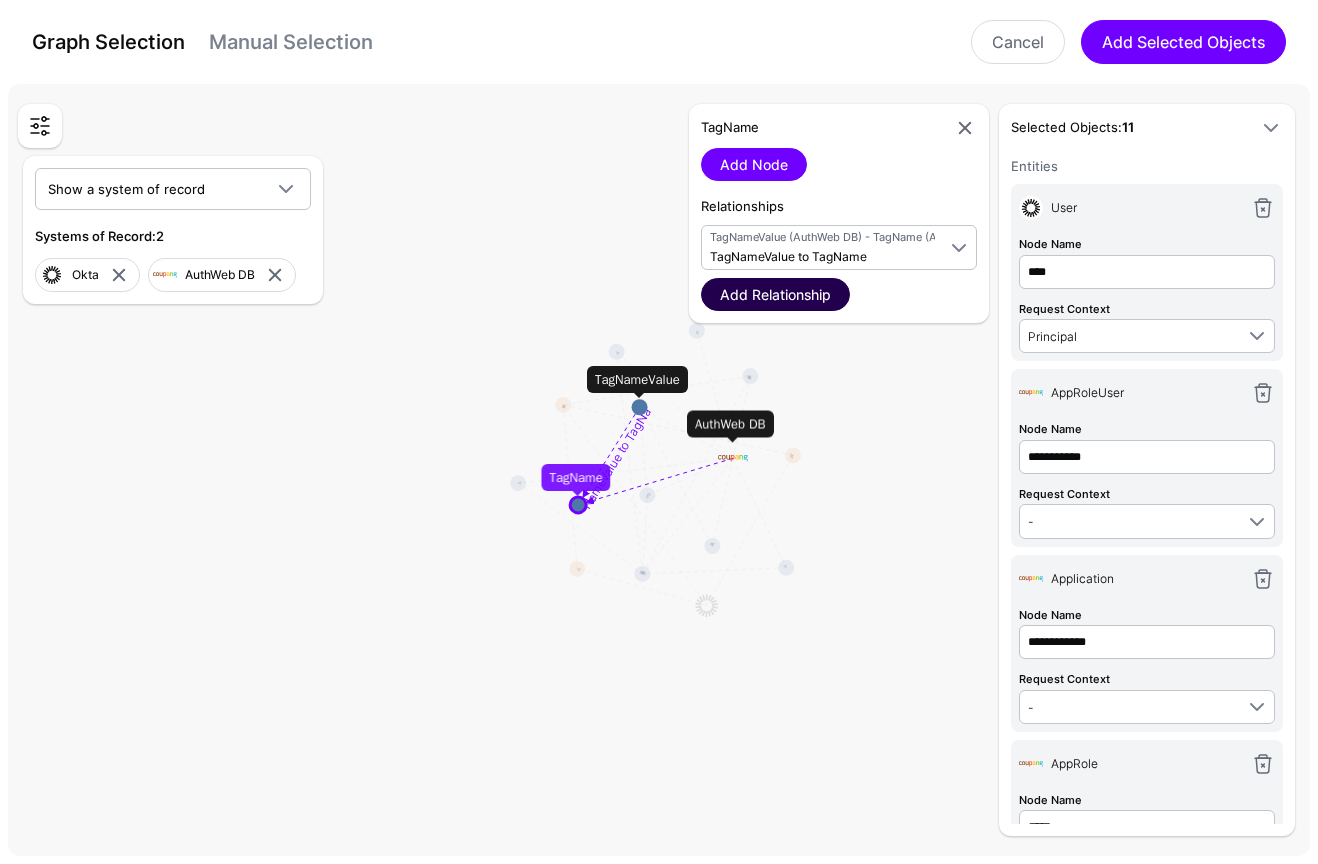click on "Add Relationship" at bounding box center [775, 294] 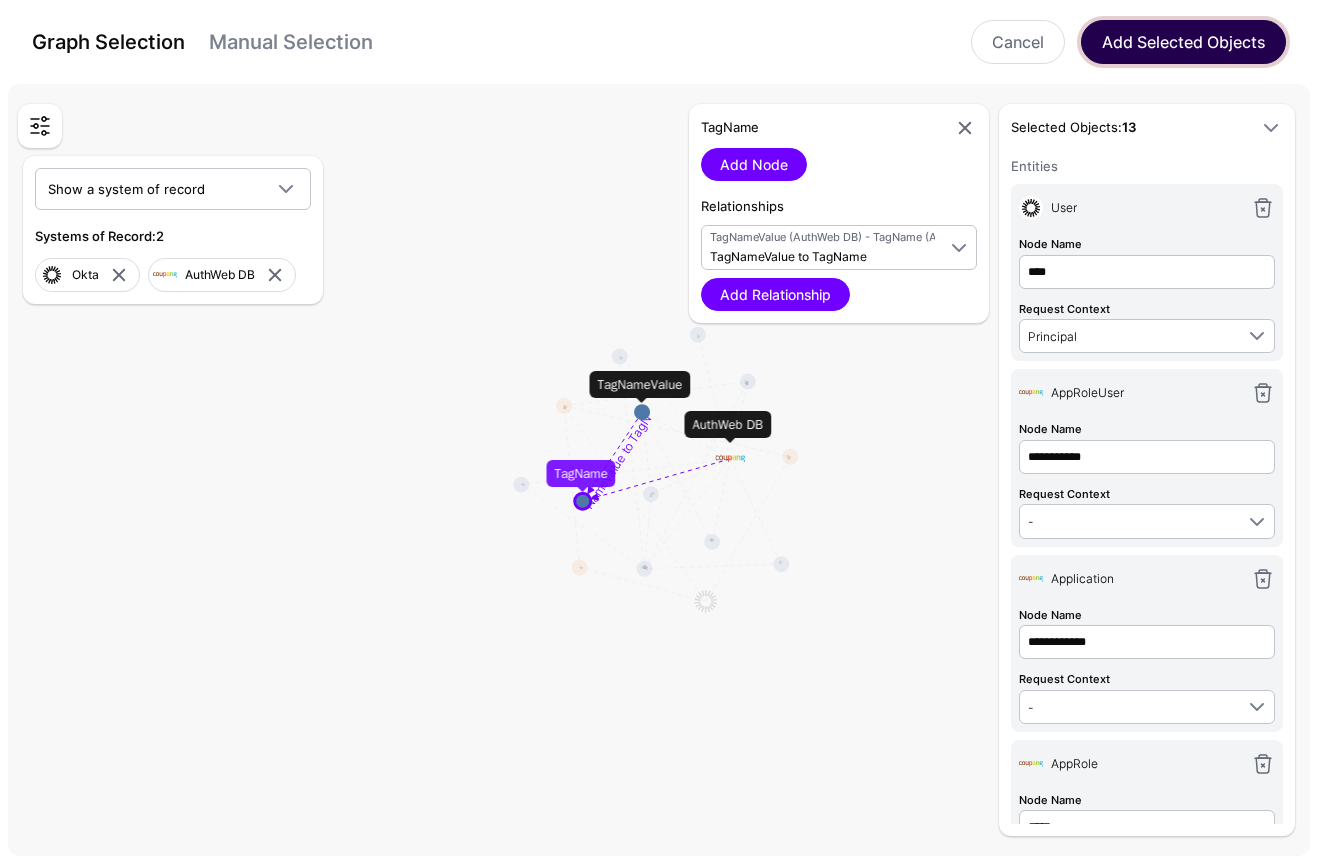 click on "Add Selected Objects" at bounding box center (1183, 42) 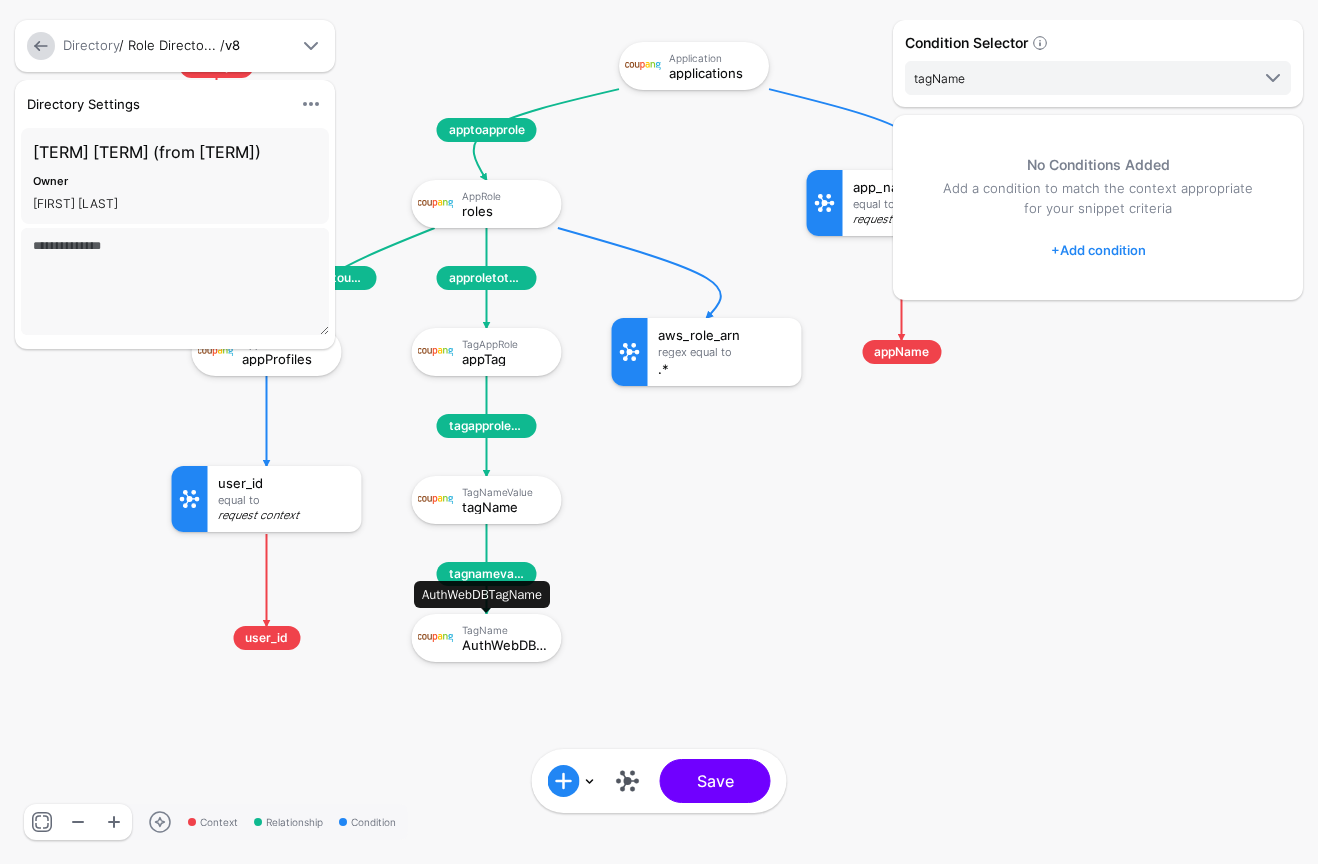click on "AuthWebDBTagName" 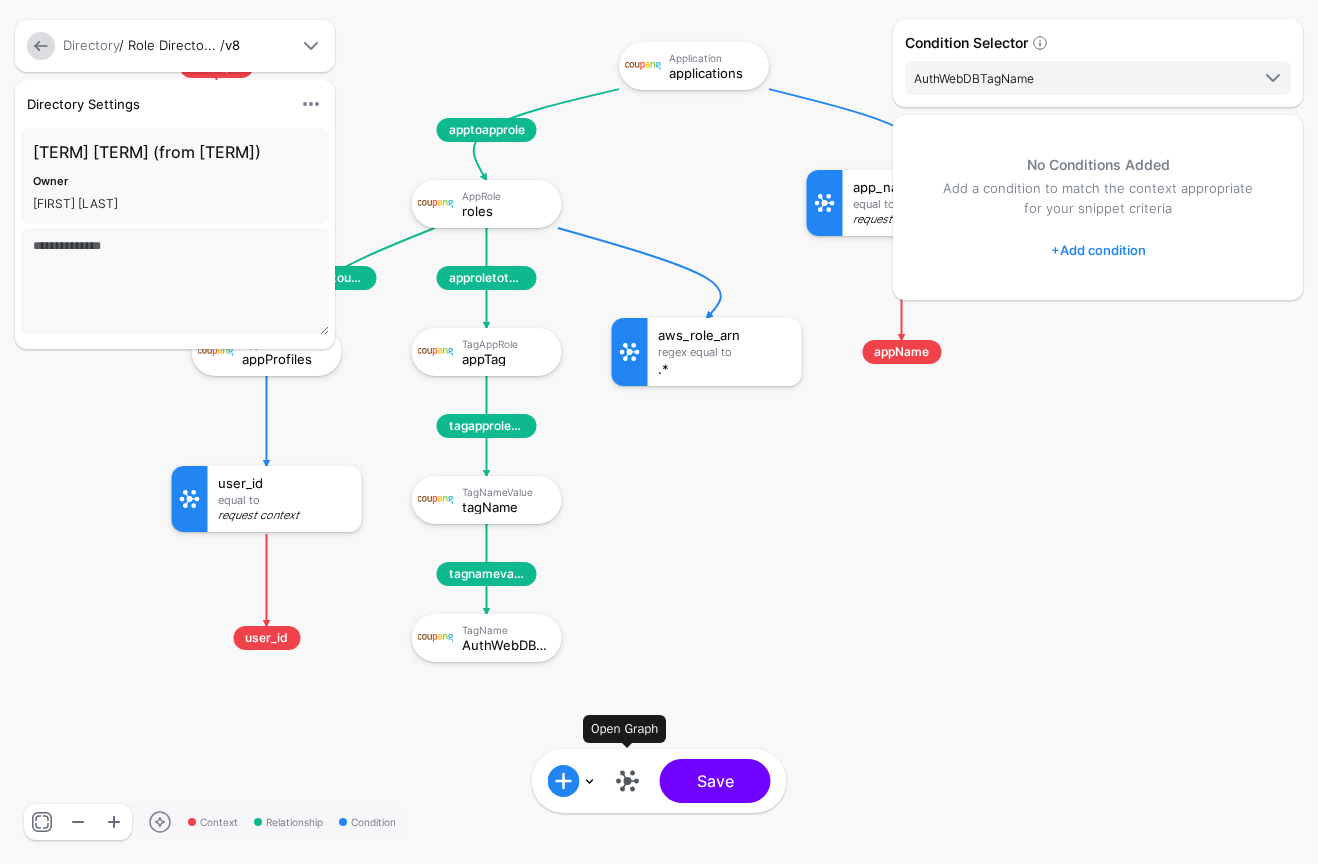 click at bounding box center [628, 781] 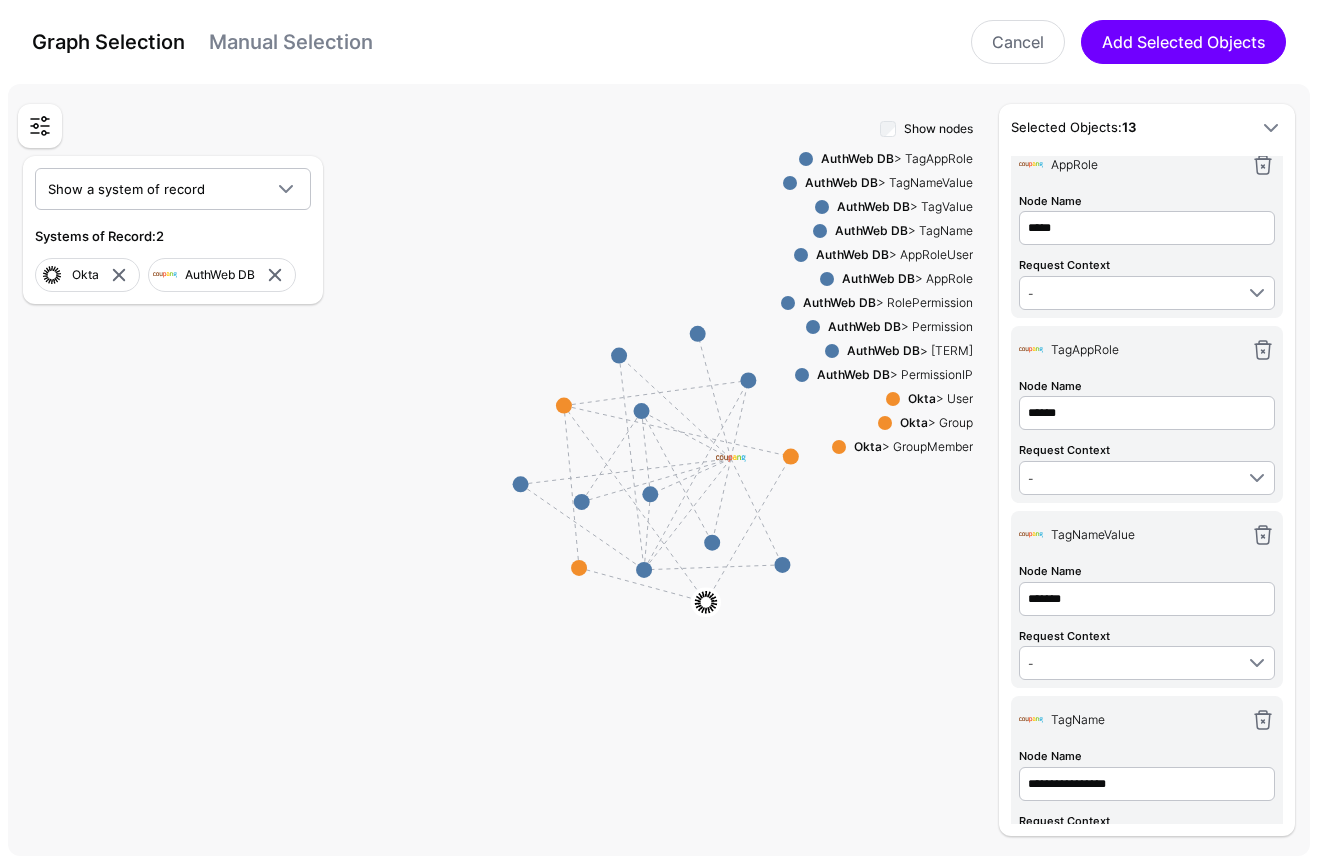 scroll, scrollTop: 600, scrollLeft: 0, axis: vertical 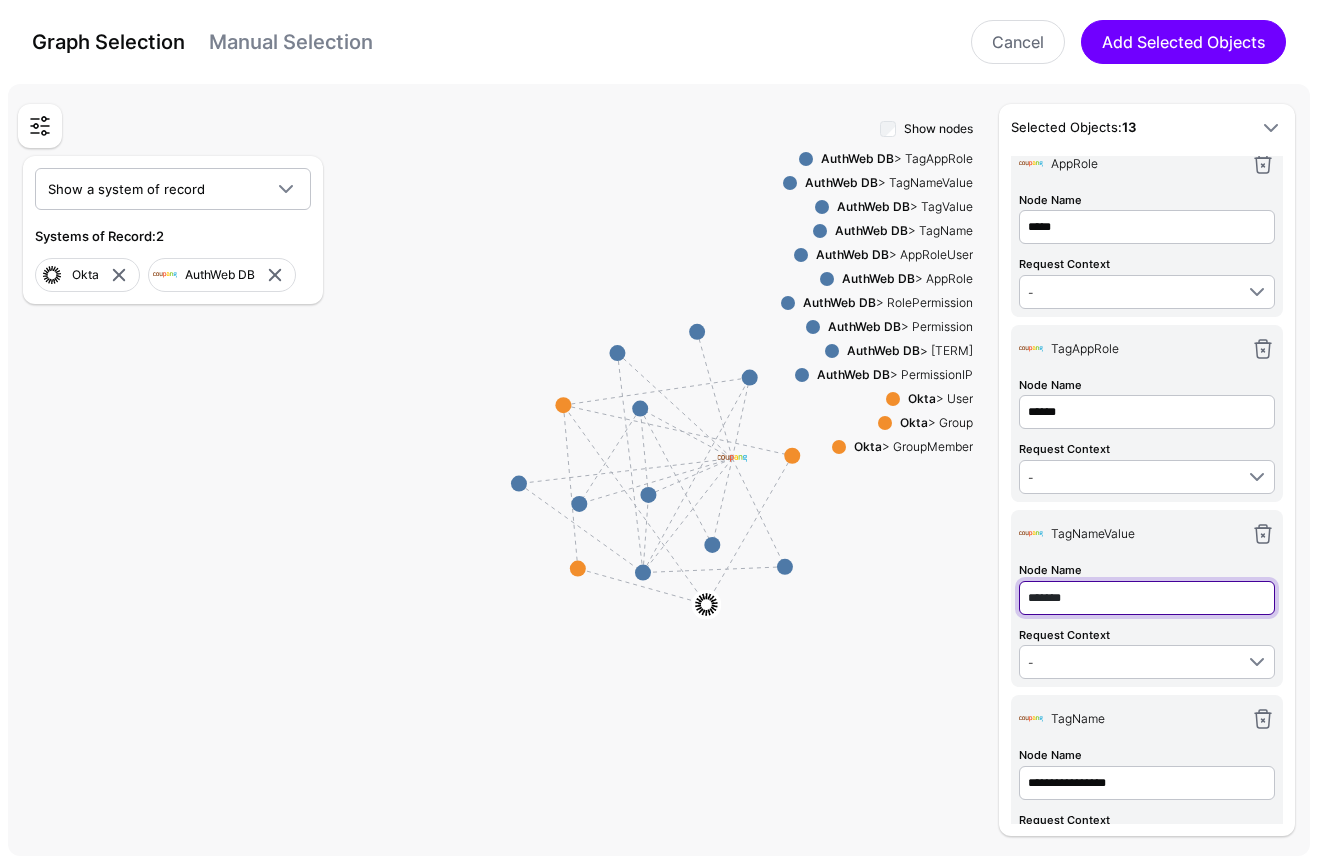 click on "*******" at bounding box center [1147, -328] 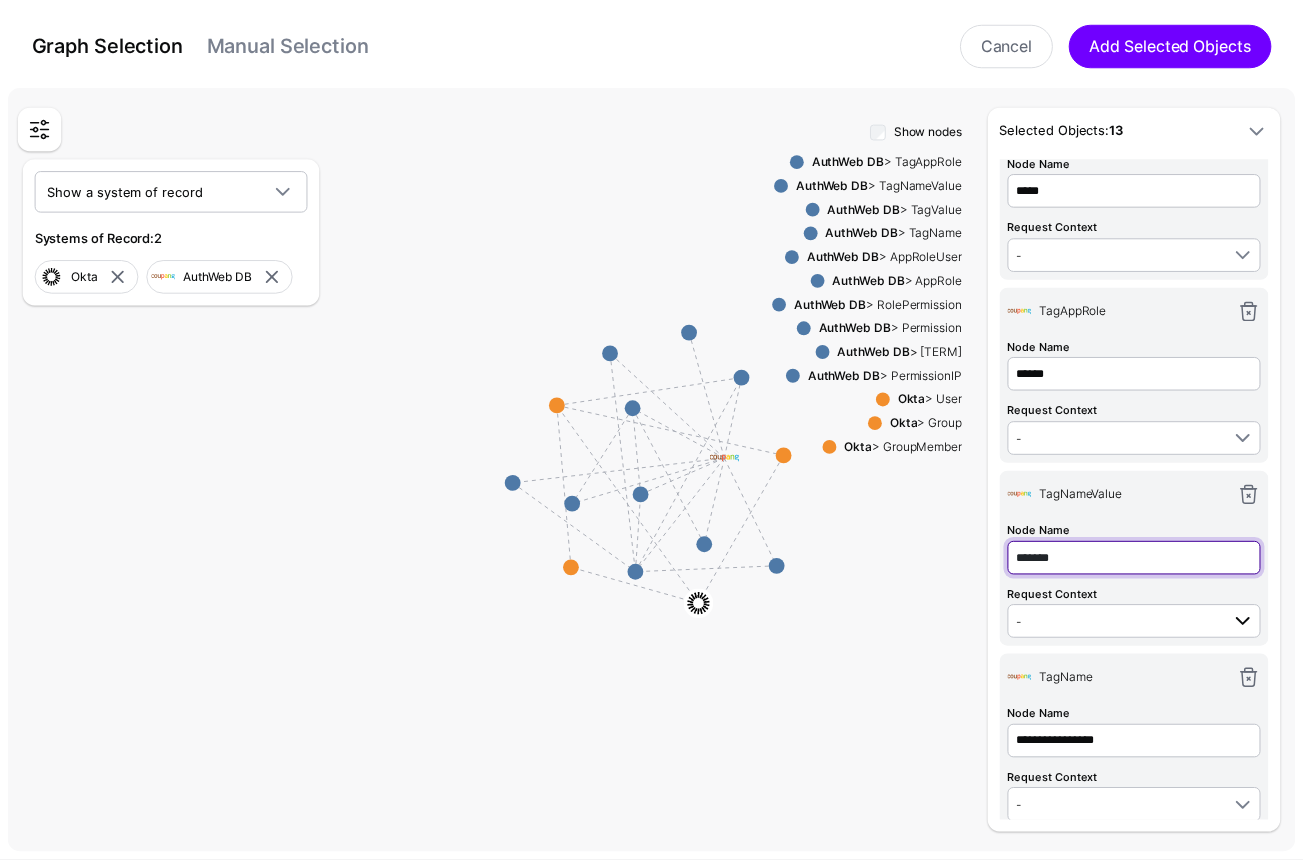 scroll, scrollTop: 674, scrollLeft: 0, axis: vertical 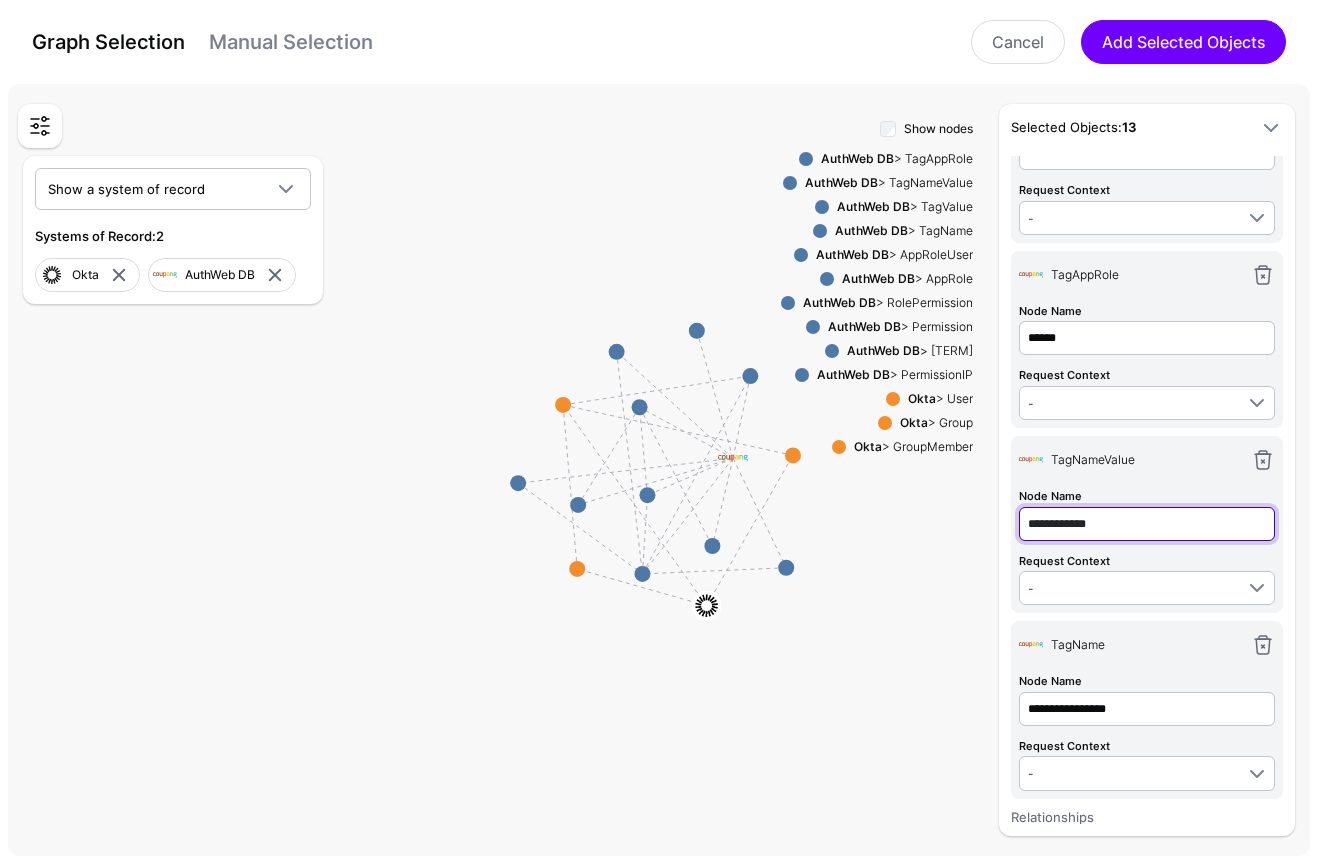 type on "**********" 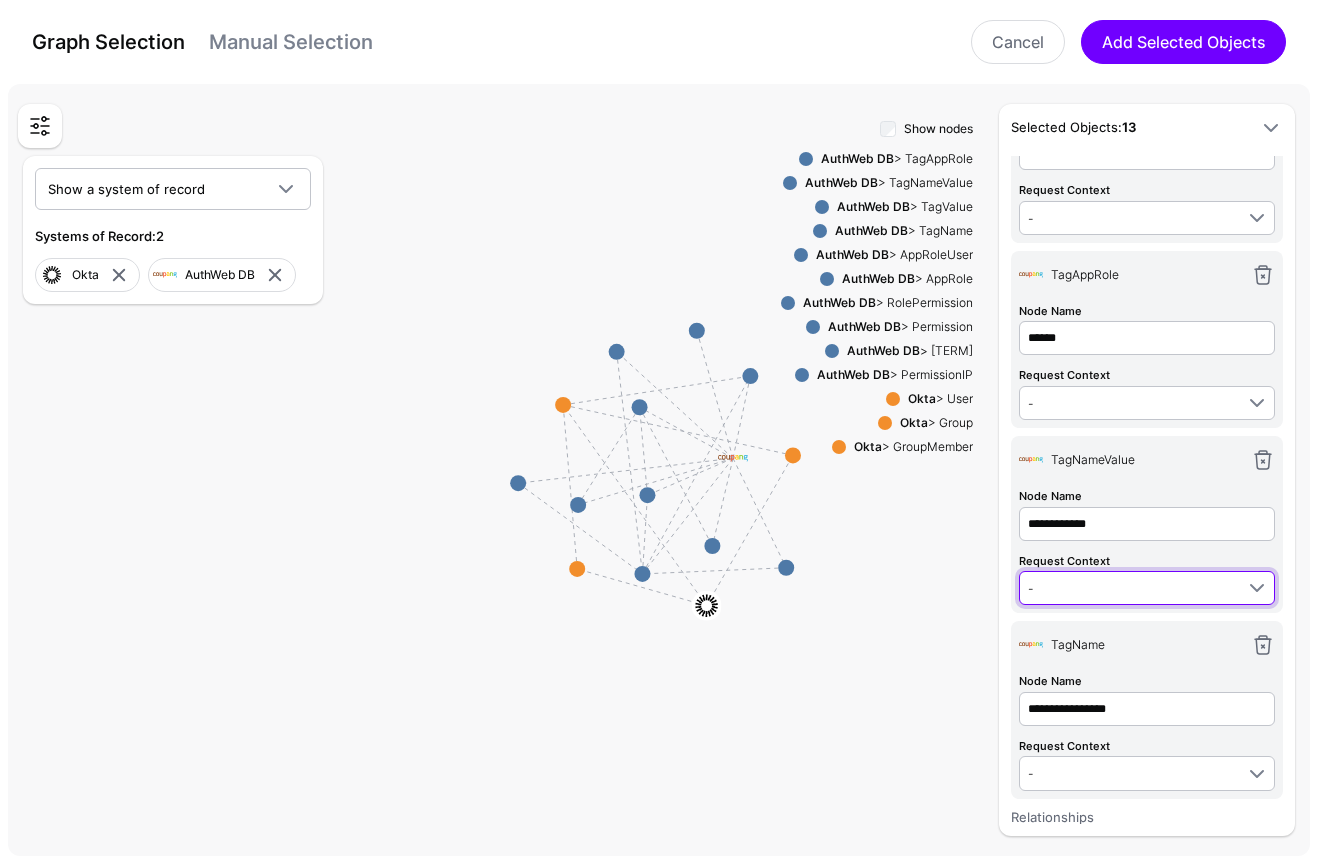 type on "**********" 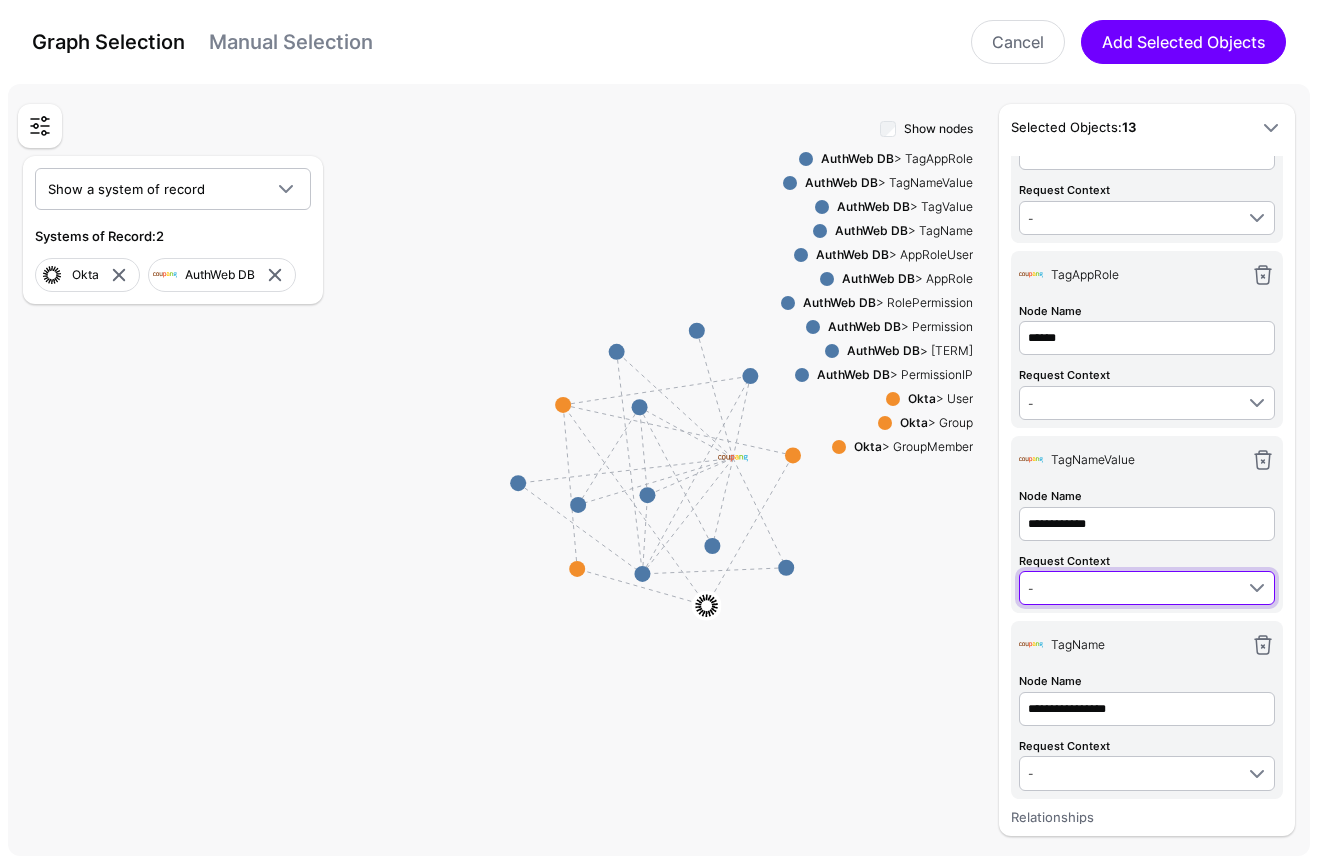 type on "**********" 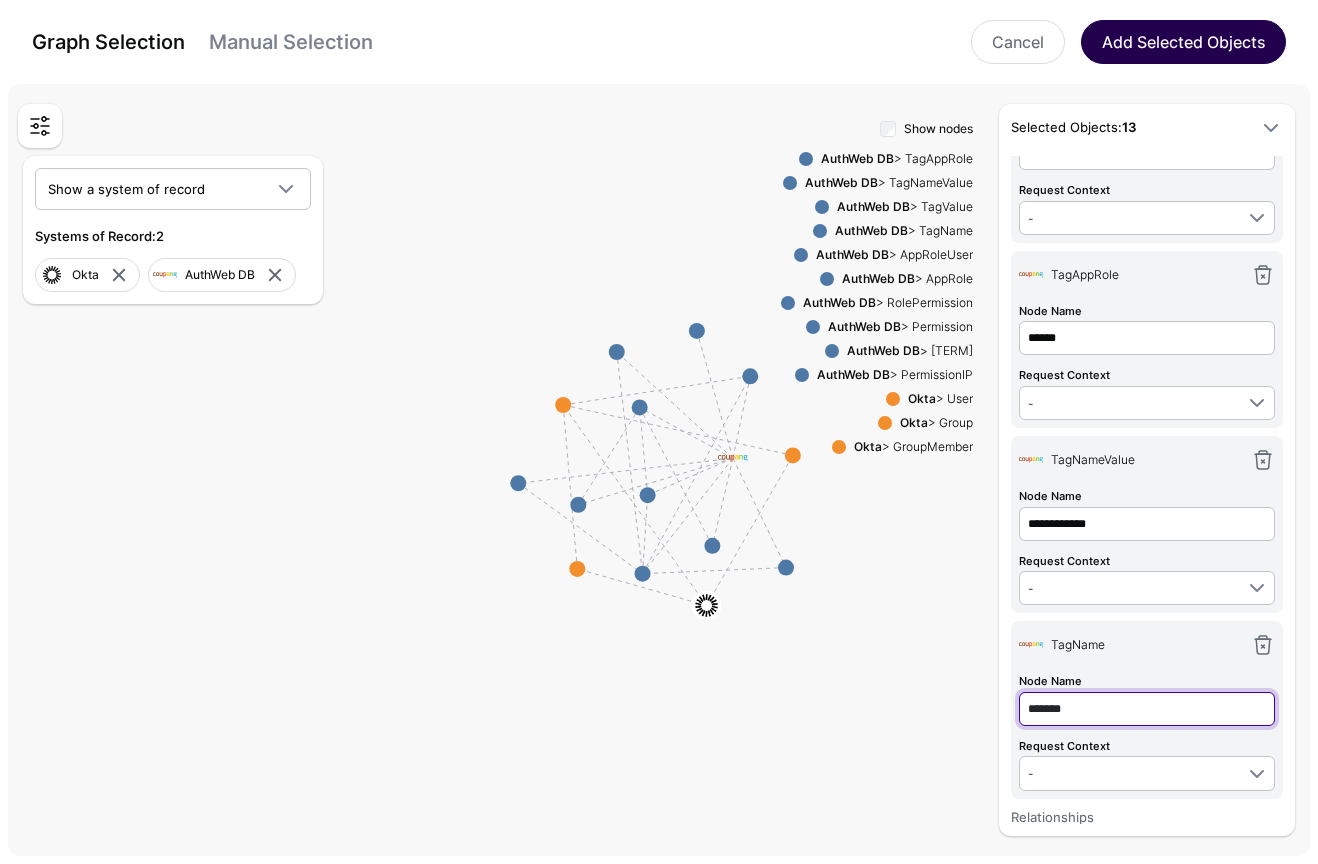 type on "*******" 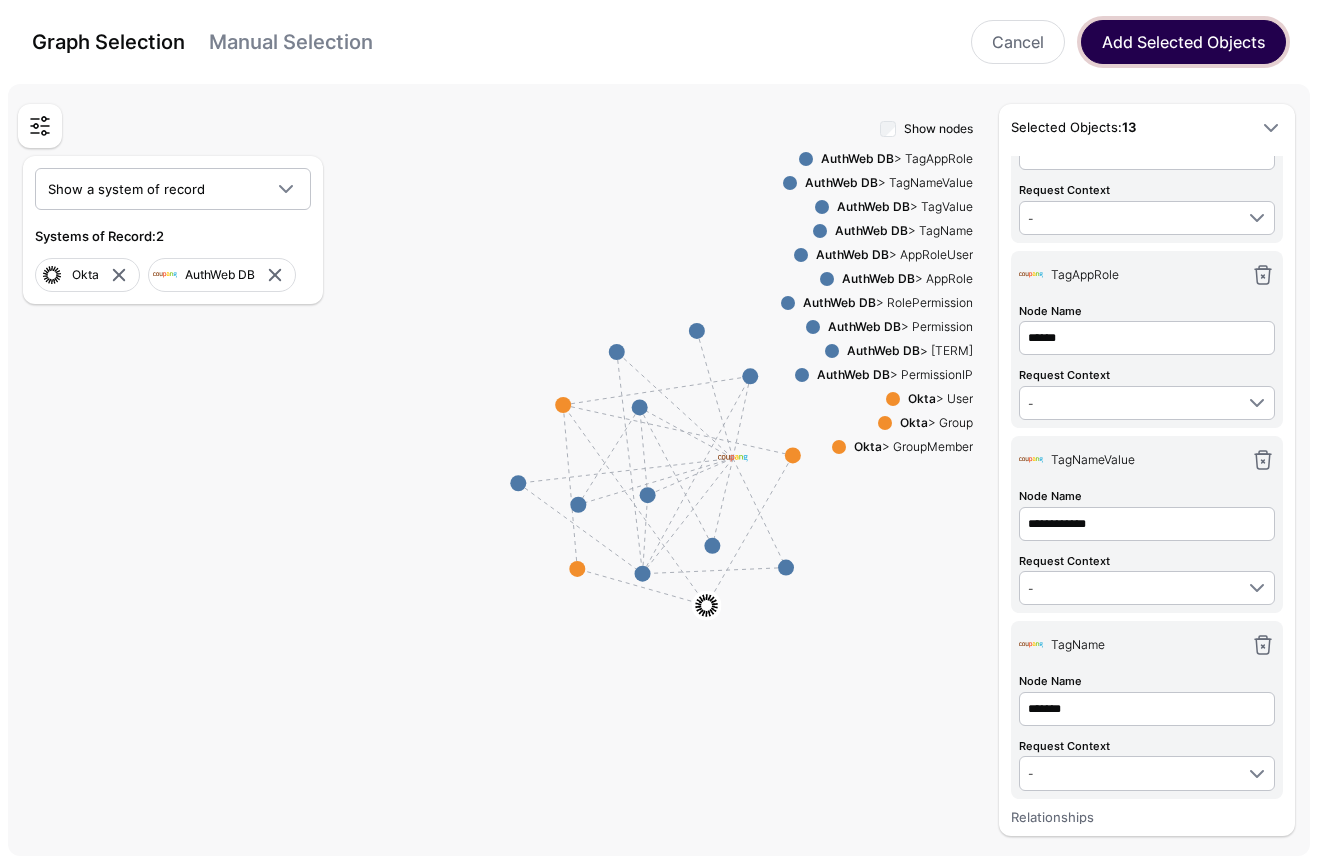 type on "*******" 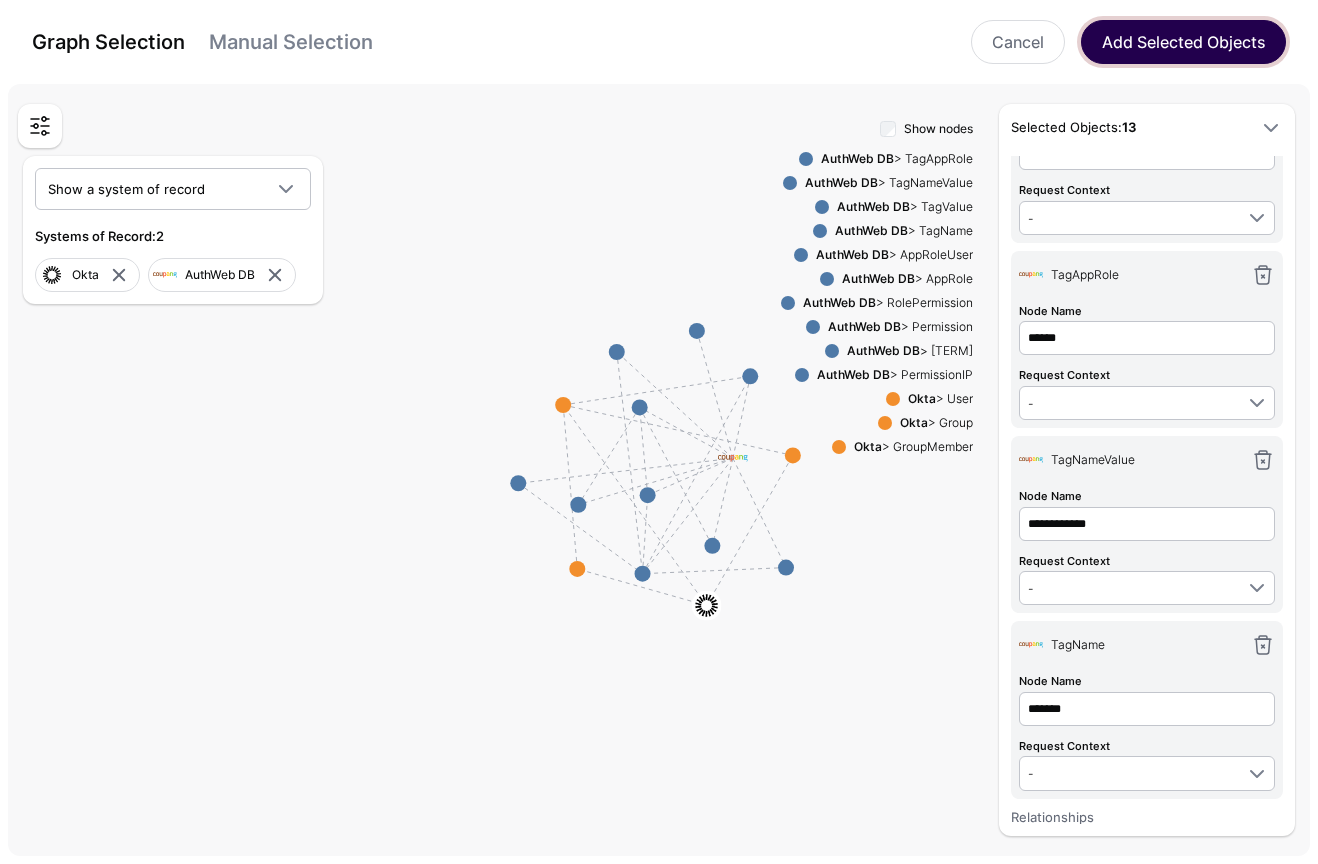 drag, startPoint x: 1233, startPoint y: 54, endPoint x: 1214, endPoint y: 72, distance: 26.172504 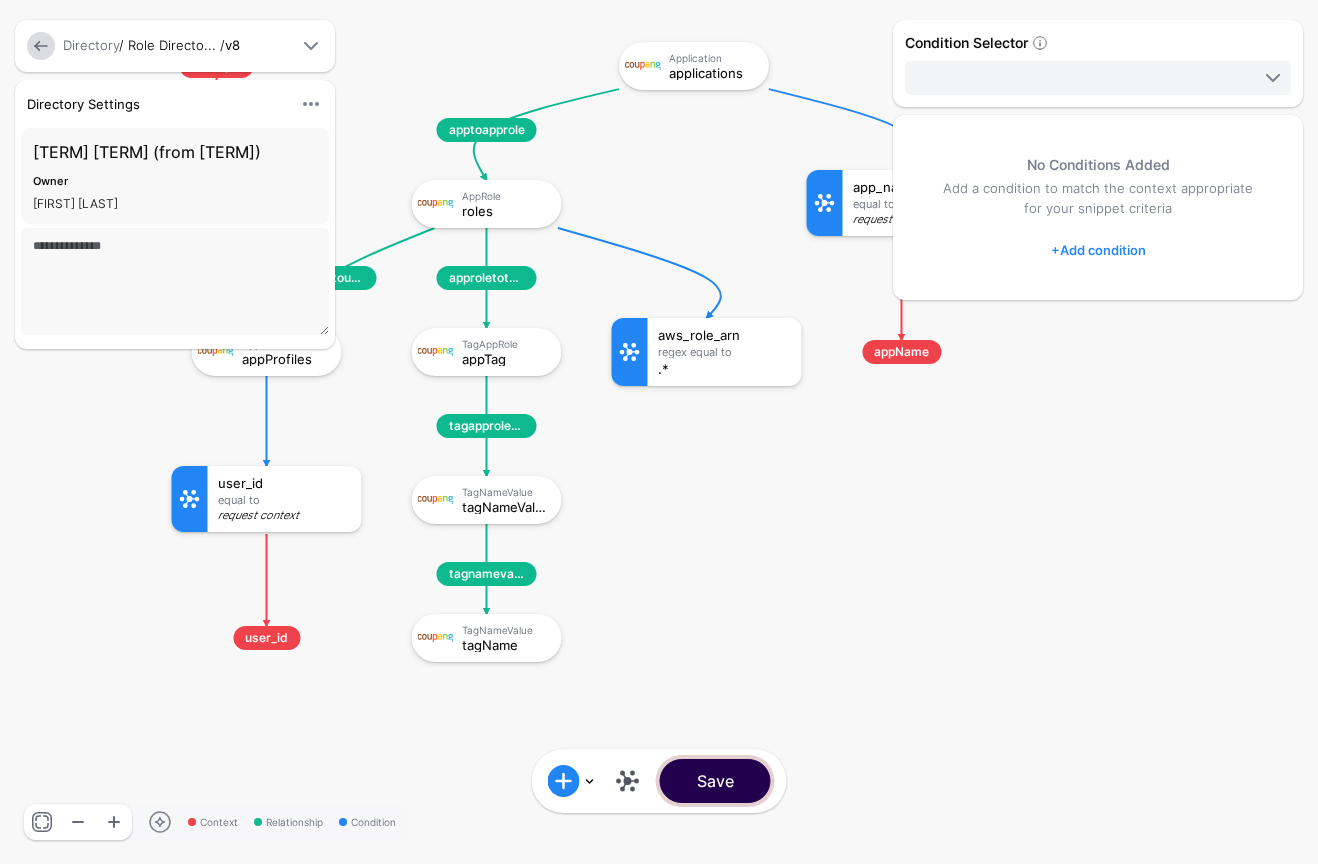 click on "Save" at bounding box center (715, 781) 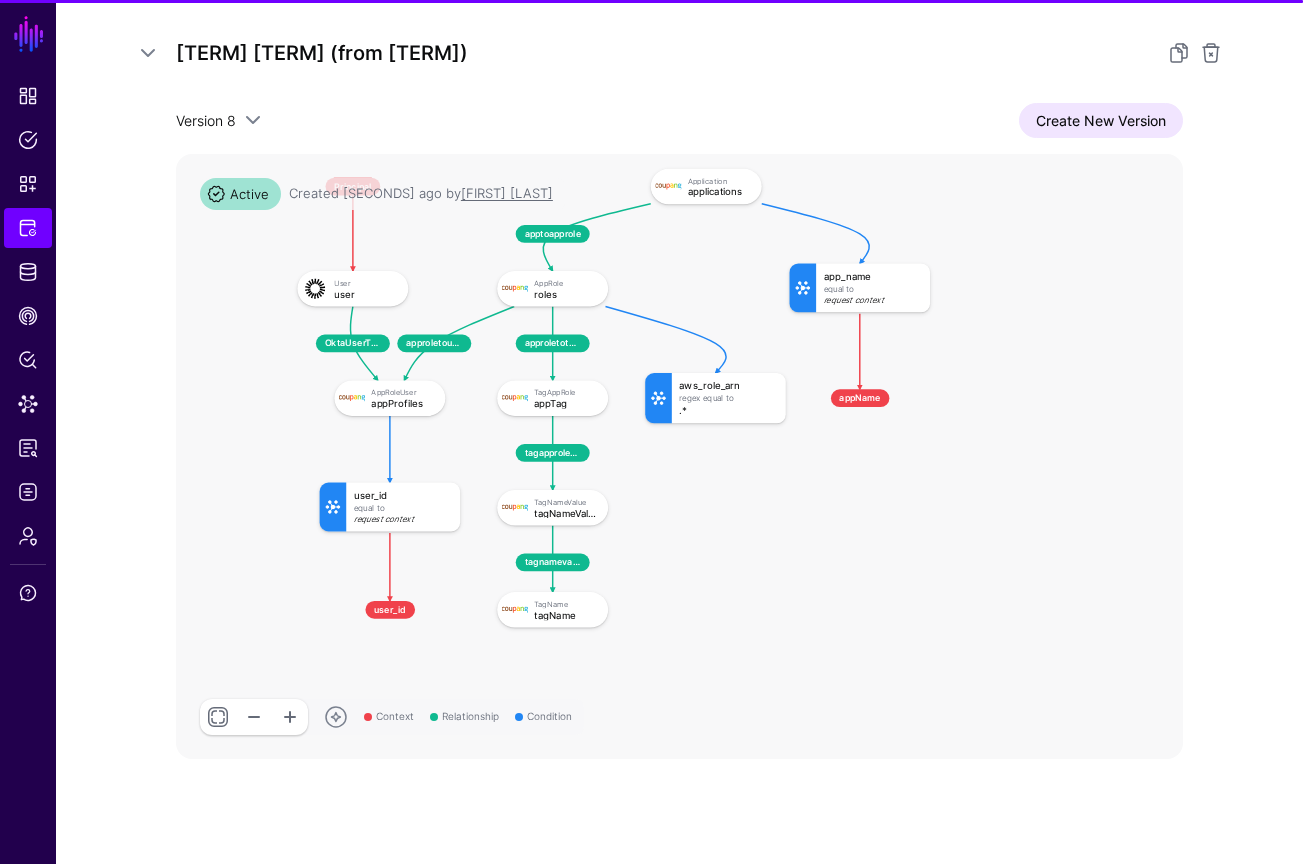 scroll, scrollTop: 444, scrollLeft: 0, axis: vertical 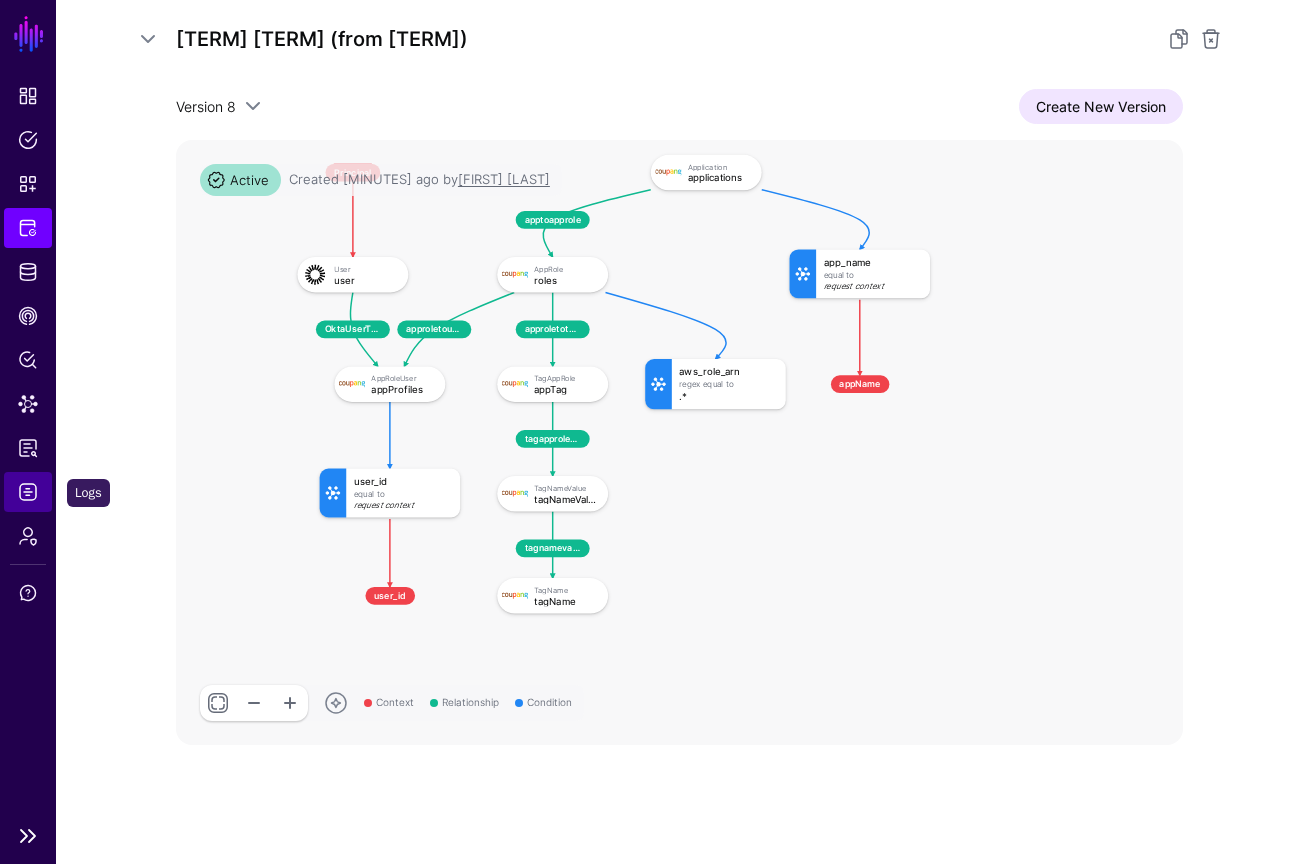 click on "Logs" 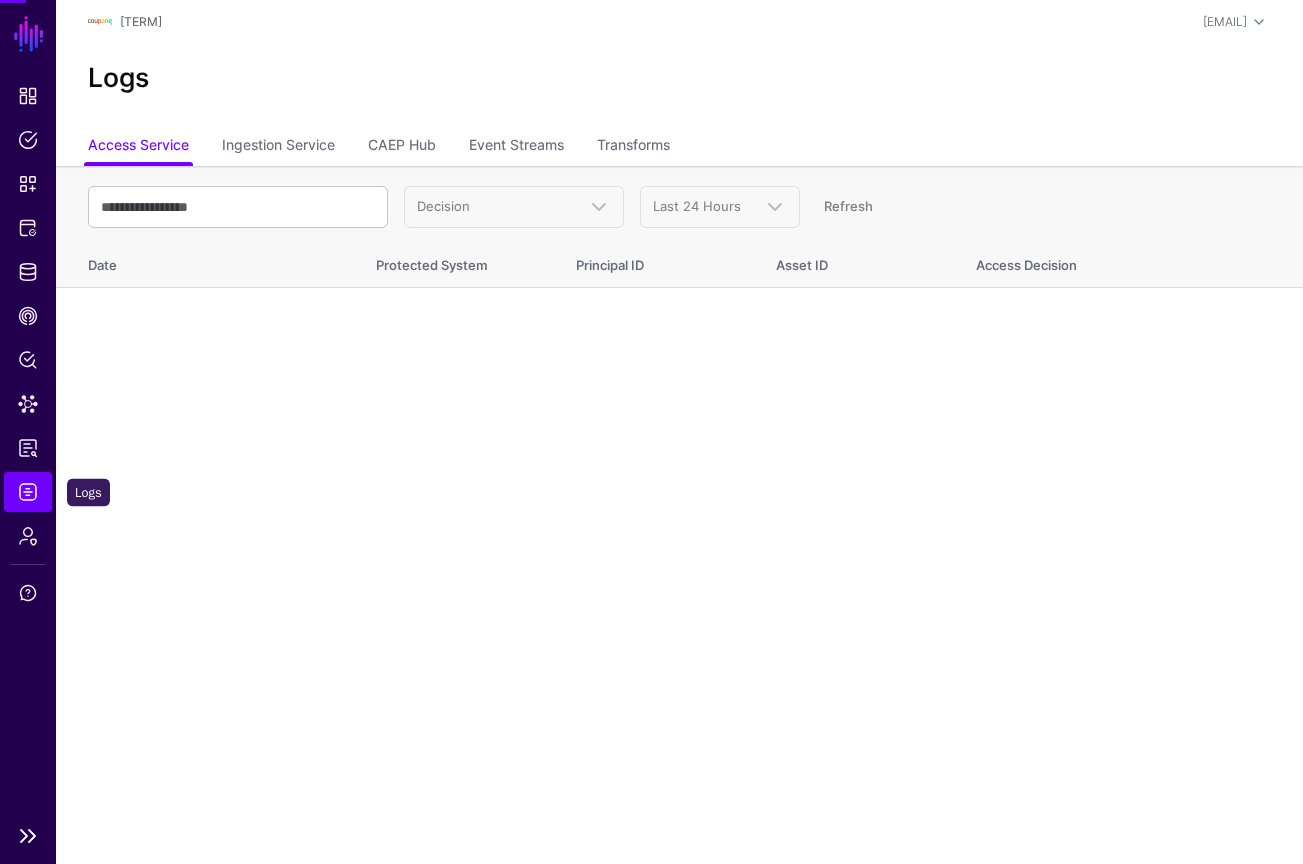 scroll, scrollTop: 0, scrollLeft: 0, axis: both 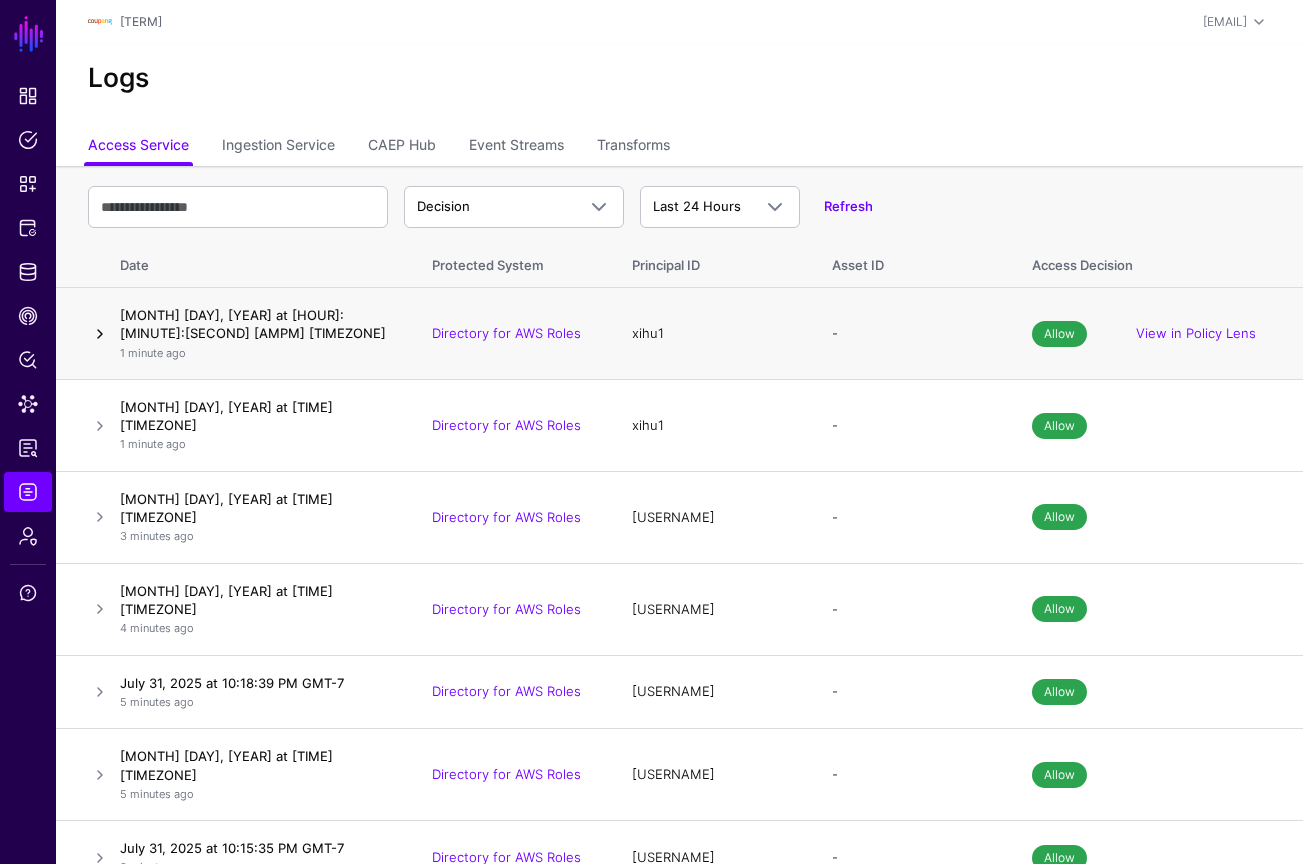 click at bounding box center [100, 334] 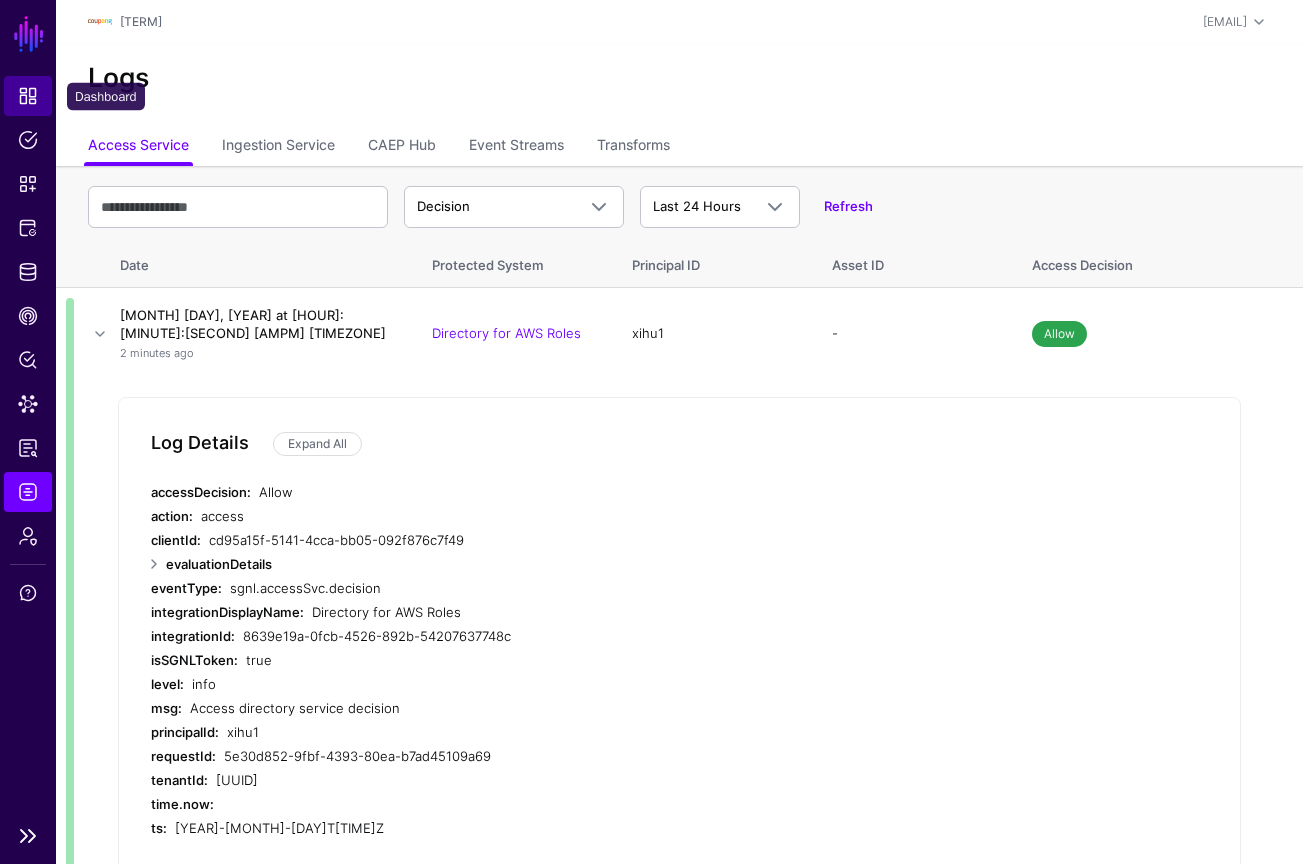 click on "Dashboard" 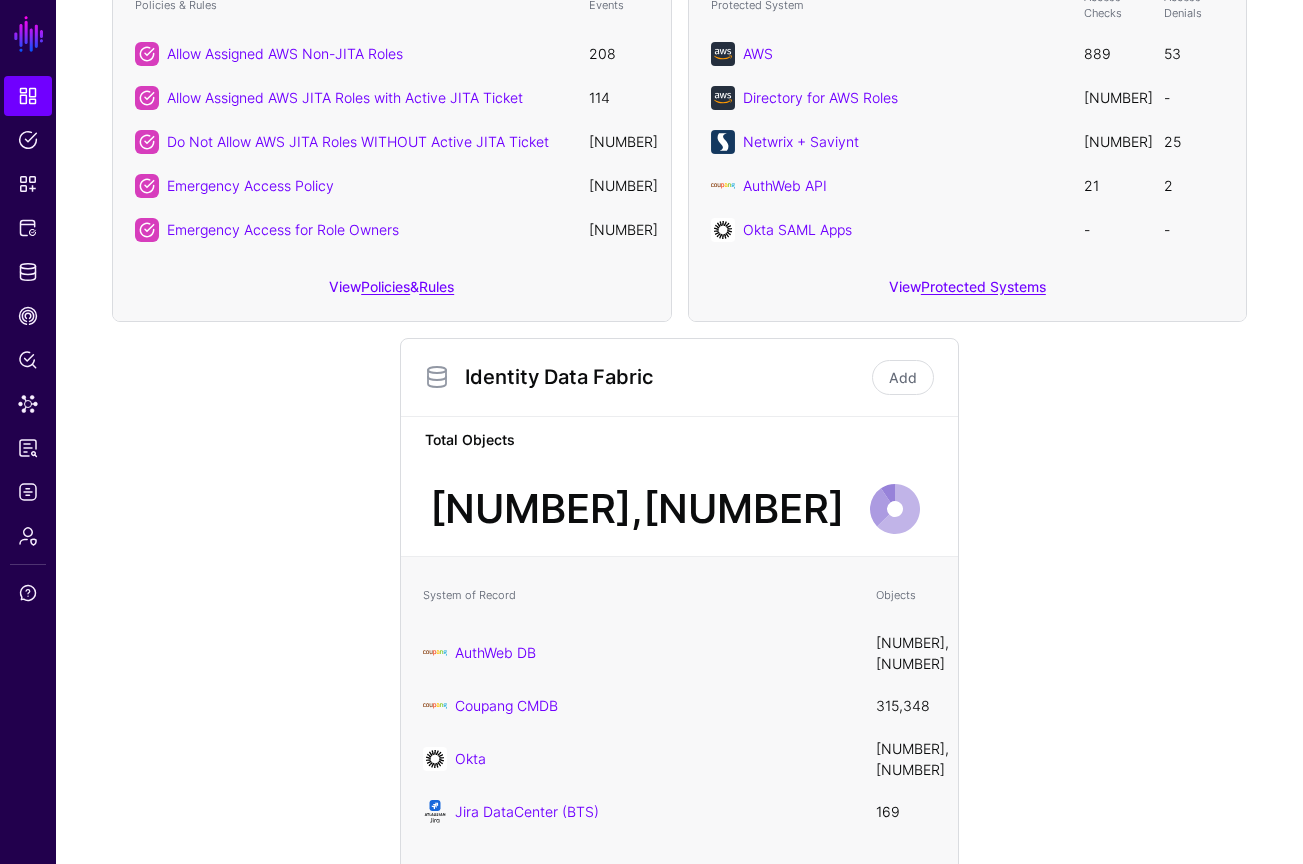 scroll, scrollTop: 574, scrollLeft: 0, axis: vertical 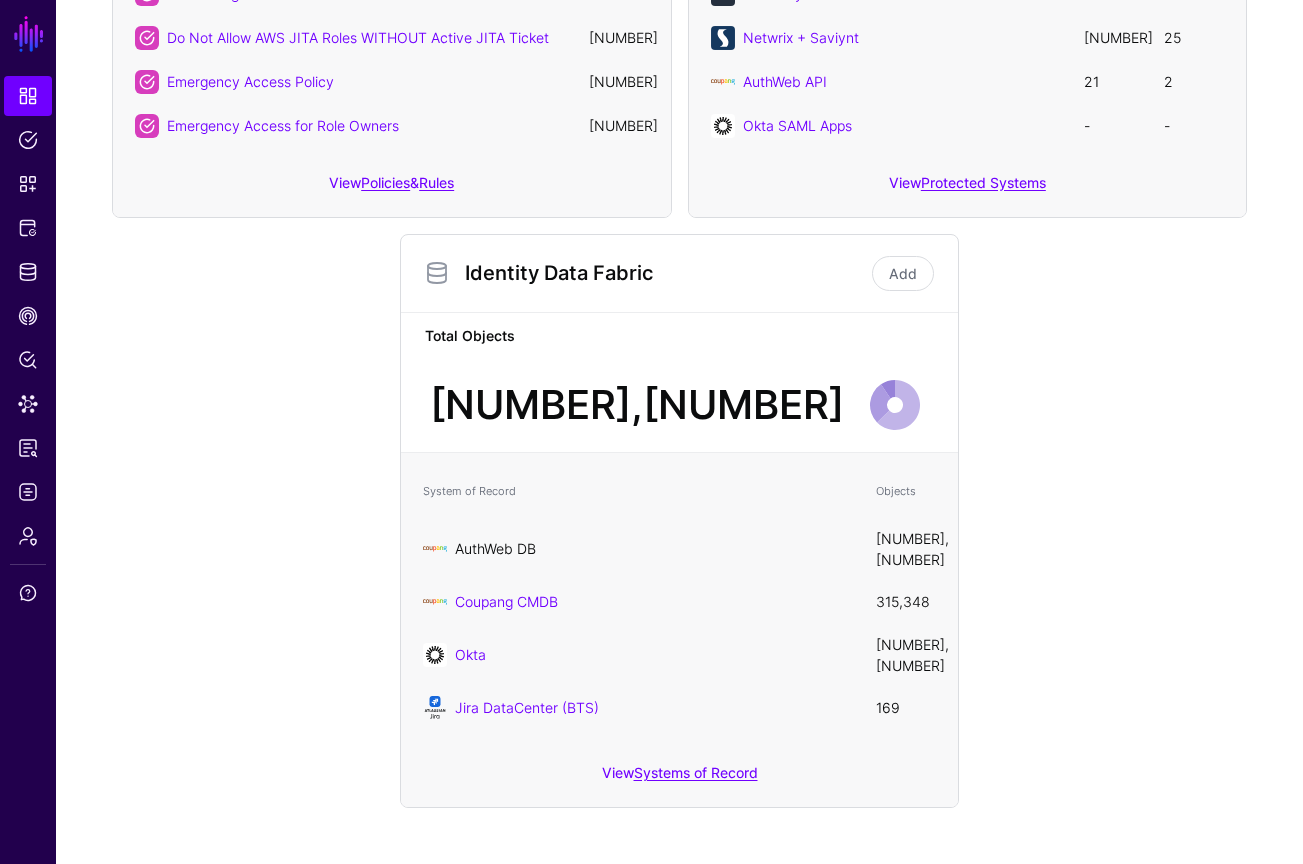 click on "AuthWeb DB" 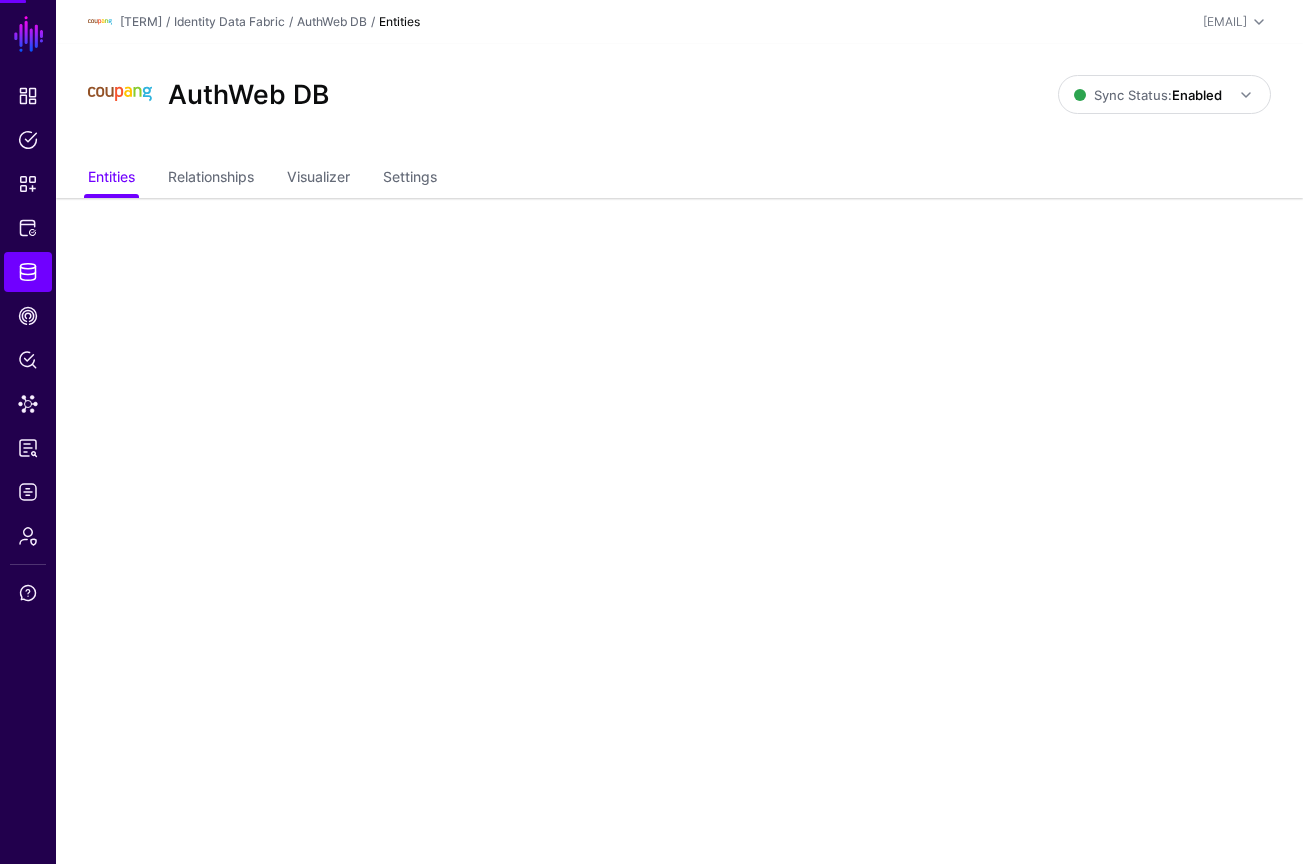 scroll, scrollTop: 0, scrollLeft: 0, axis: both 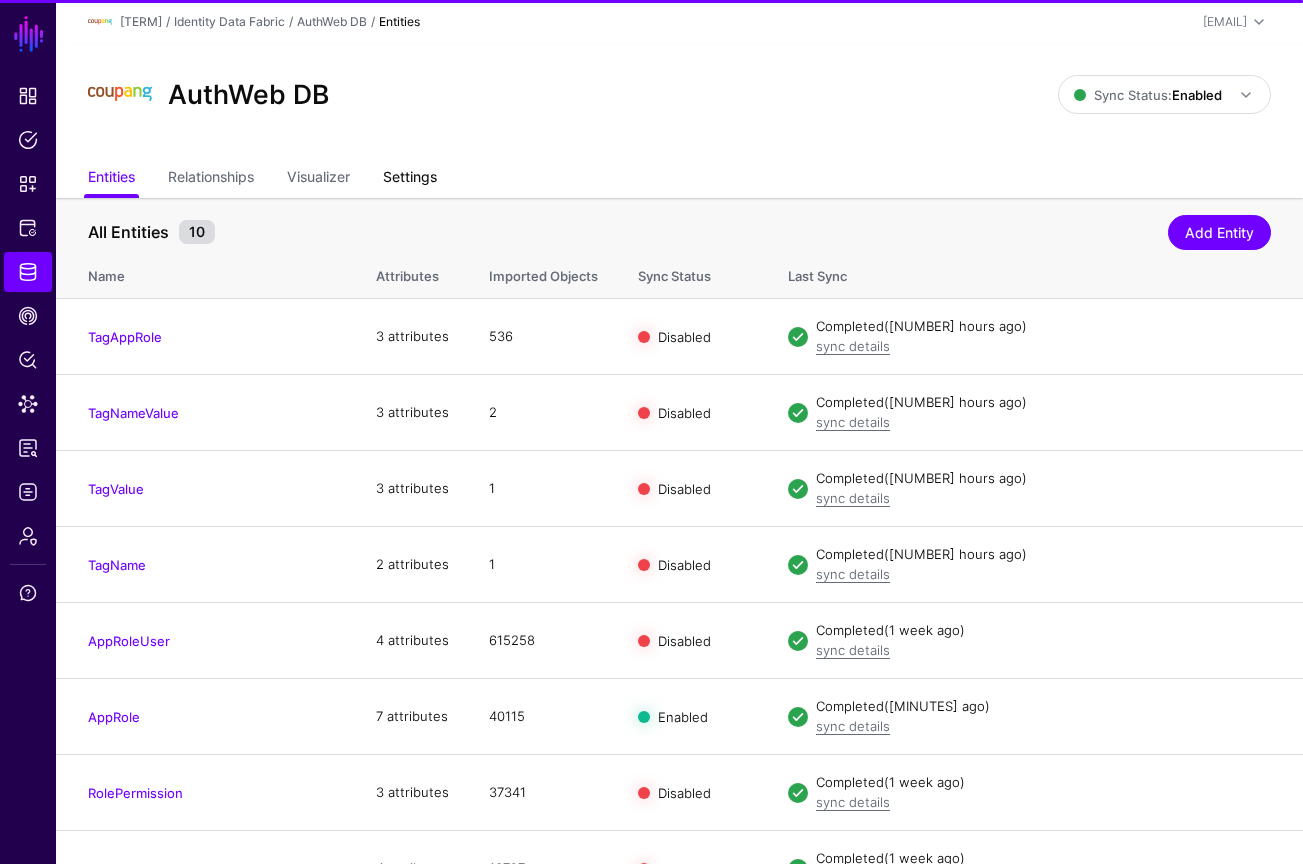click on "Settings" 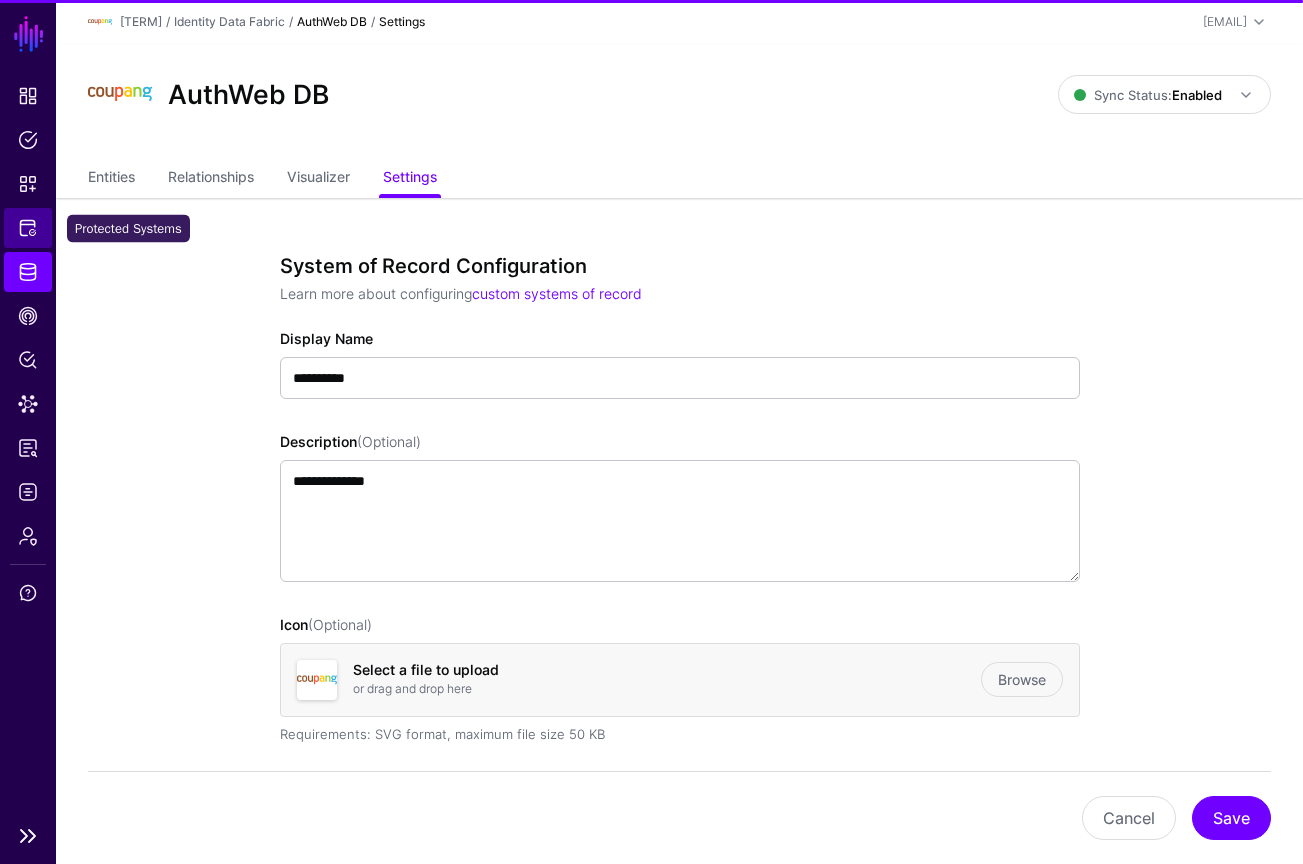 click on "Protected Systems" 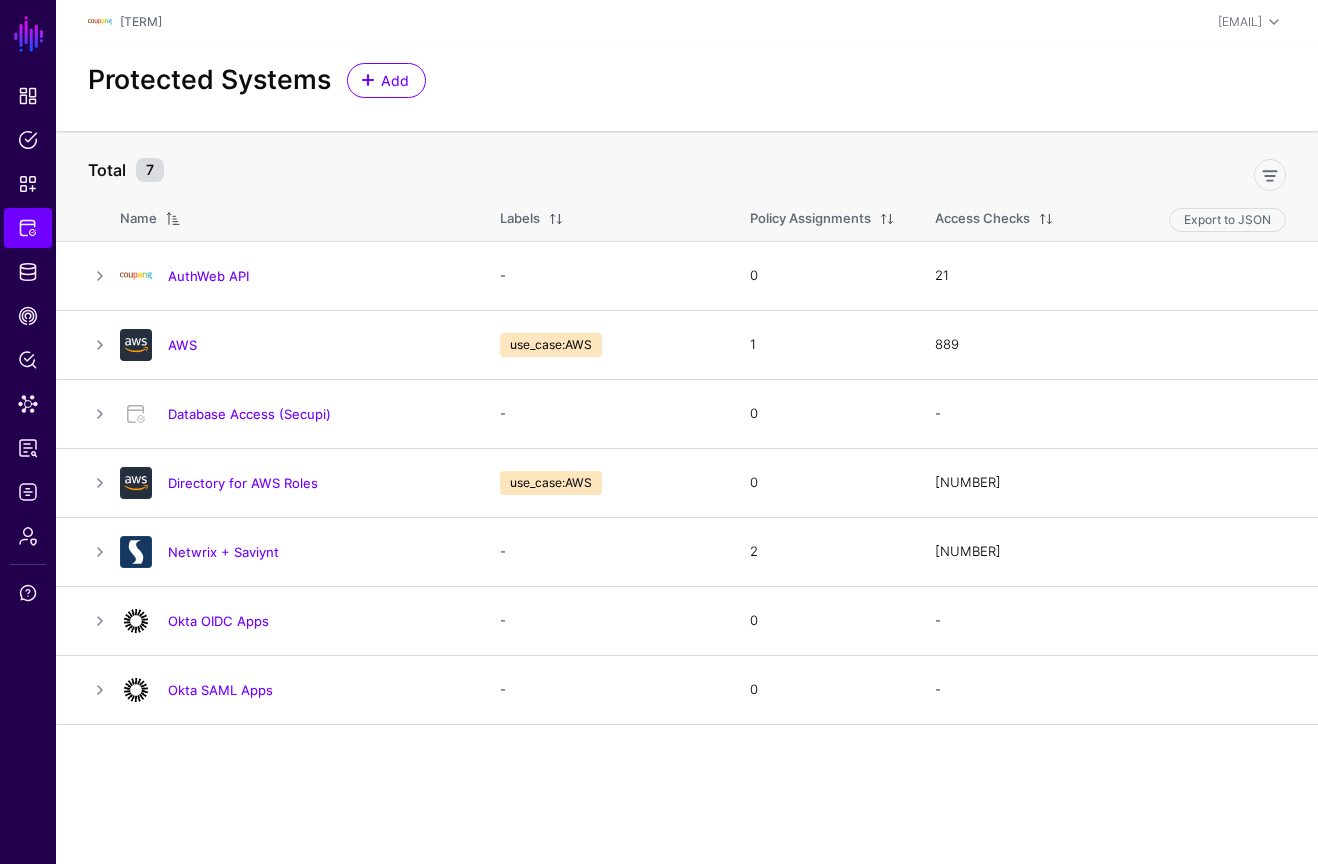 click on "Directory for AWS Roles" 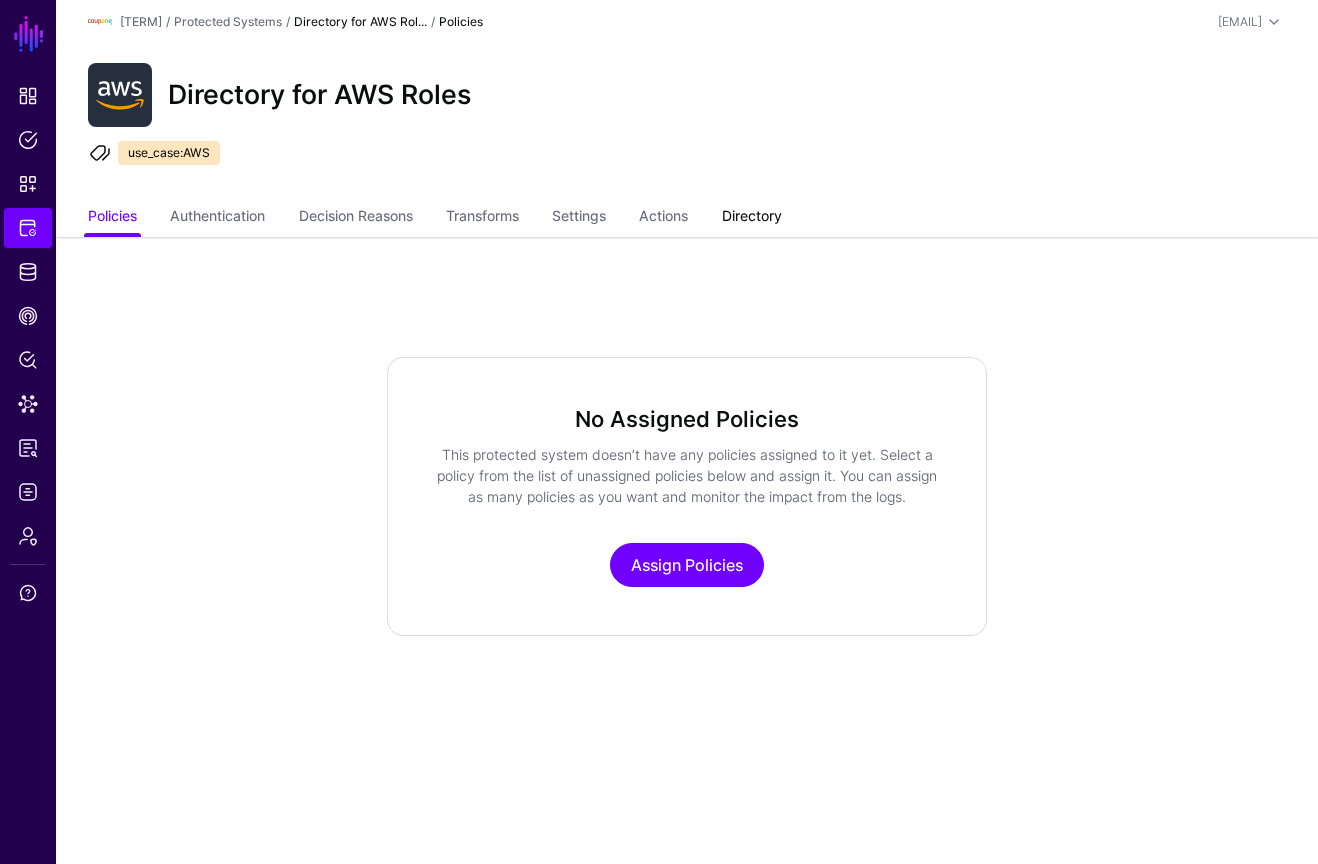 click on "Directory" 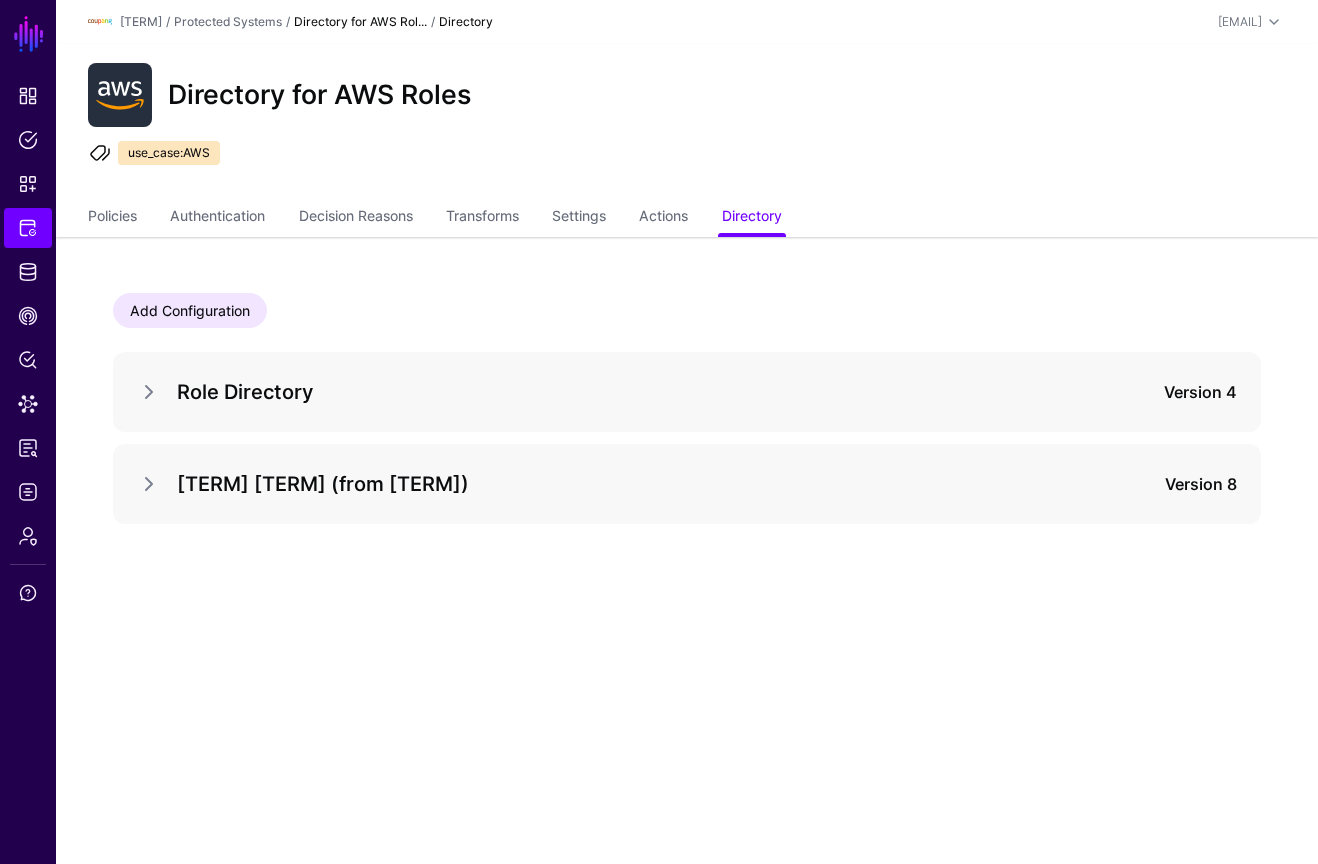 click at bounding box center [157, 484] 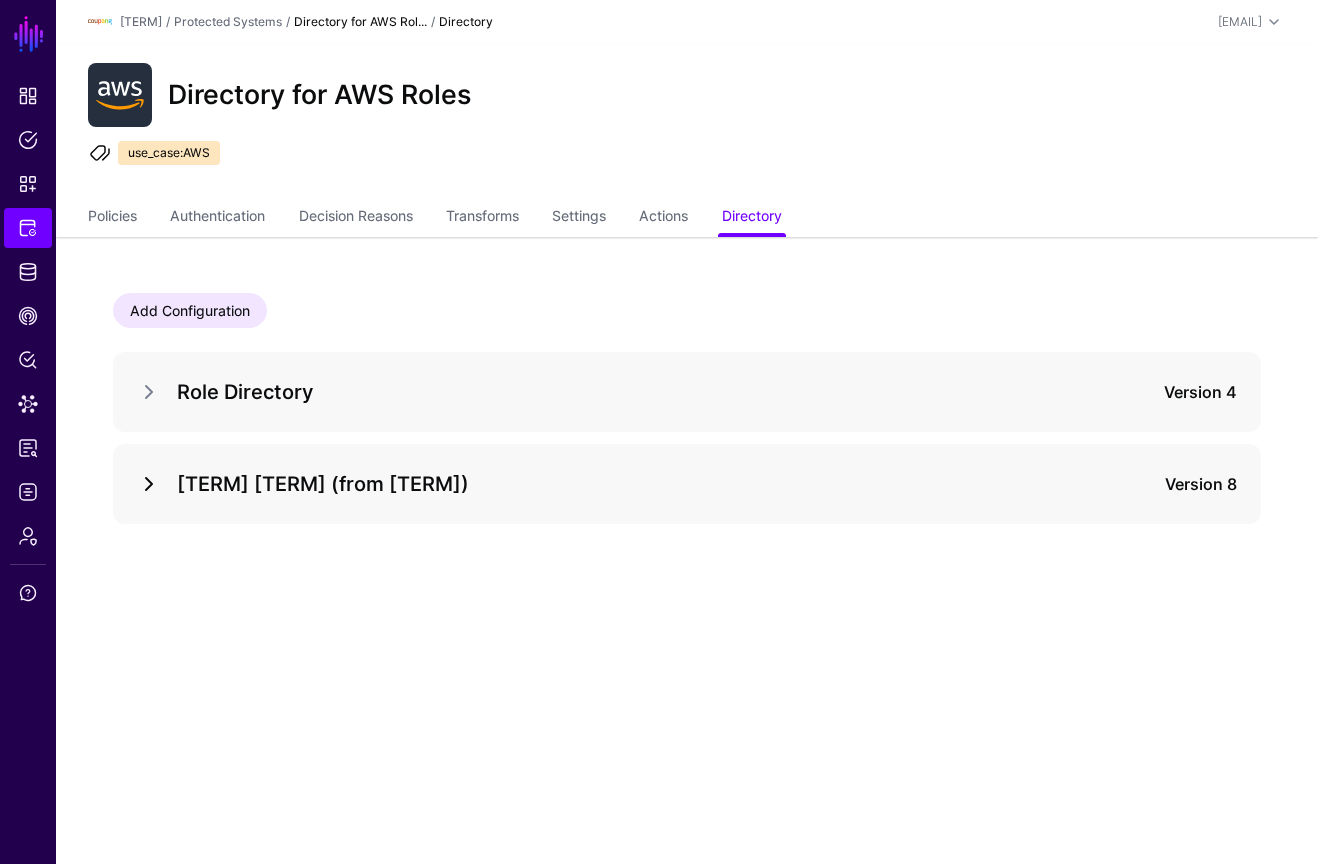 click at bounding box center (149, 484) 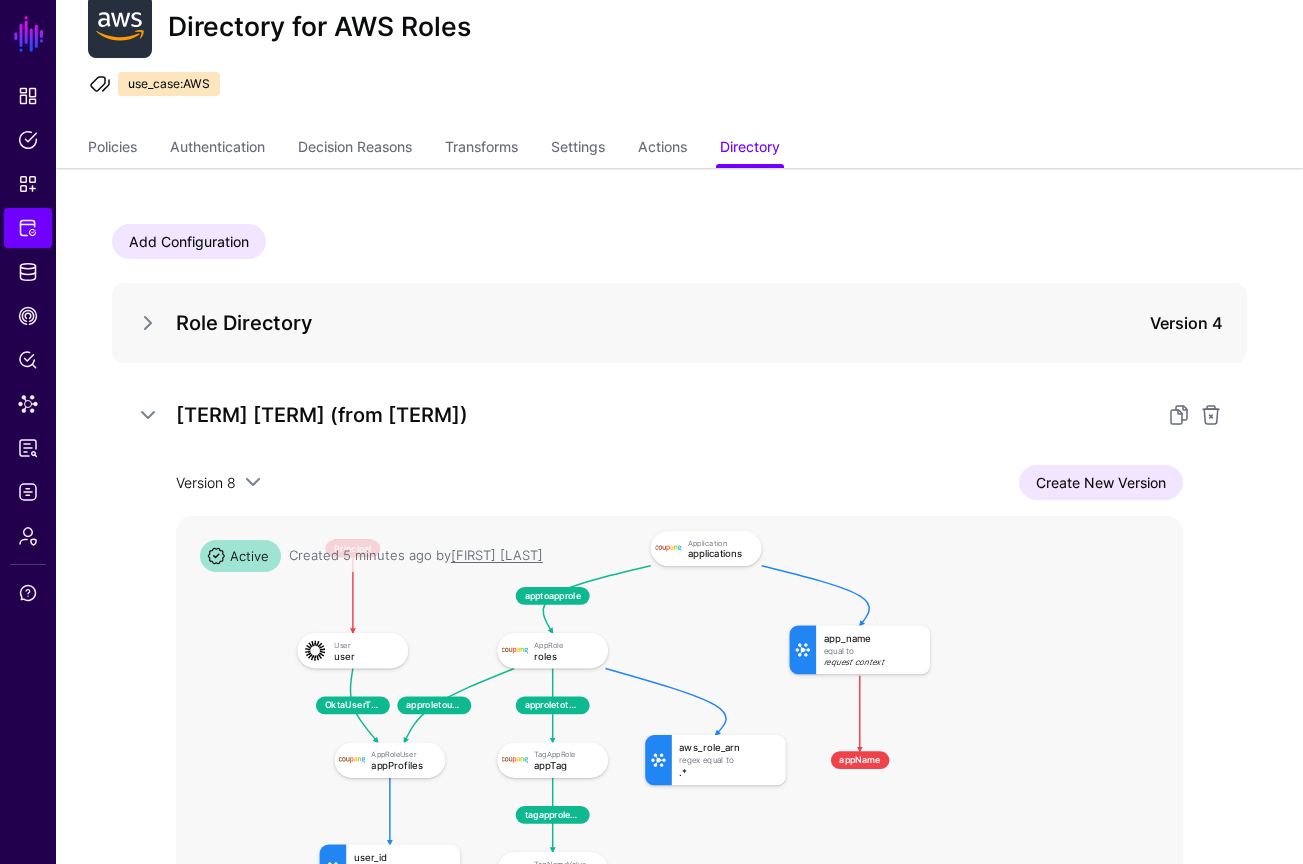 scroll, scrollTop: 222, scrollLeft: 0, axis: vertical 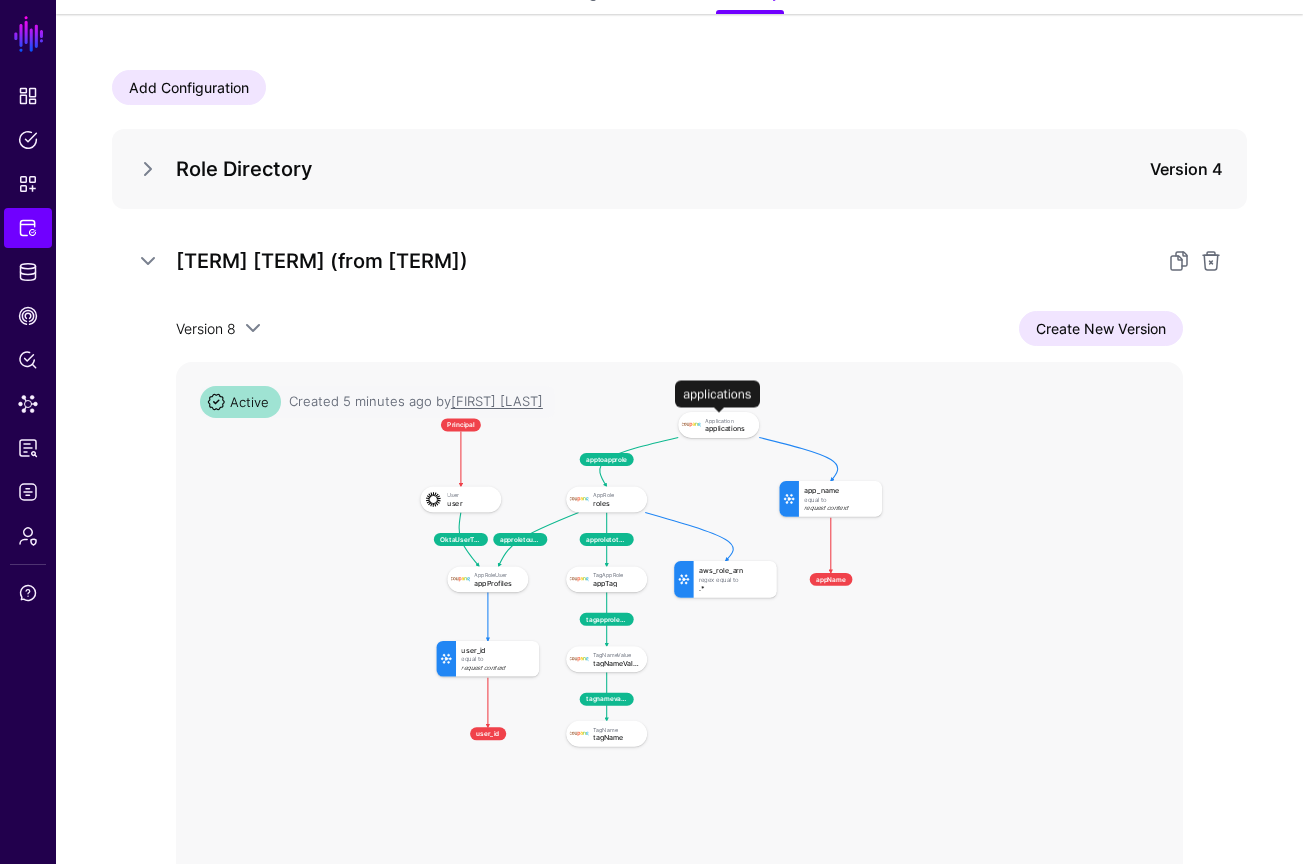 click 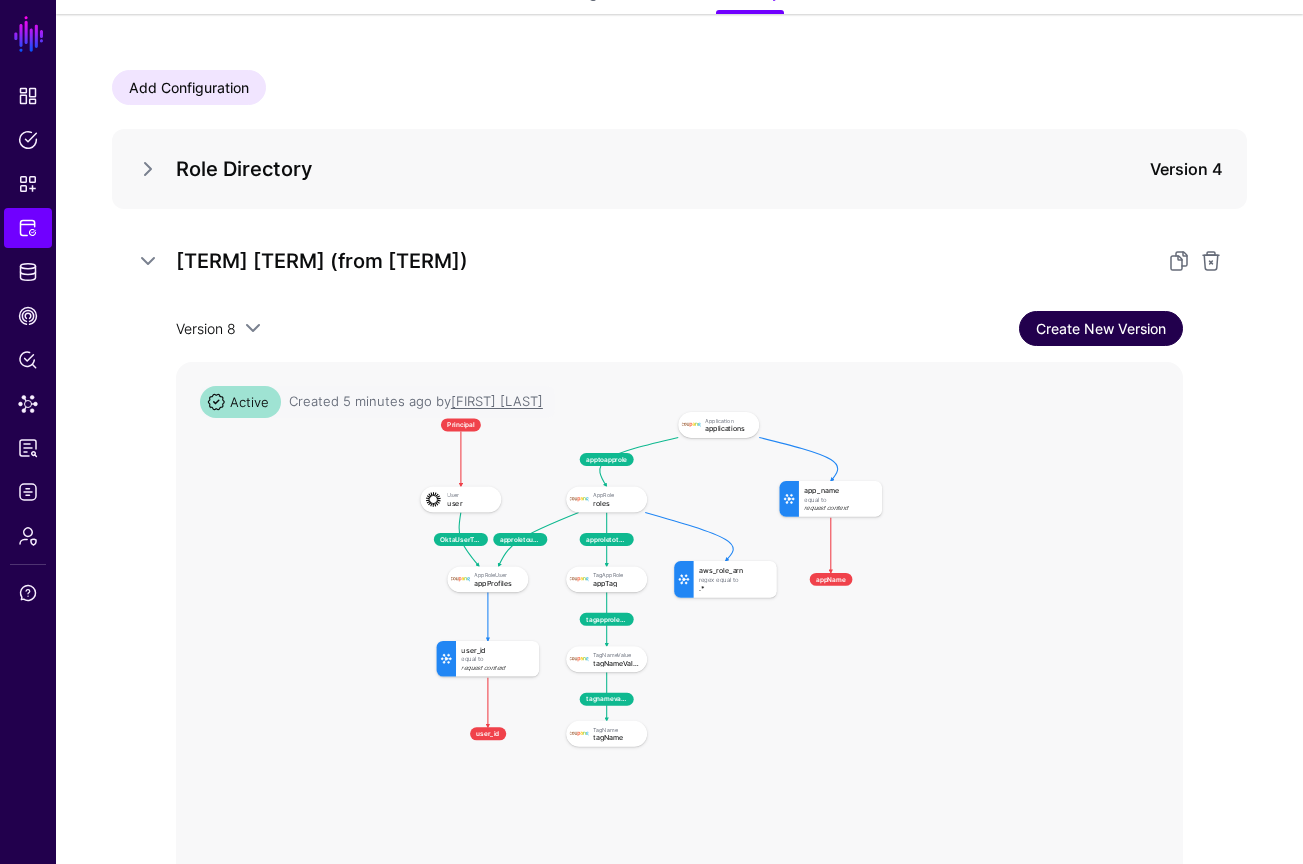 click on "Create New Version" at bounding box center (1101, 328) 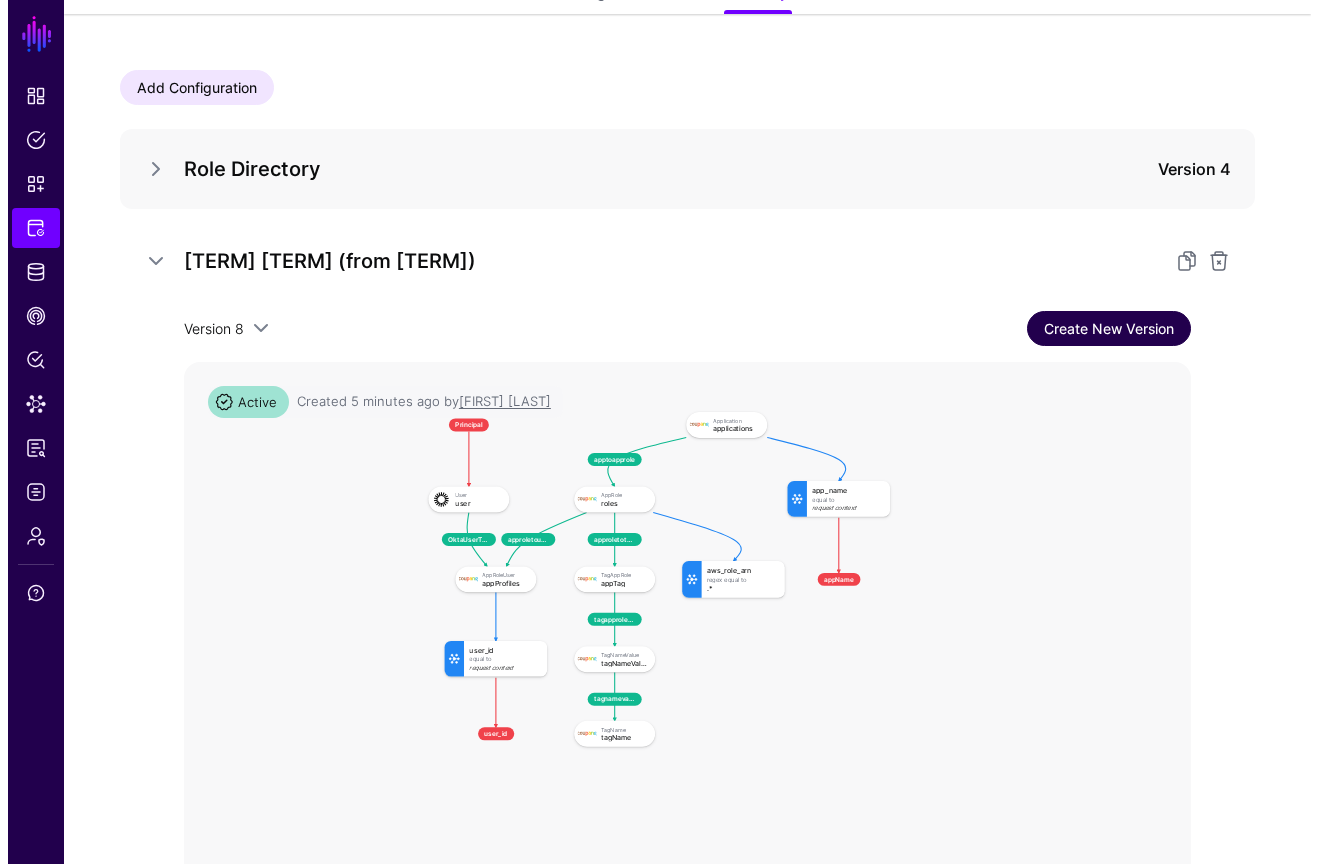scroll, scrollTop: 0, scrollLeft: 0, axis: both 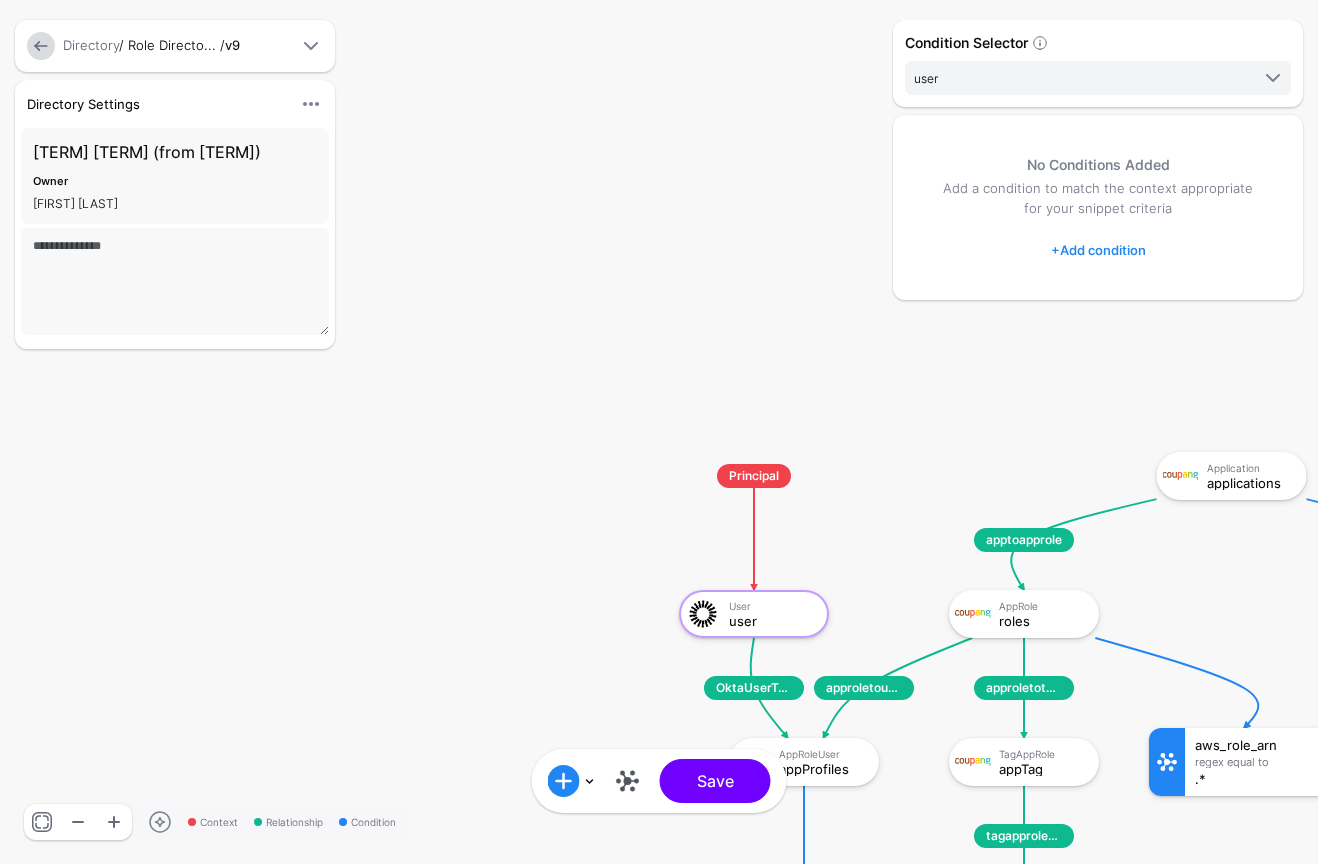 drag, startPoint x: 1163, startPoint y: 613, endPoint x: 1030, endPoint y: 559, distance: 143.54442 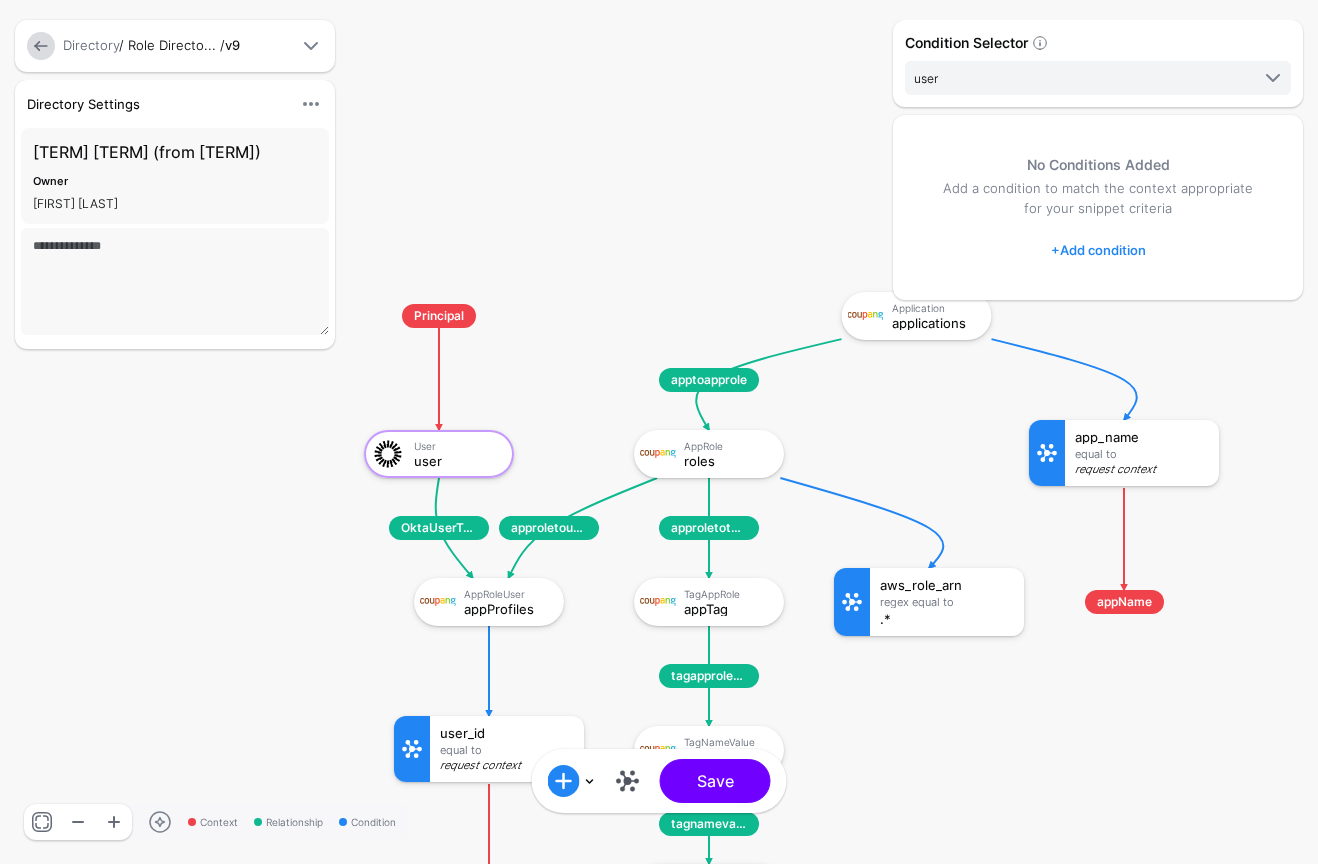 drag, startPoint x: 683, startPoint y: 394, endPoint x: 448, endPoint y: 258, distance: 271.5161 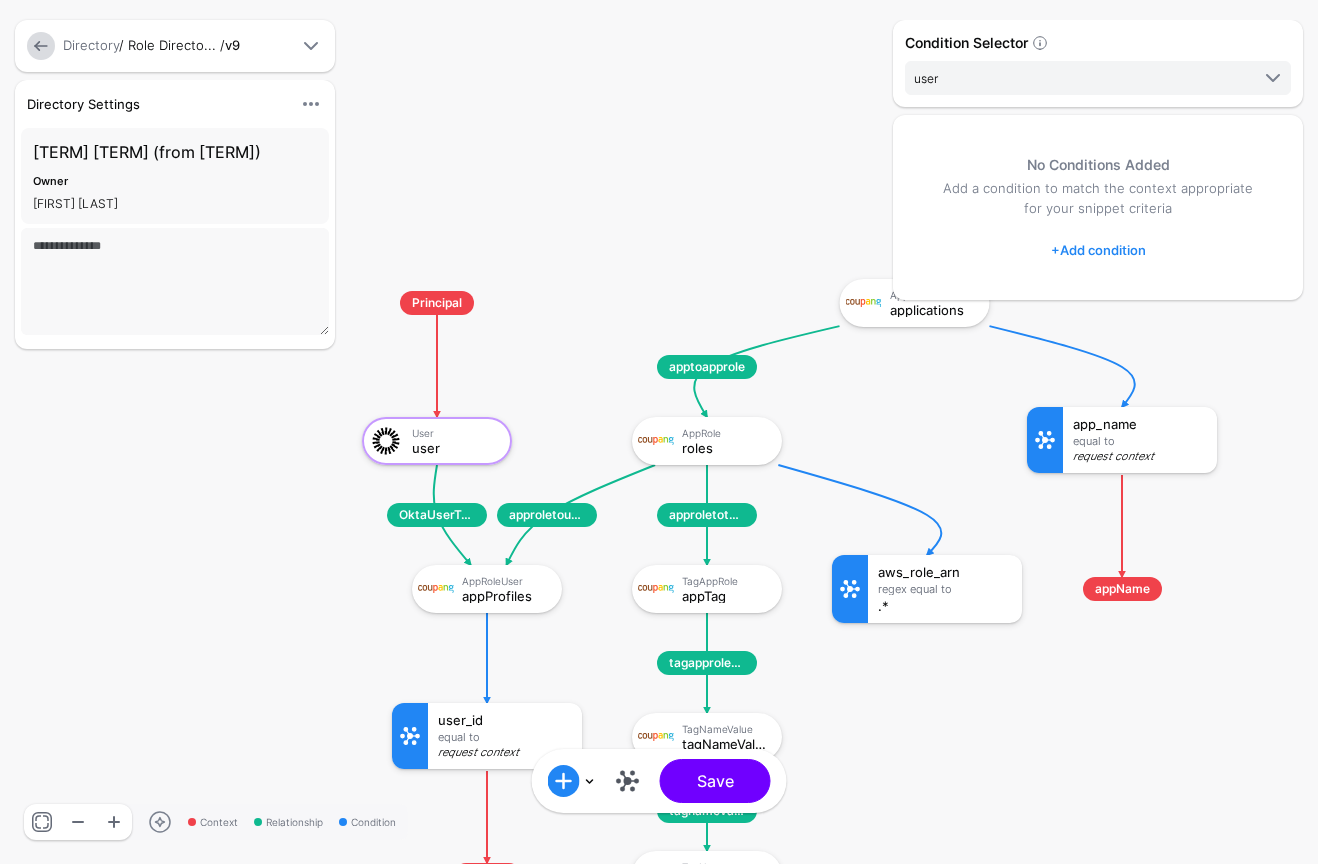 click 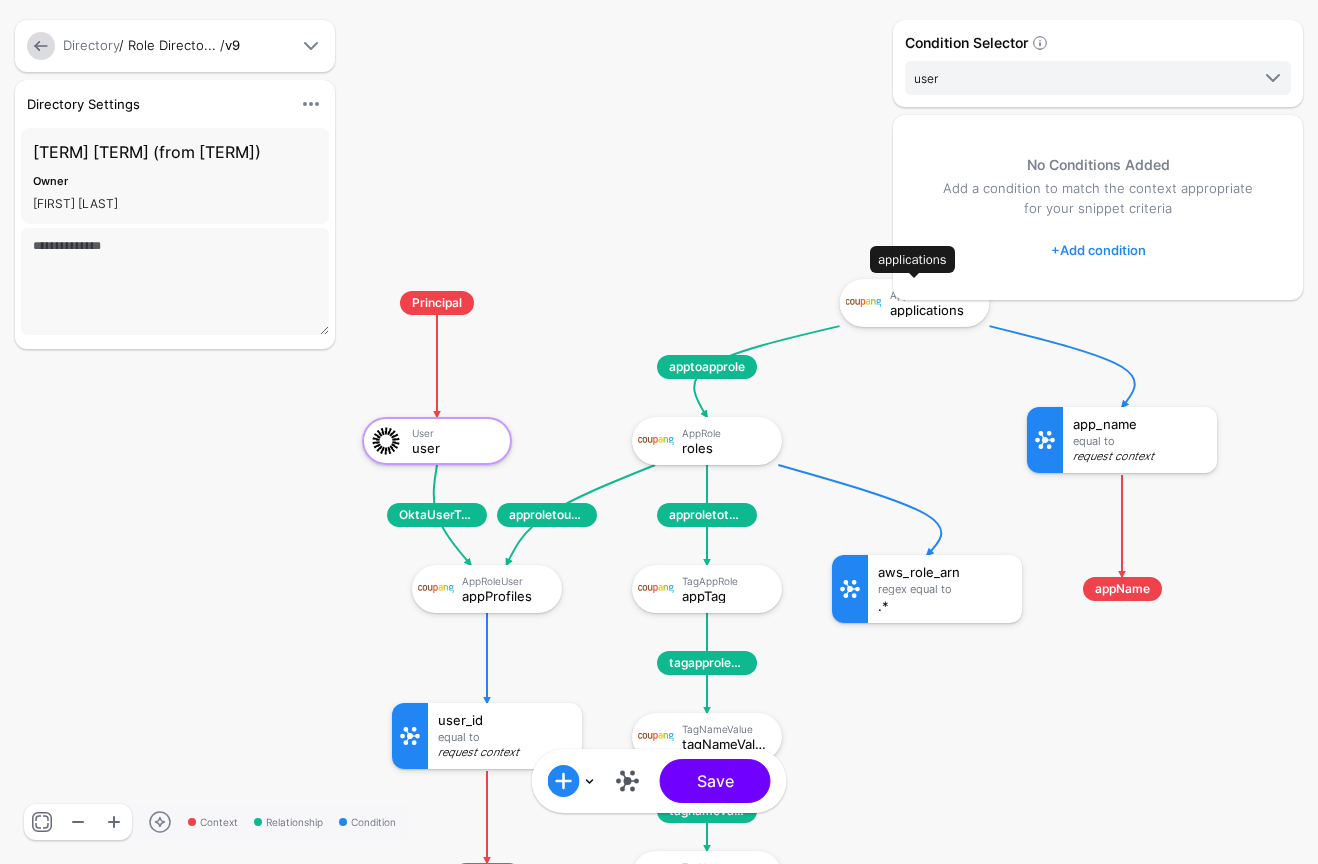 click 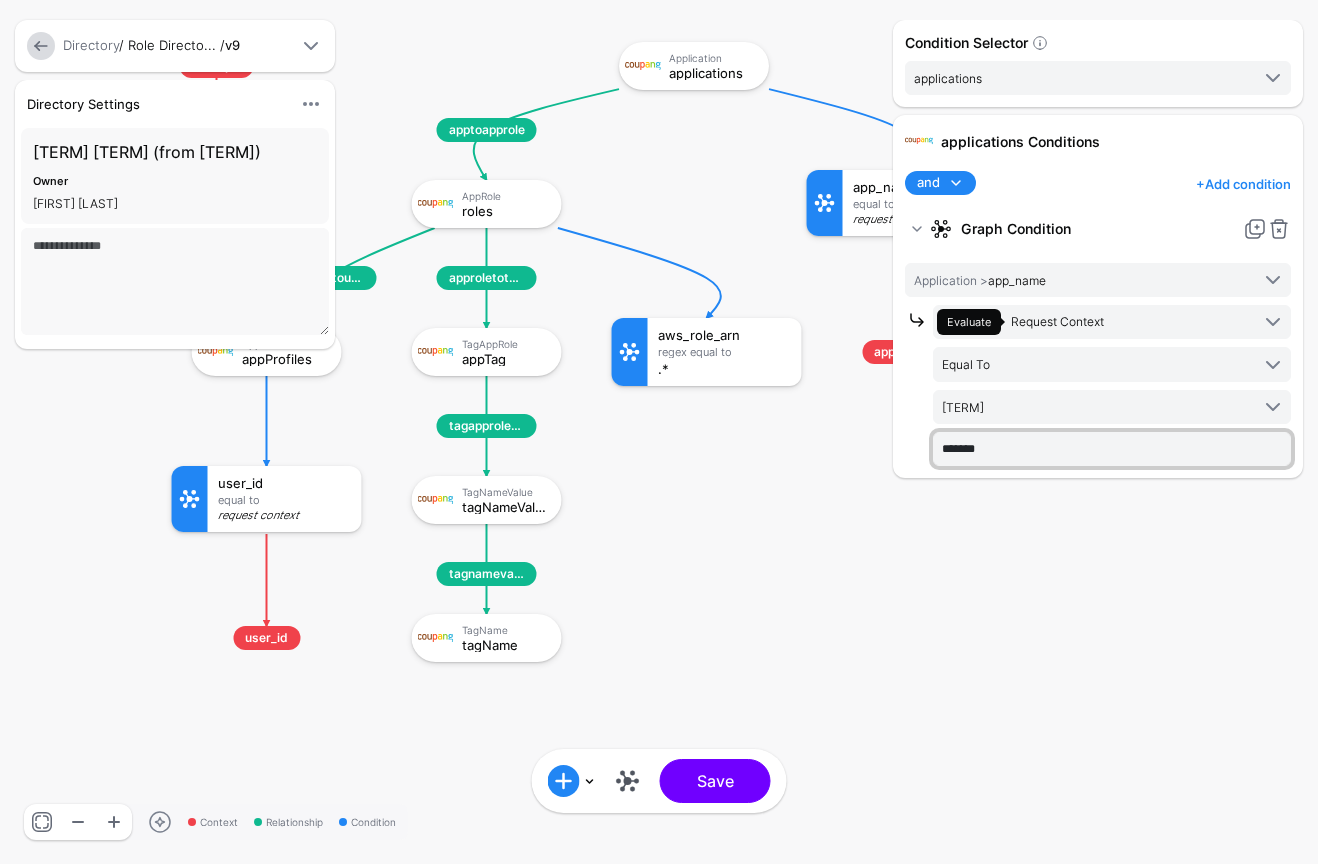 click on "*******" at bounding box center [1112, 449] 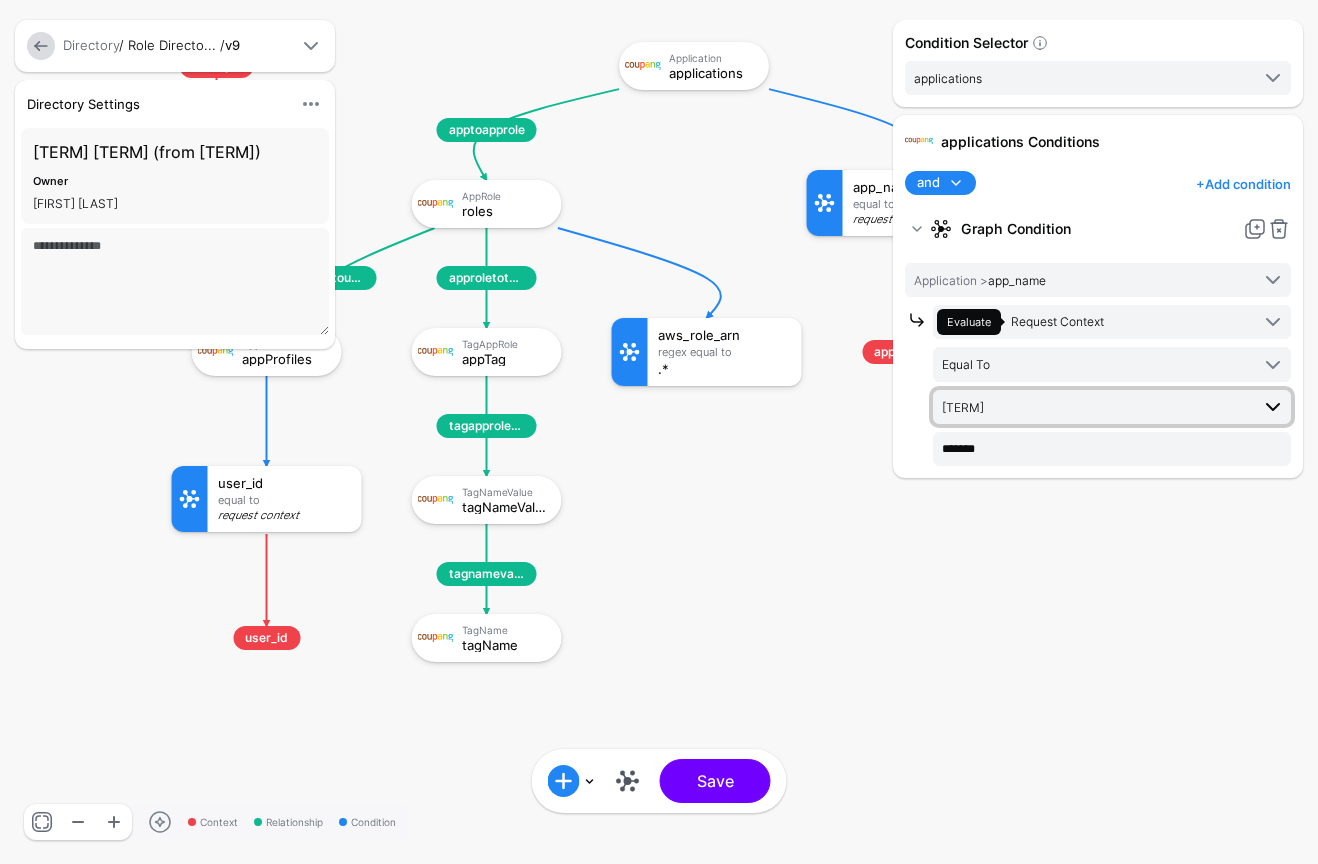 click on "[TERM]" at bounding box center (1095, 407) 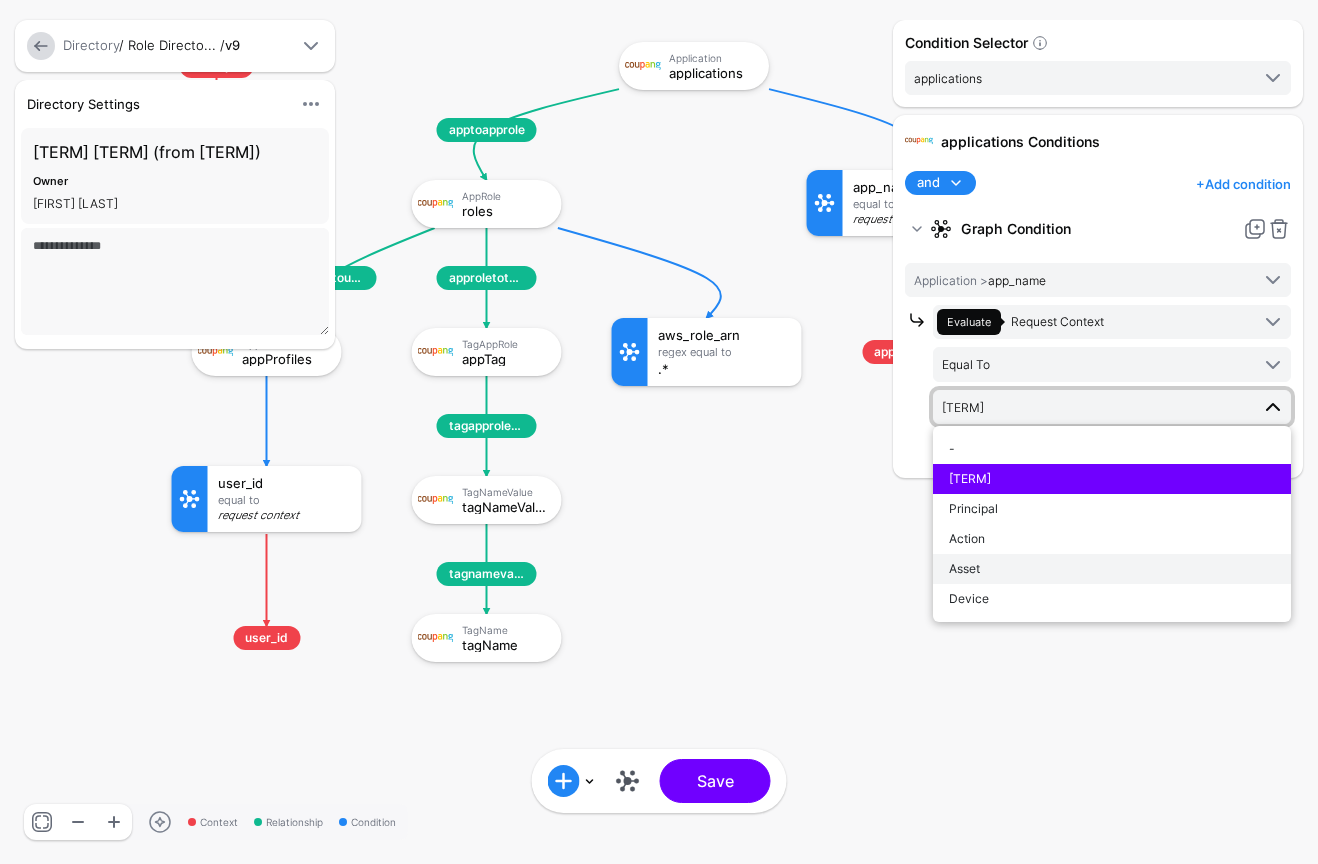 click on "Asset" at bounding box center [1112, 569] 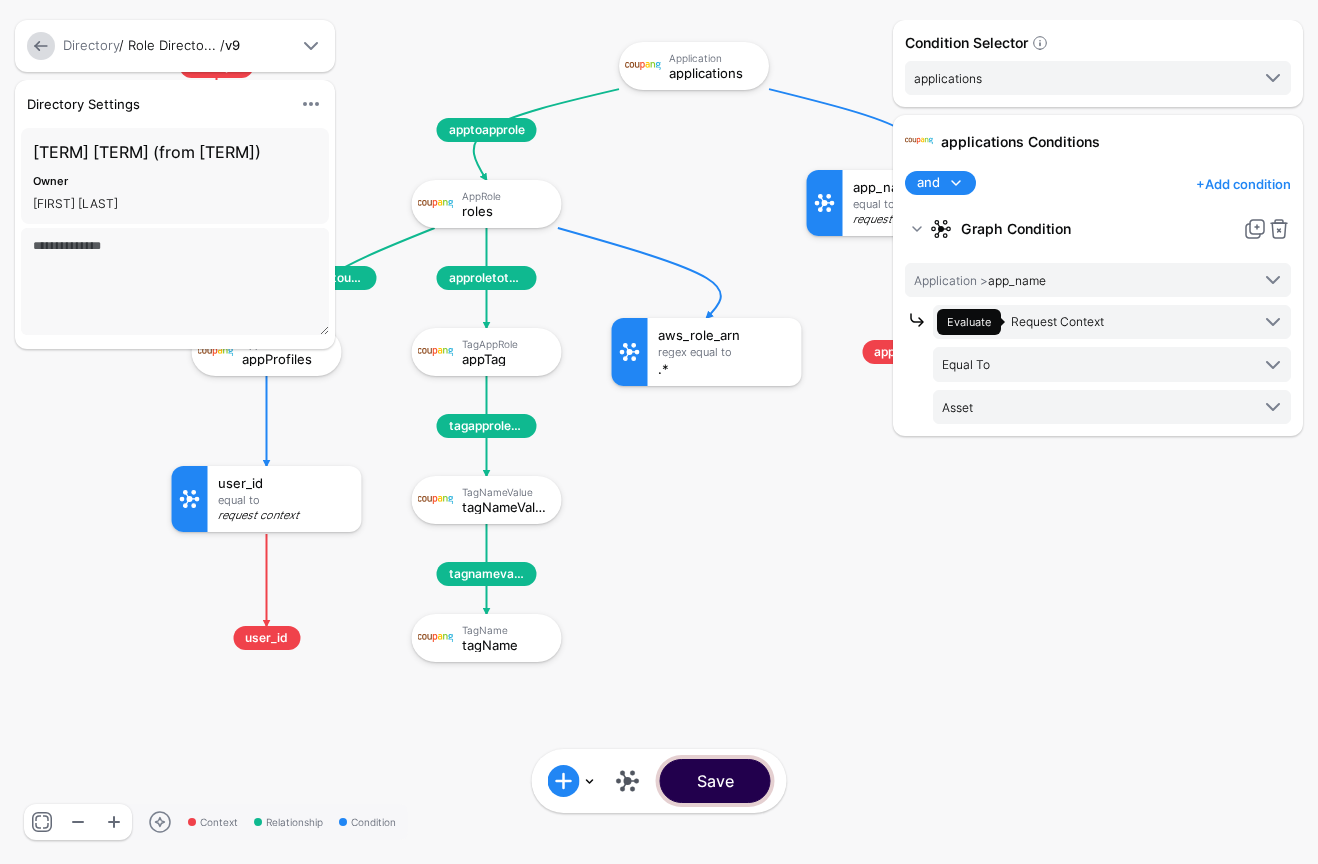 click on "Save" at bounding box center [715, 781] 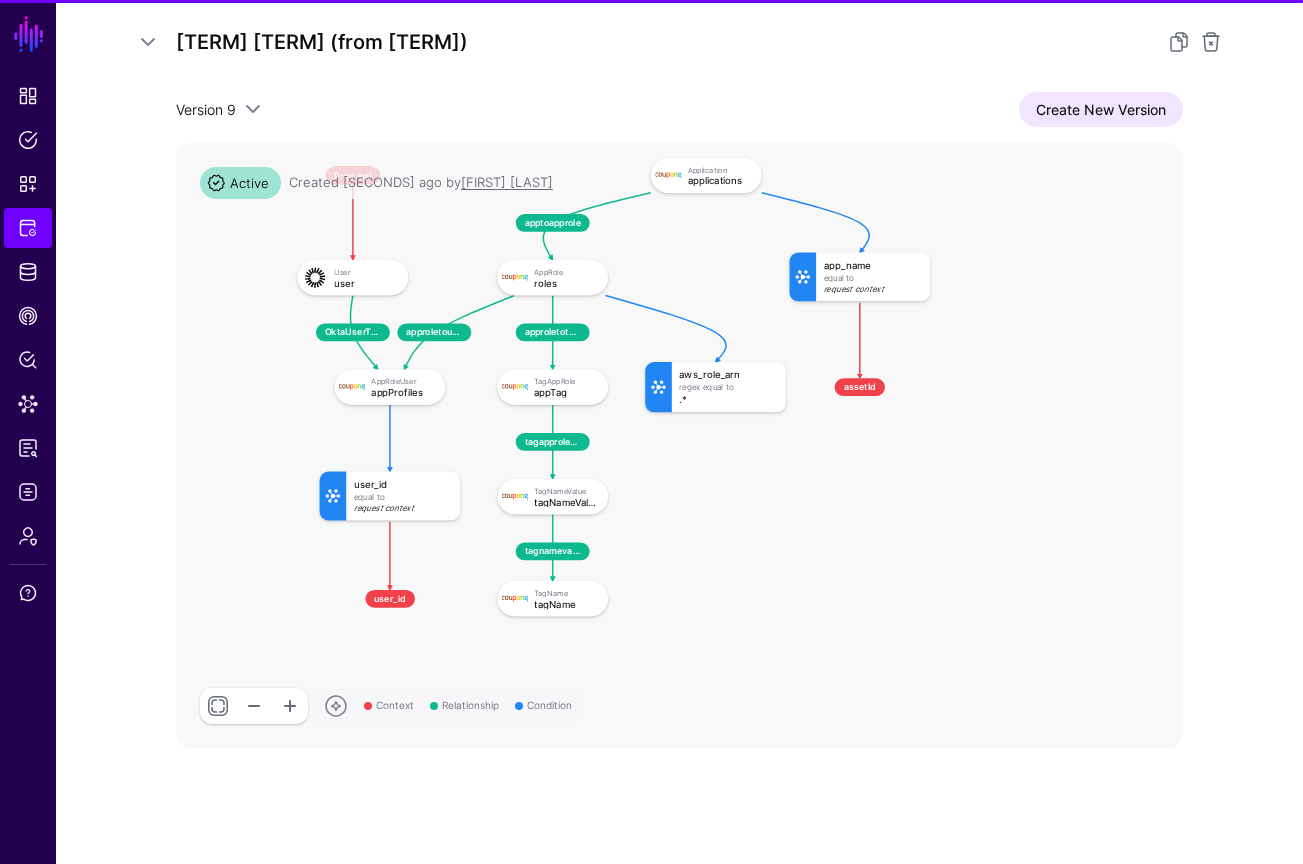 scroll, scrollTop: 444, scrollLeft: 0, axis: vertical 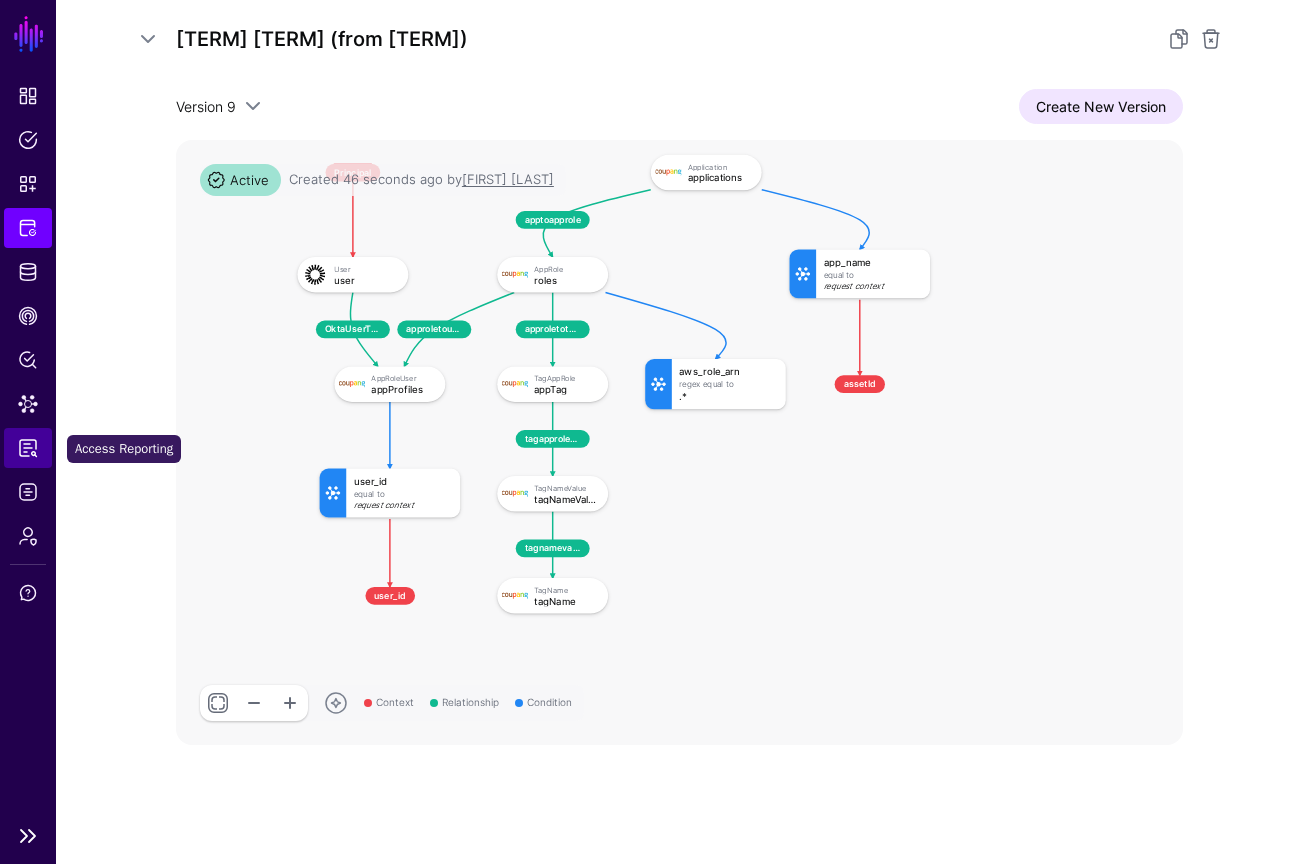 click on "Access Reporting" 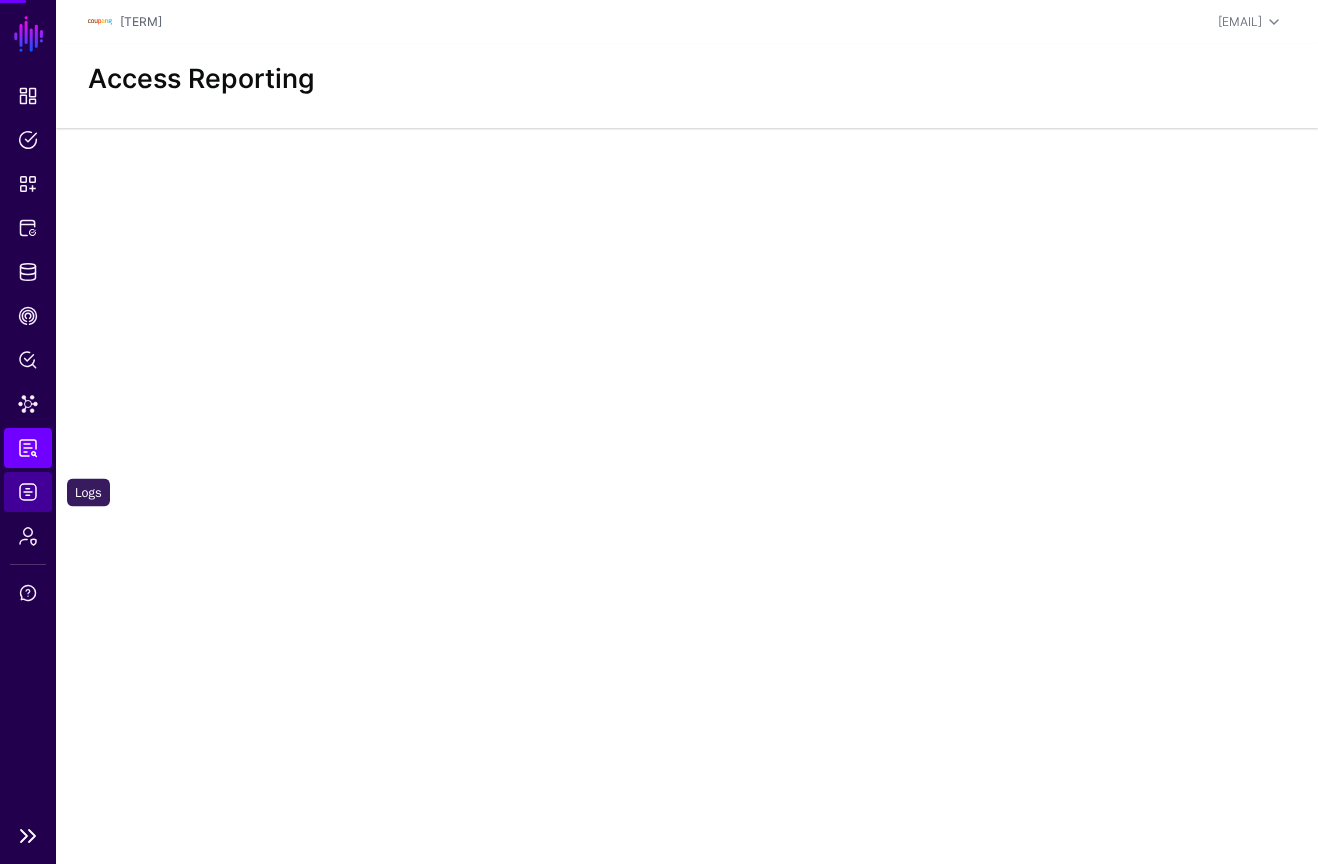 click on "Logs" 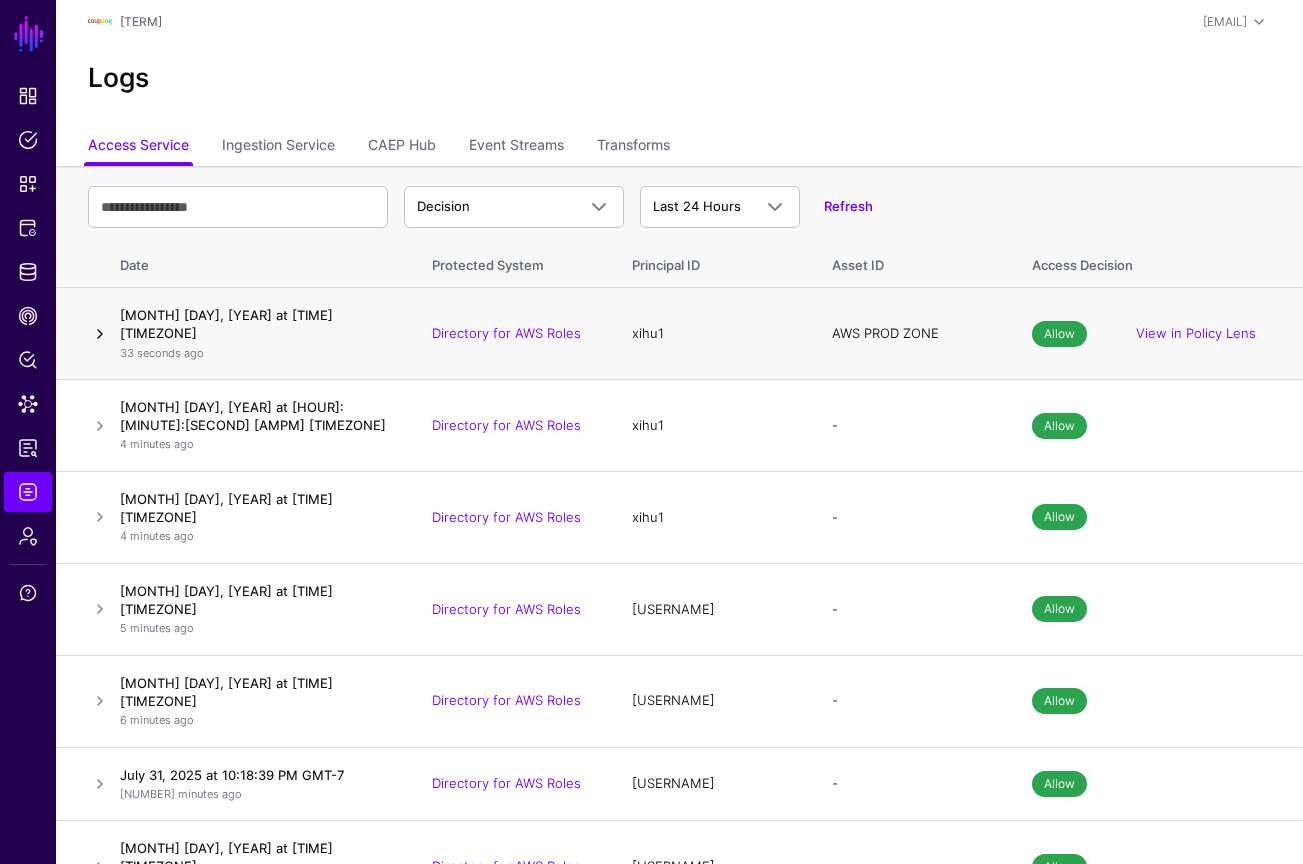 click at bounding box center (100, 334) 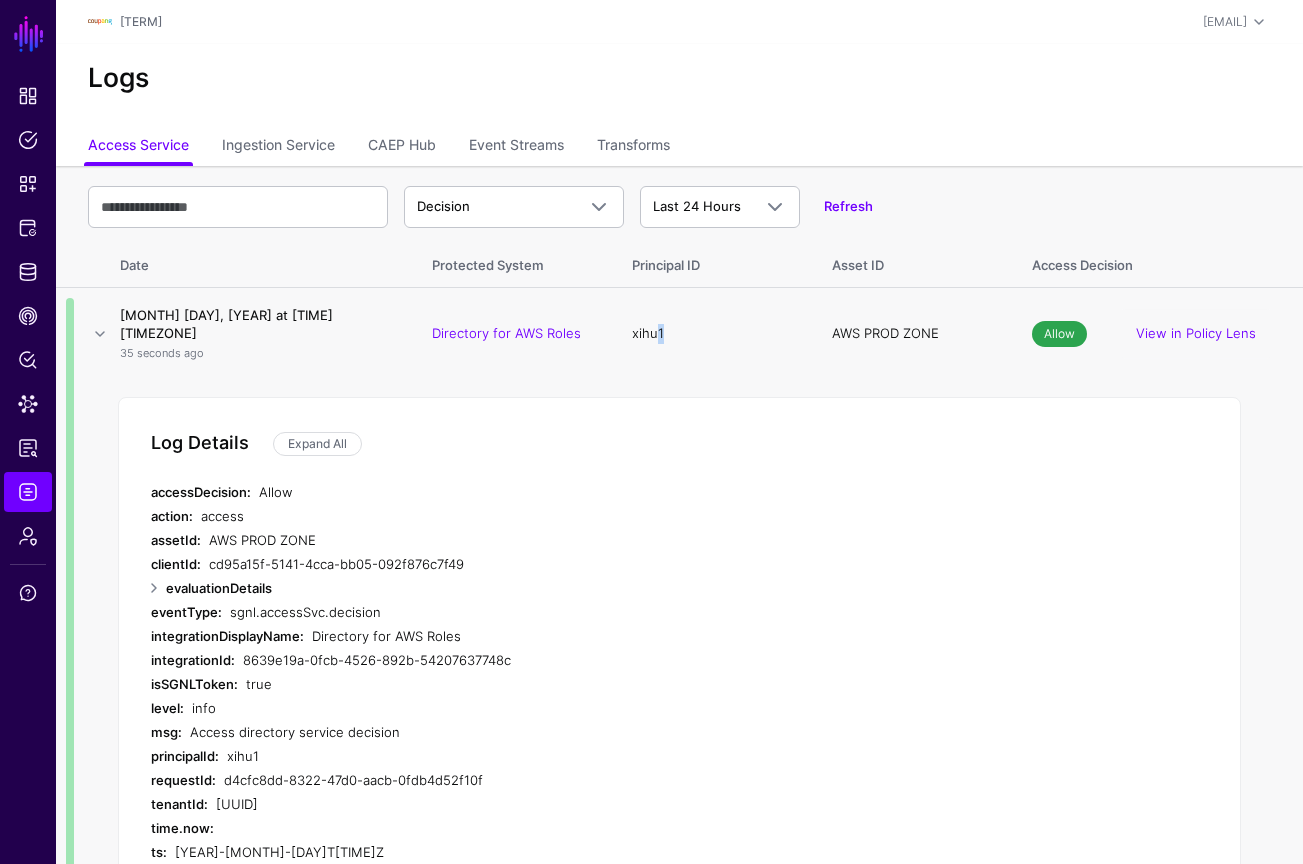 drag, startPoint x: 689, startPoint y: 324, endPoint x: 661, endPoint y: 323, distance: 28.01785 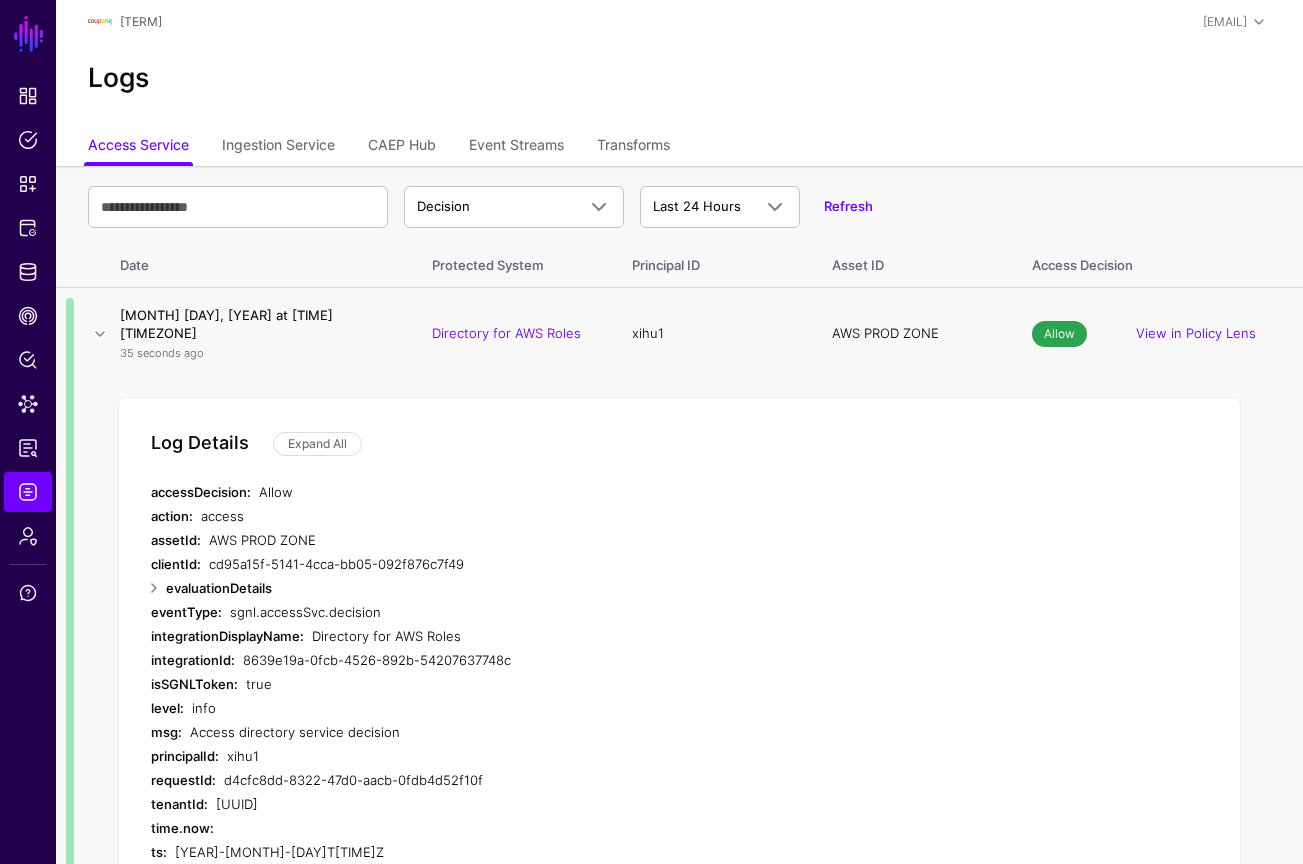 click on "xihu1" at bounding box center (712, 333) 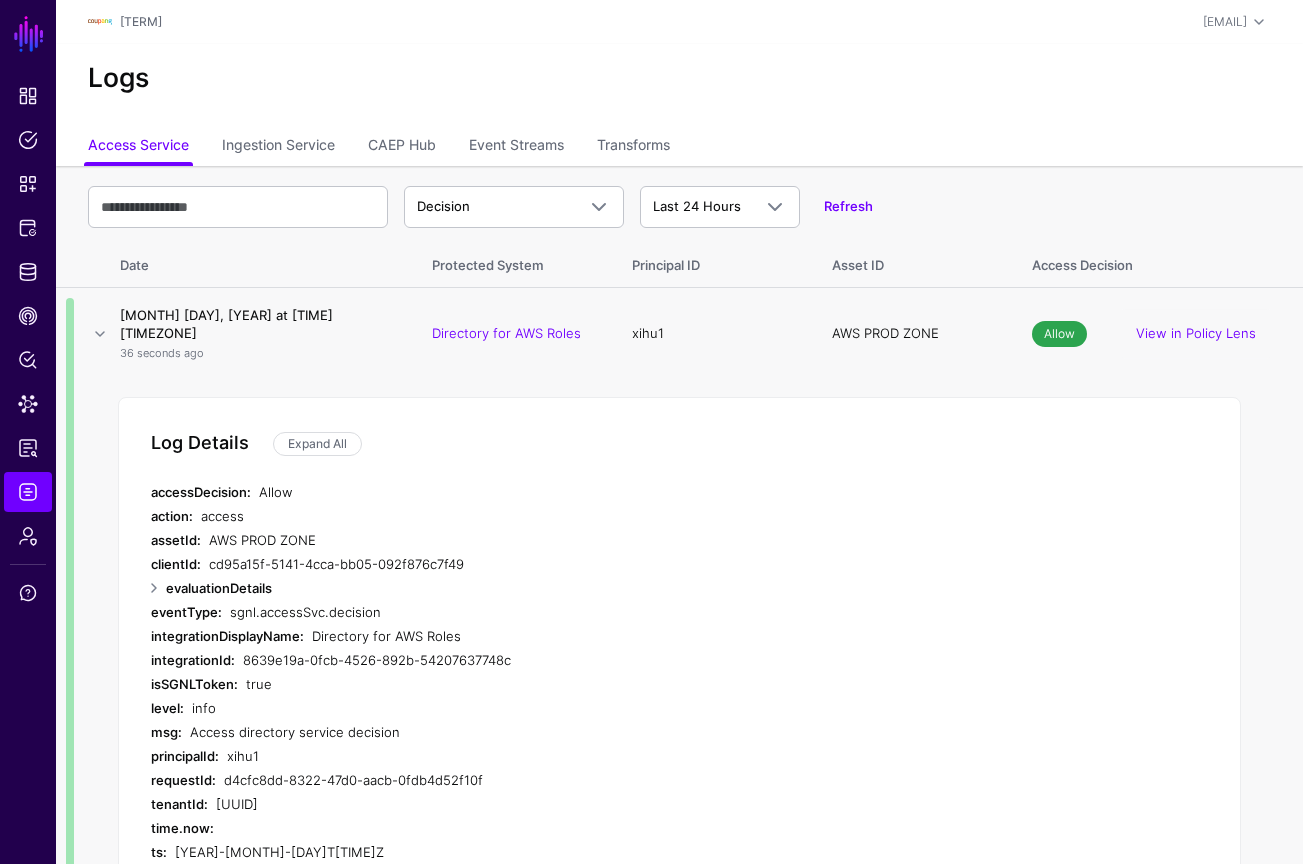 drag, startPoint x: 682, startPoint y: 323, endPoint x: 608, endPoint y: 321, distance: 74.02702 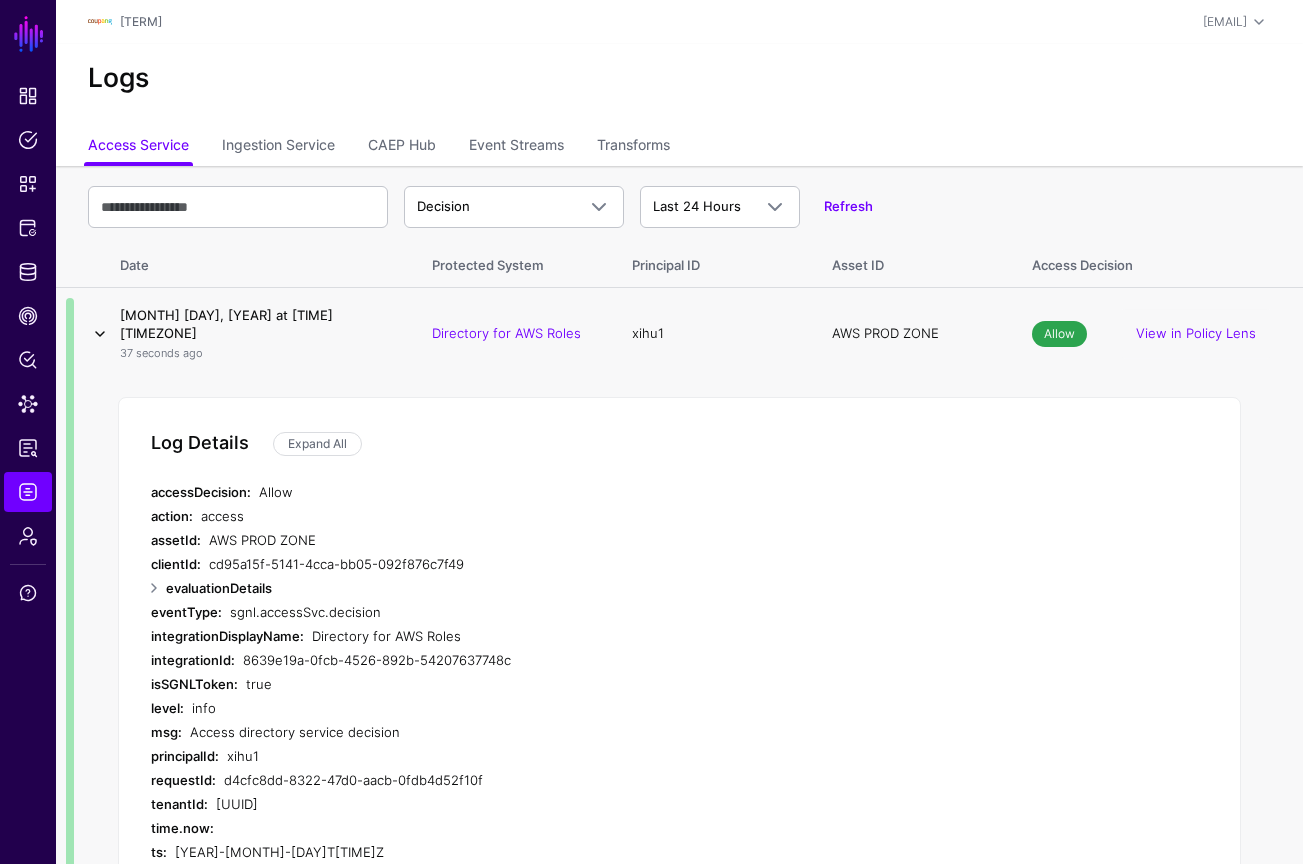 click at bounding box center (100, 334) 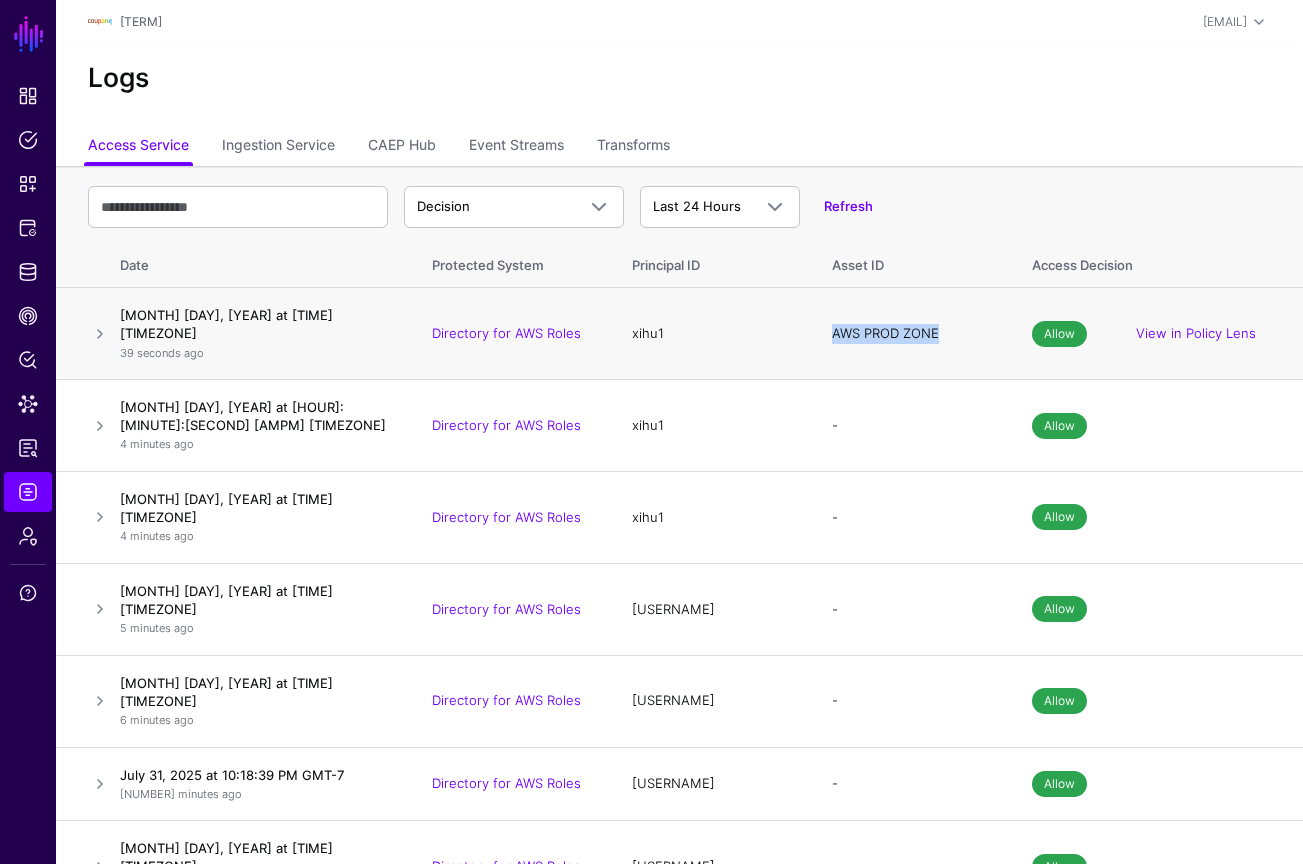 drag, startPoint x: 957, startPoint y: 318, endPoint x: 802, endPoint y: 323, distance: 155.08063 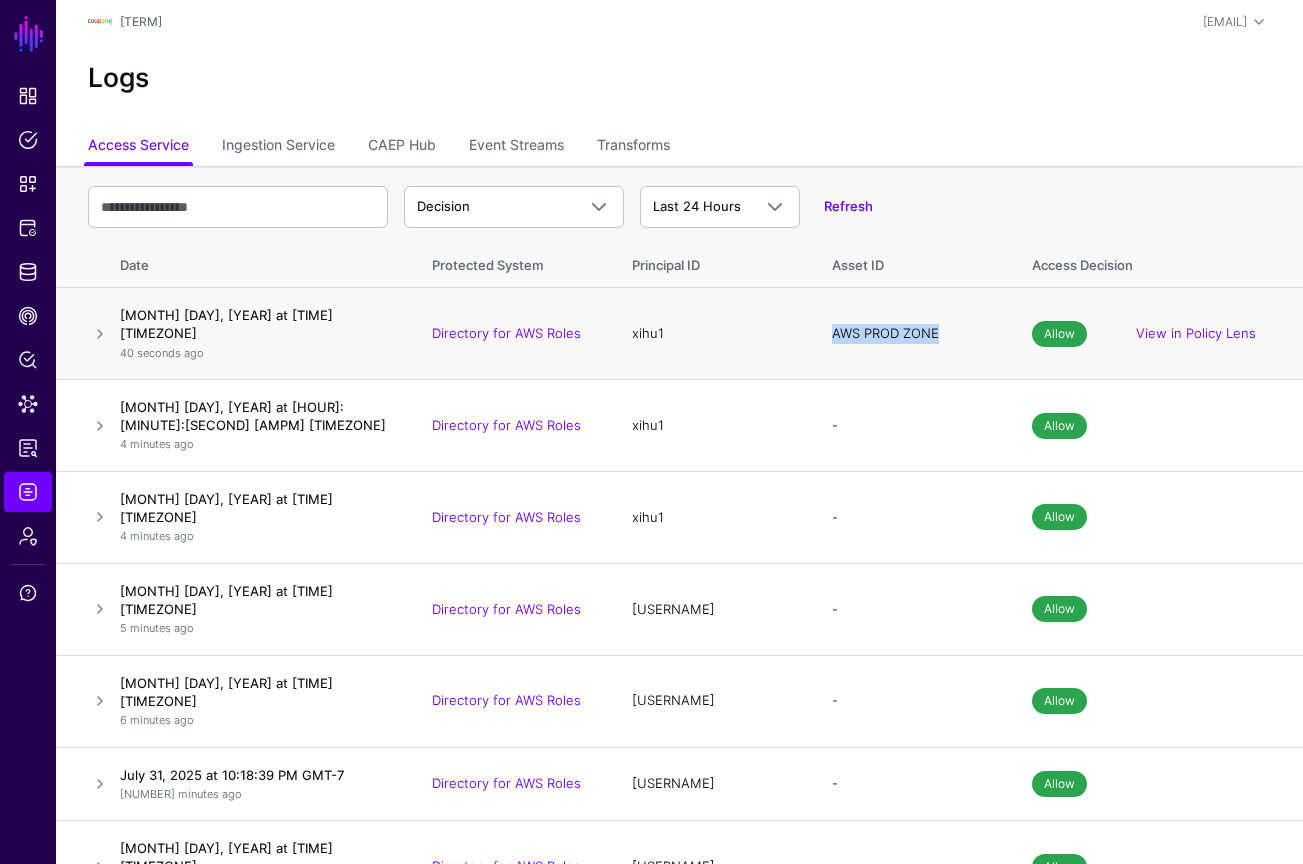 click on "AWS PROD ZONE" at bounding box center [912, 334] 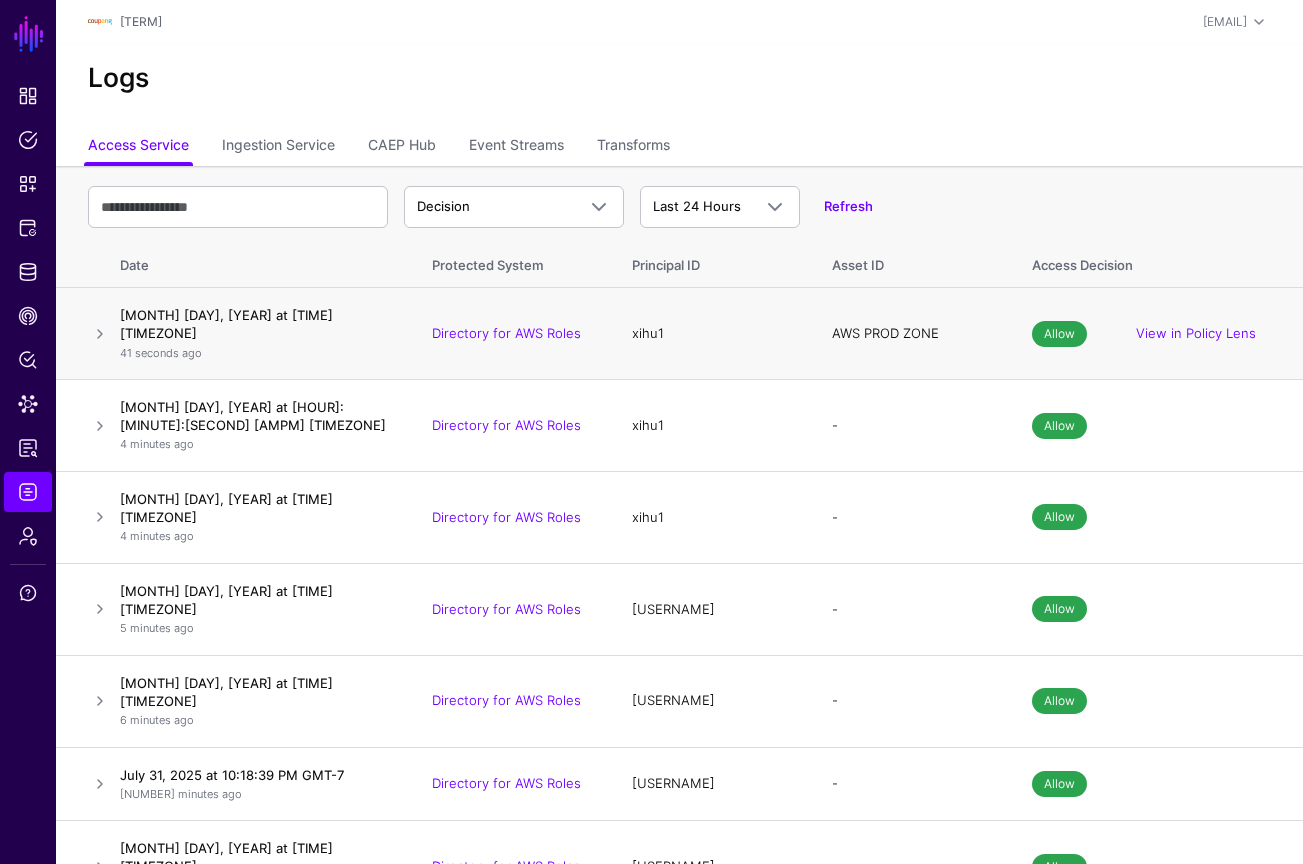 drag, startPoint x: 947, startPoint y: 328, endPoint x: 812, endPoint y: 336, distance: 135.23683 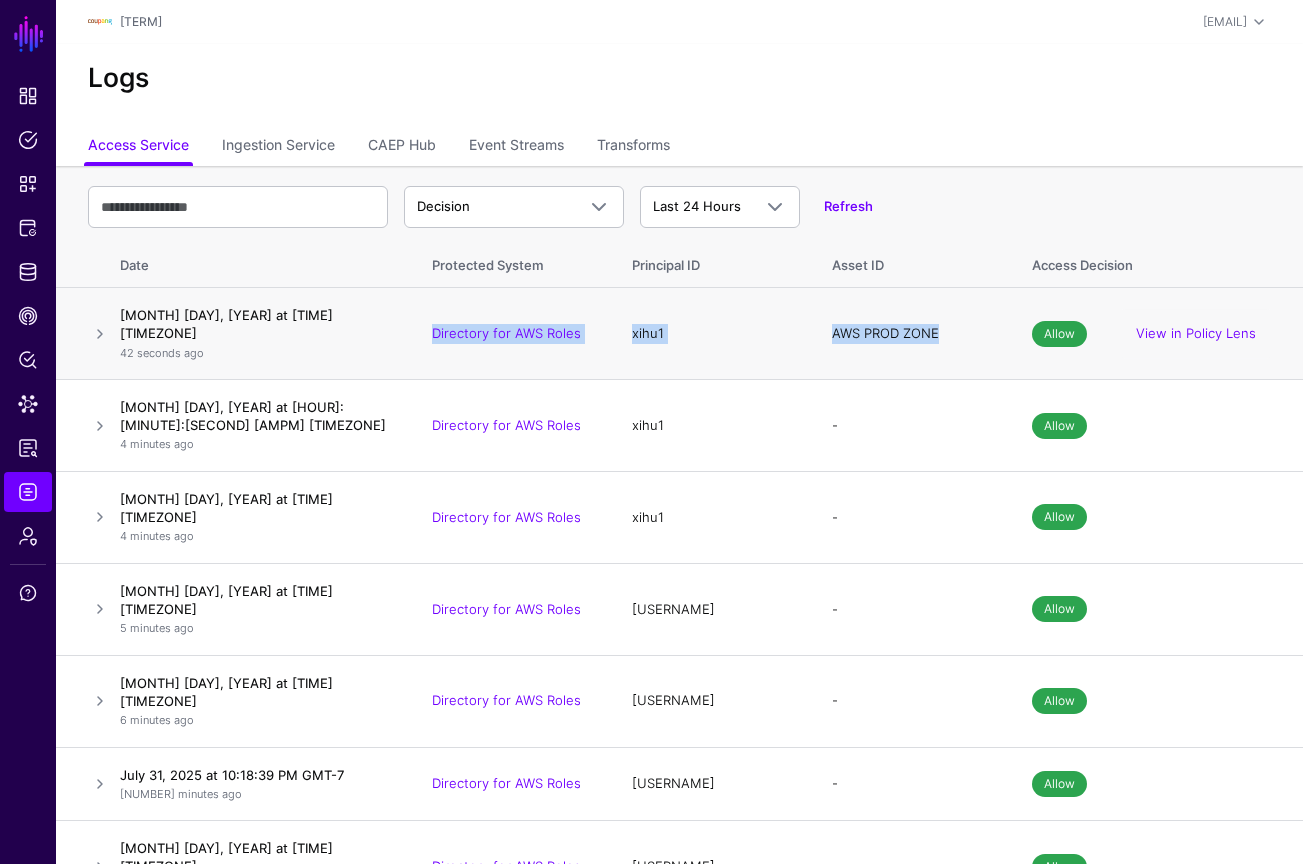 drag, startPoint x: 899, startPoint y: 325, endPoint x: 417, endPoint y: 334, distance: 482.084 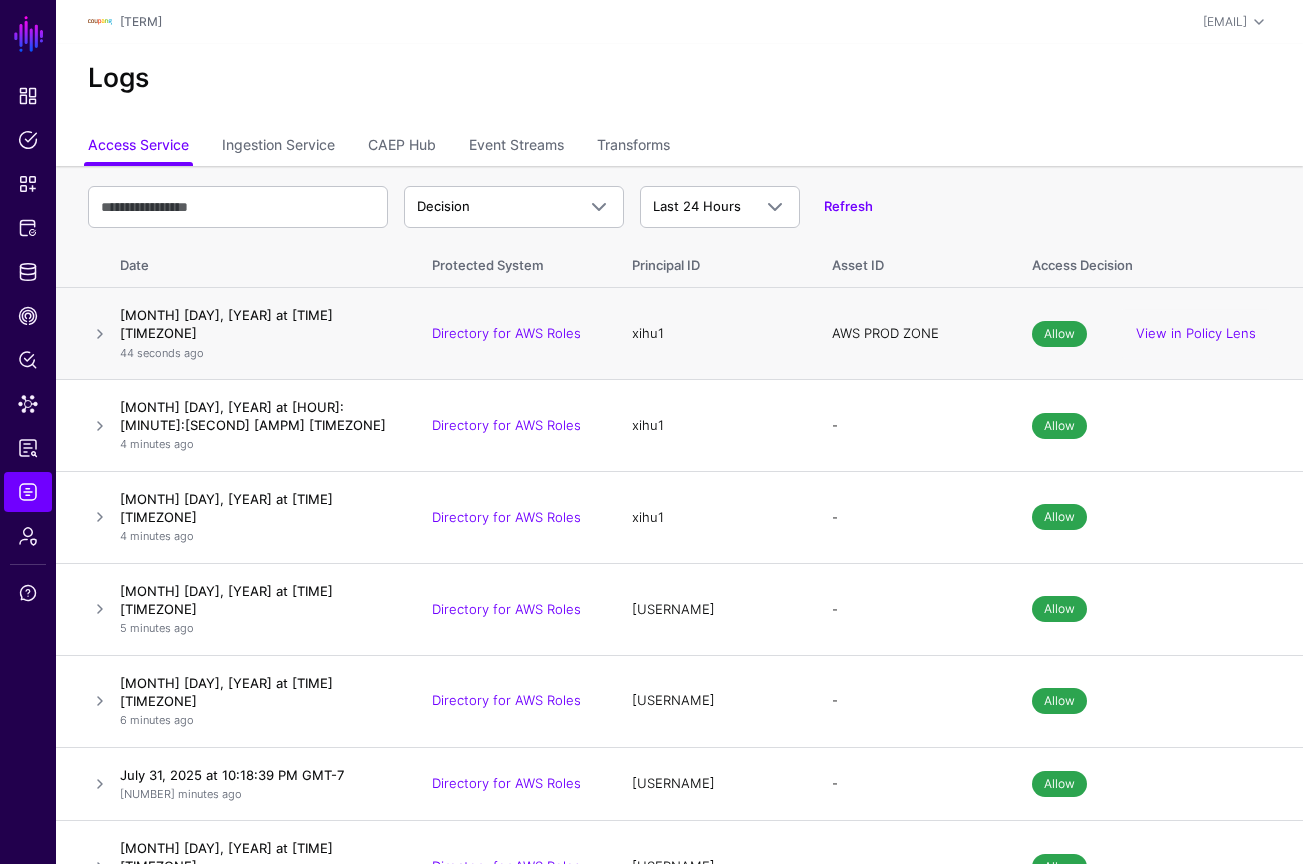 drag, startPoint x: 940, startPoint y: 337, endPoint x: 900, endPoint y: 336, distance: 40.012497 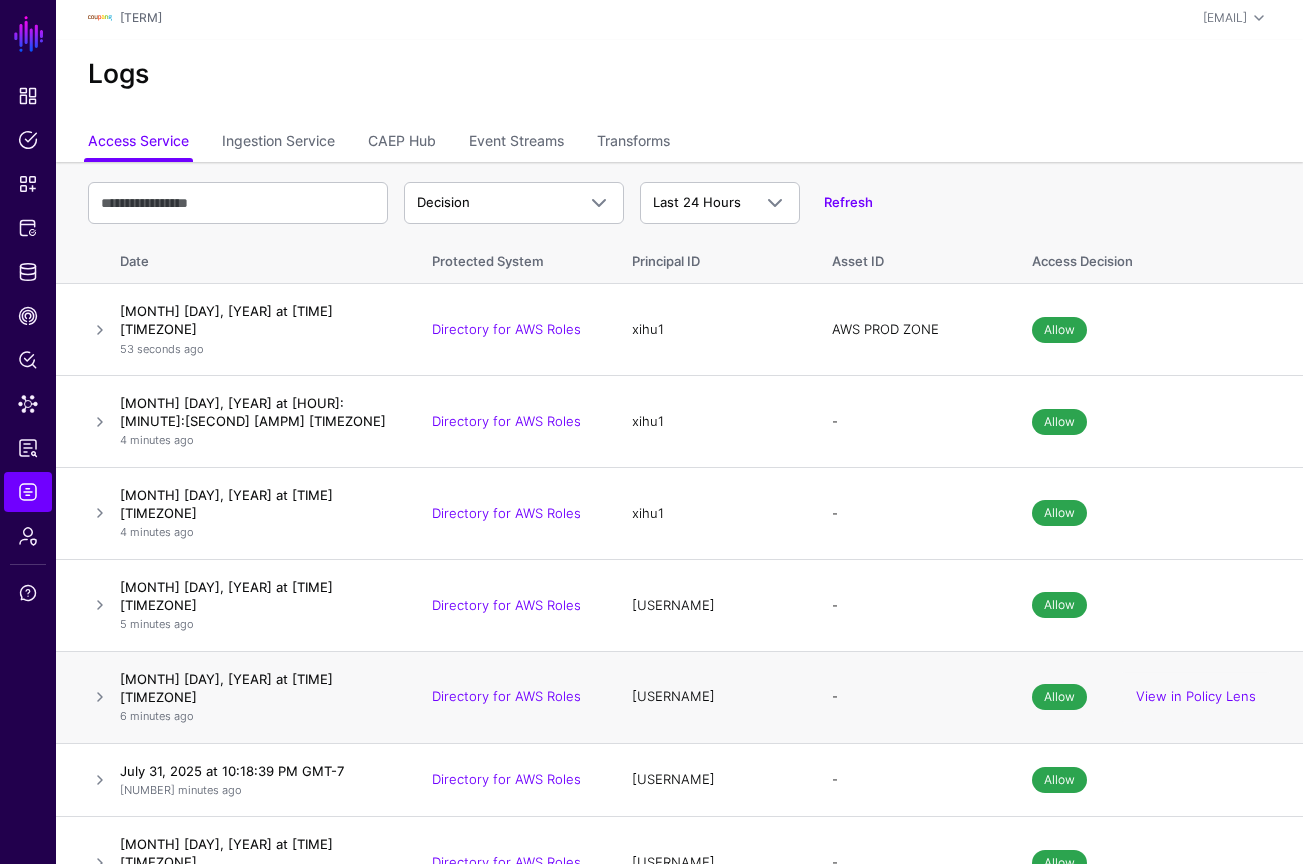 scroll, scrollTop: 0, scrollLeft: 0, axis: both 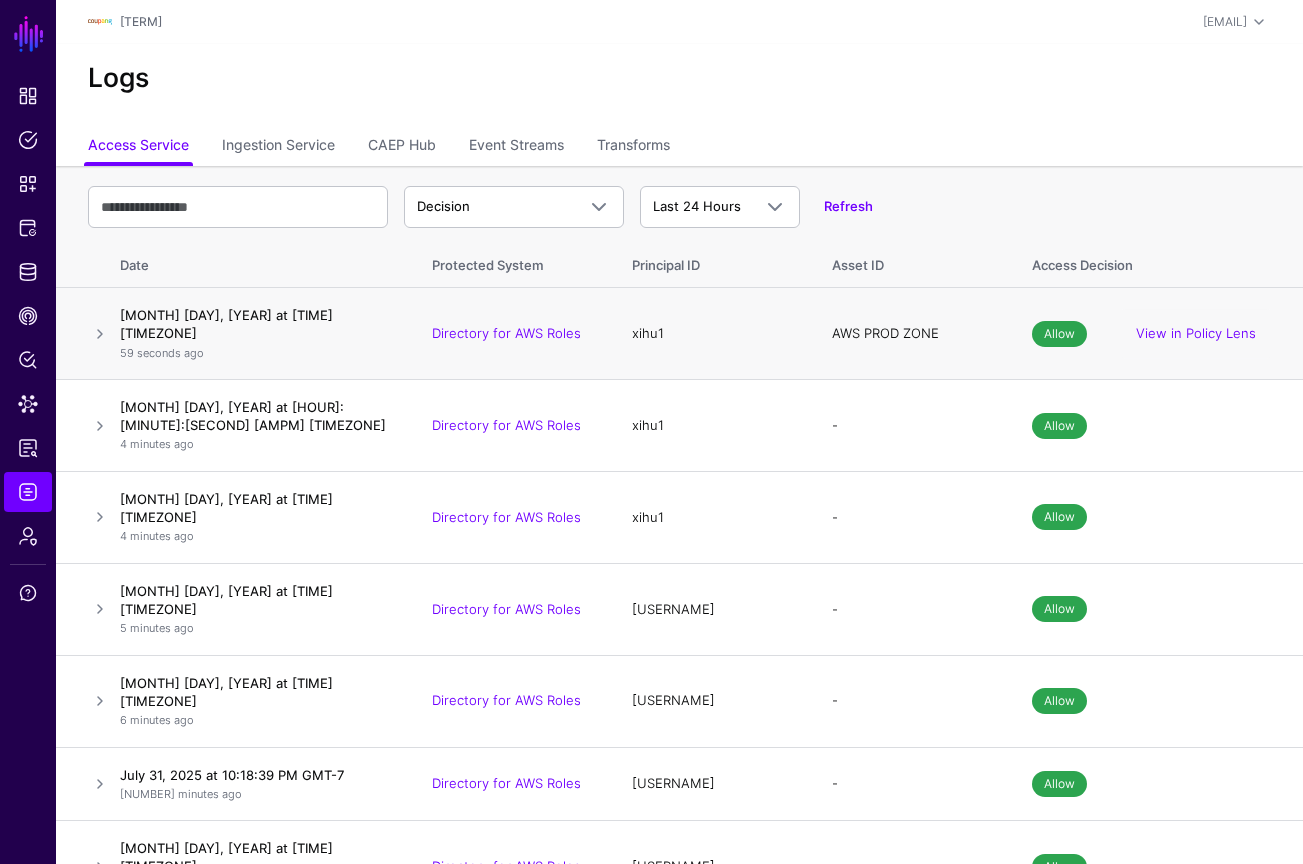 click on "xihu1" at bounding box center [712, 334] 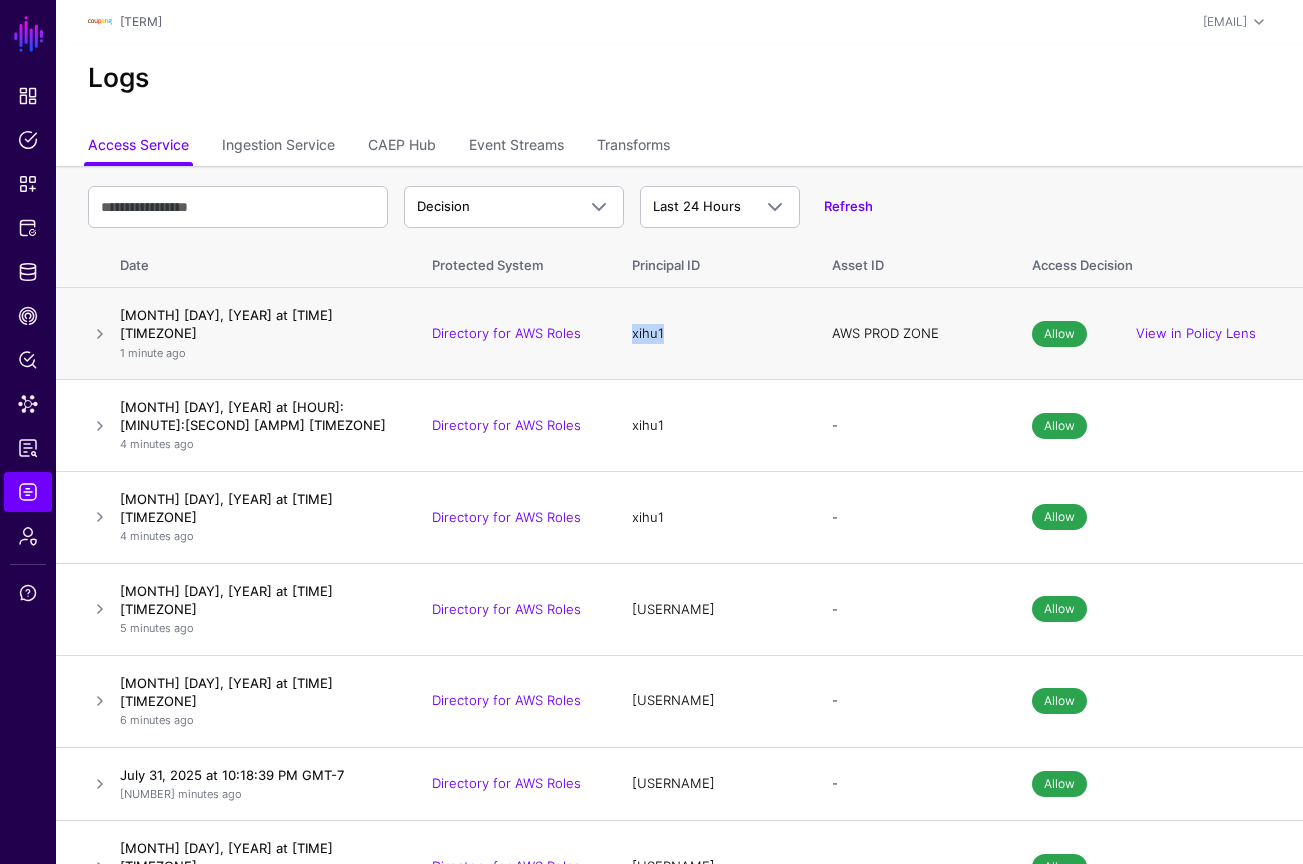 click on "xihu1" at bounding box center [712, 334] 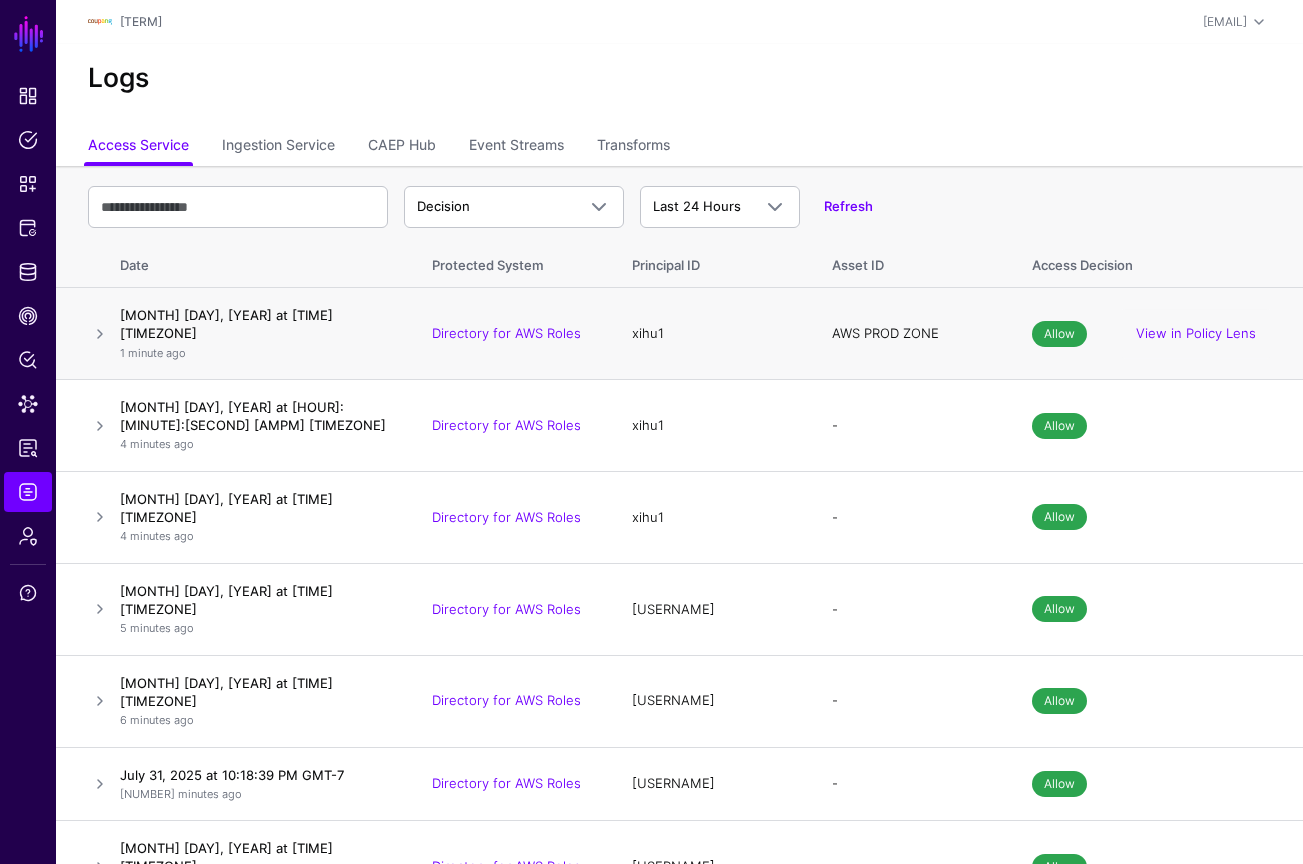 click on "AWS PROD ZONE" at bounding box center [912, 334] 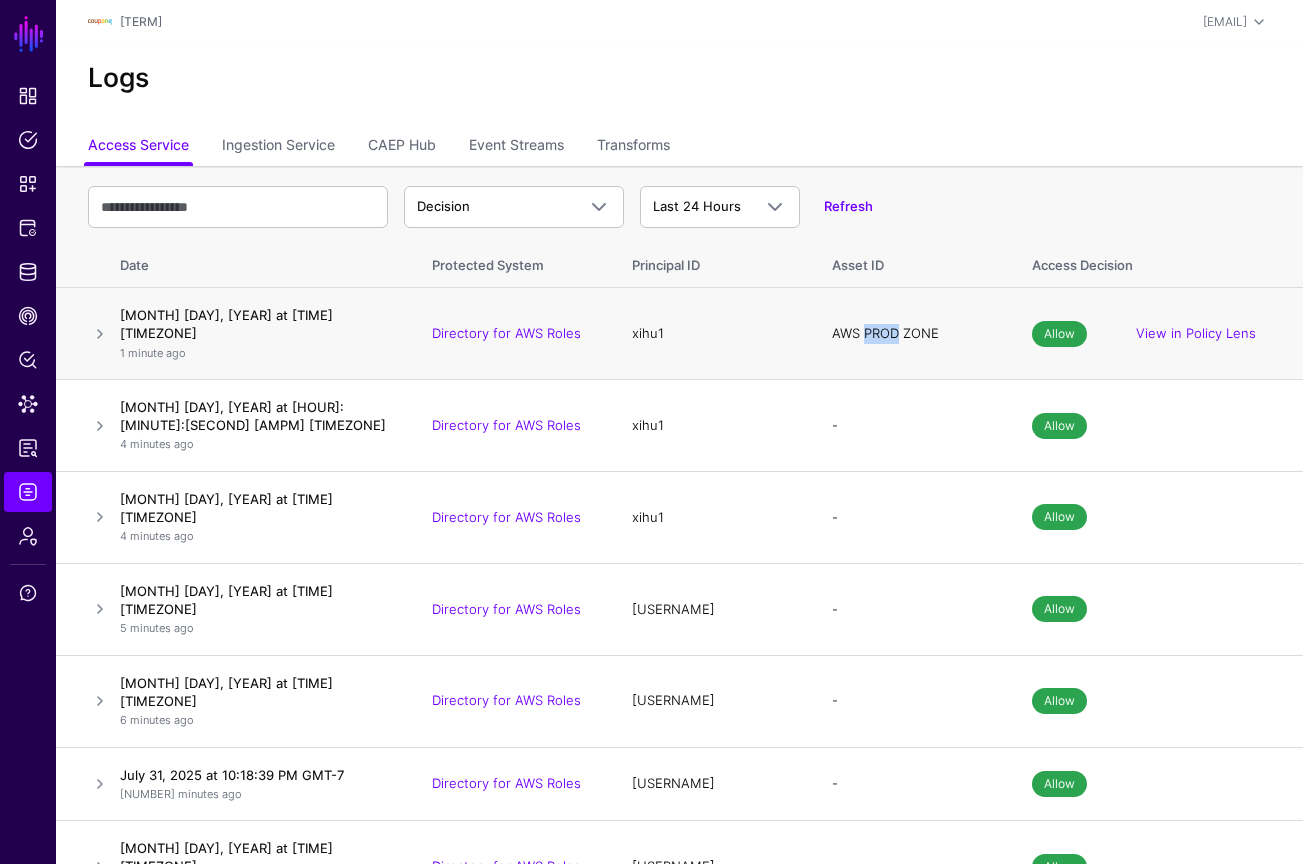 click on "AWS PROD ZONE" at bounding box center [912, 334] 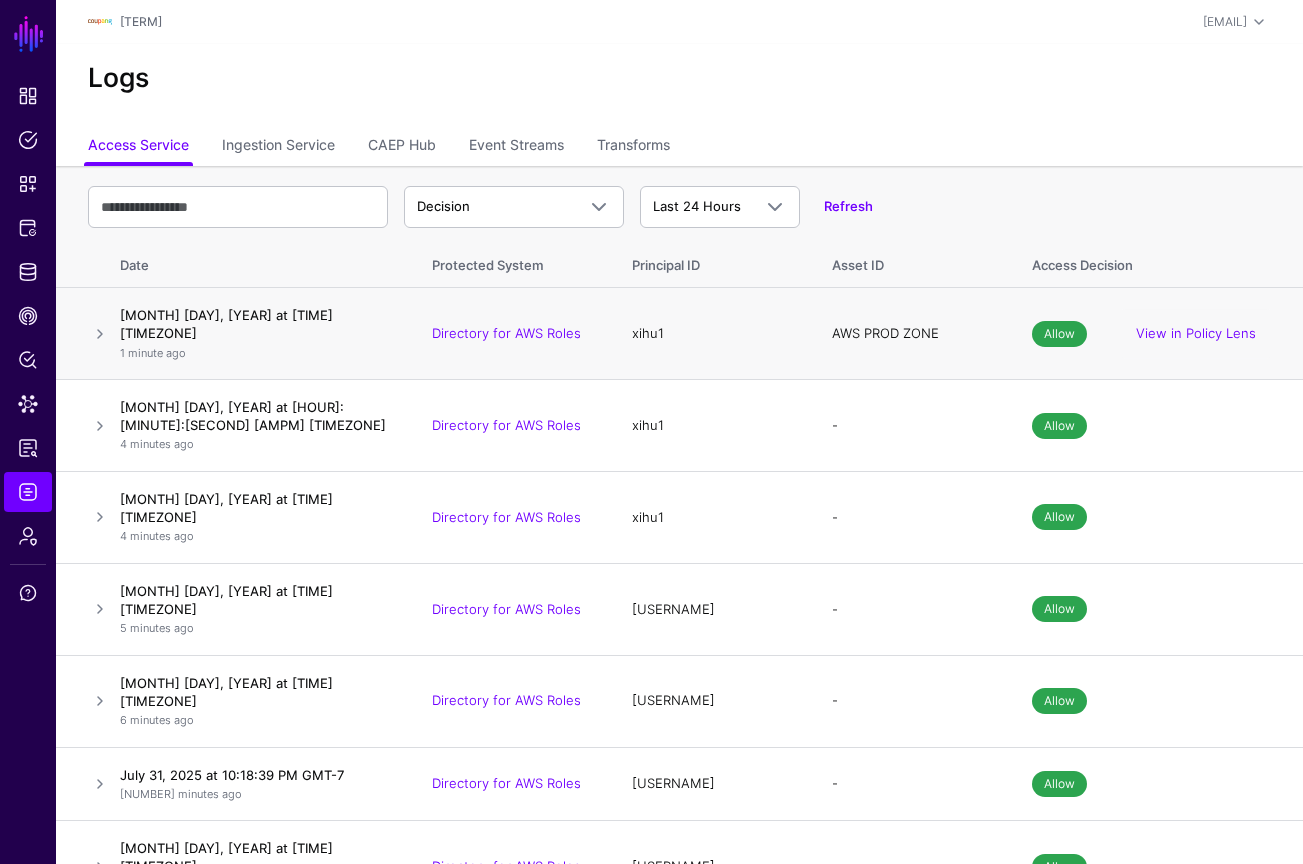 click on "xihu1" at bounding box center [712, 334] 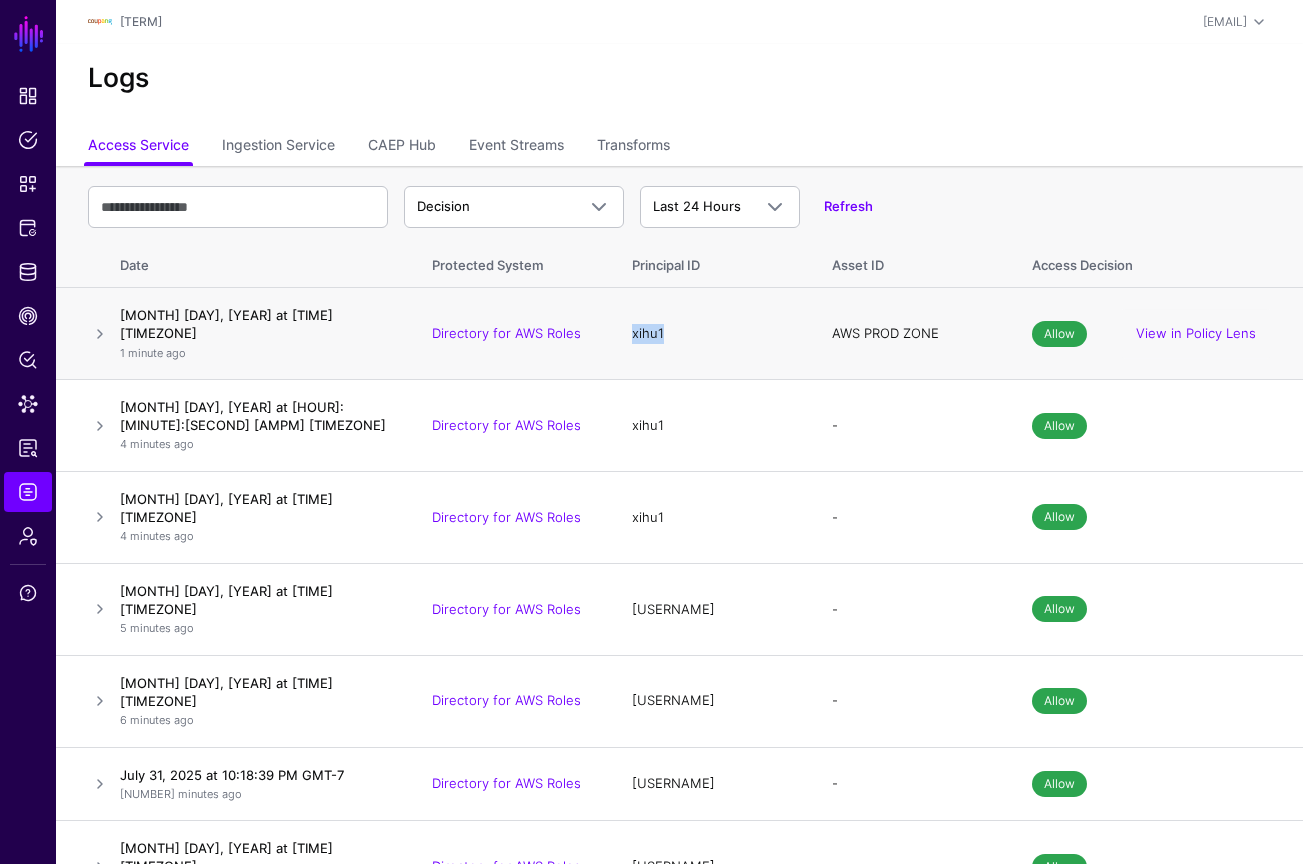 click on "xihu1" at bounding box center (712, 334) 